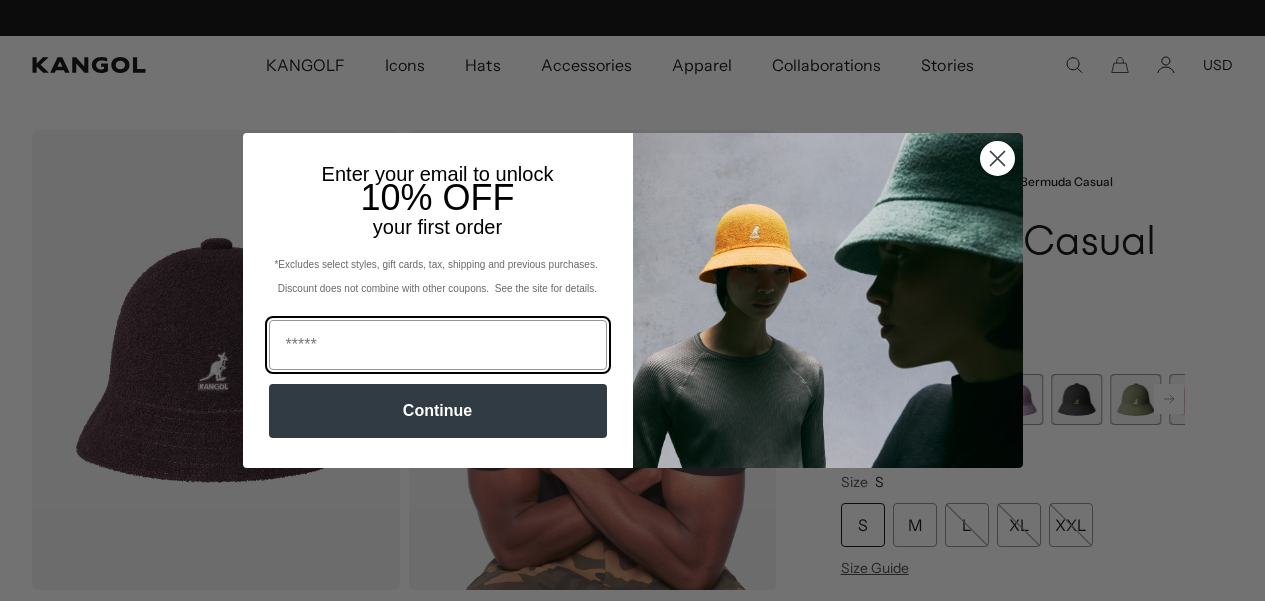 scroll, scrollTop: 0, scrollLeft: 0, axis: both 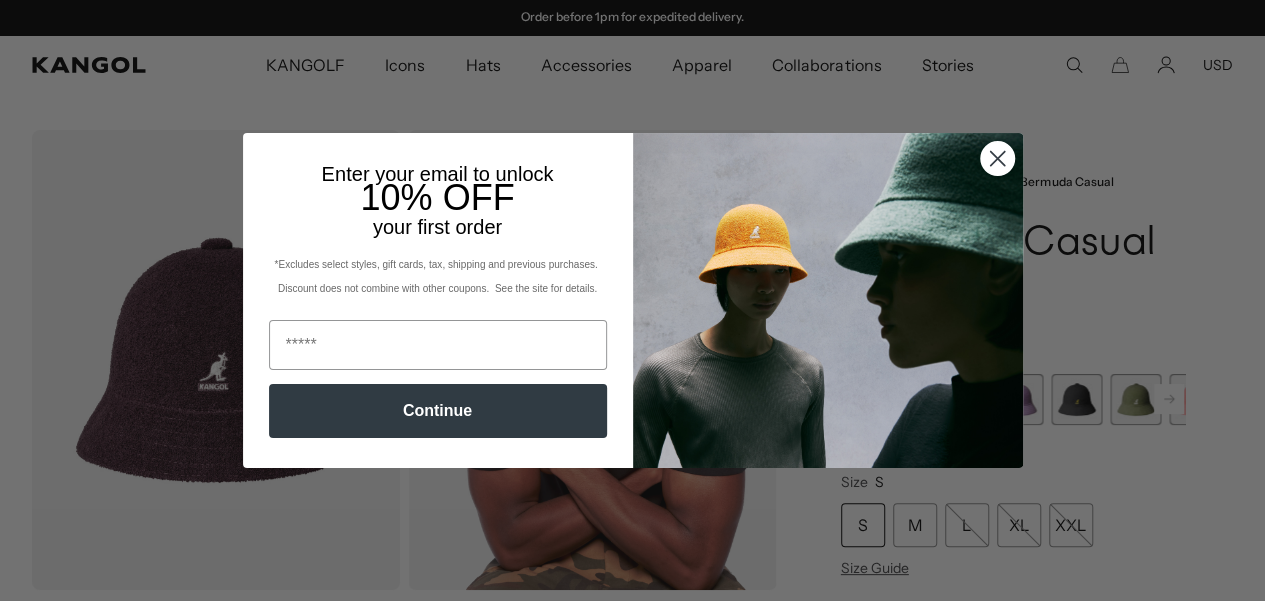click 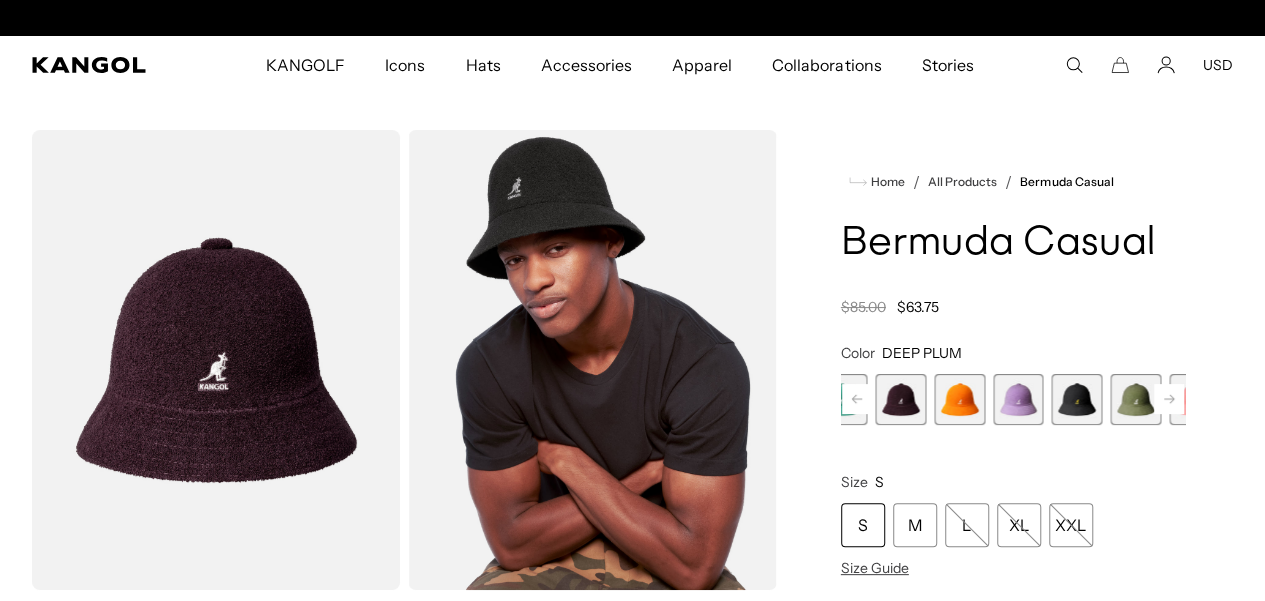 scroll, scrollTop: 0, scrollLeft: 0, axis: both 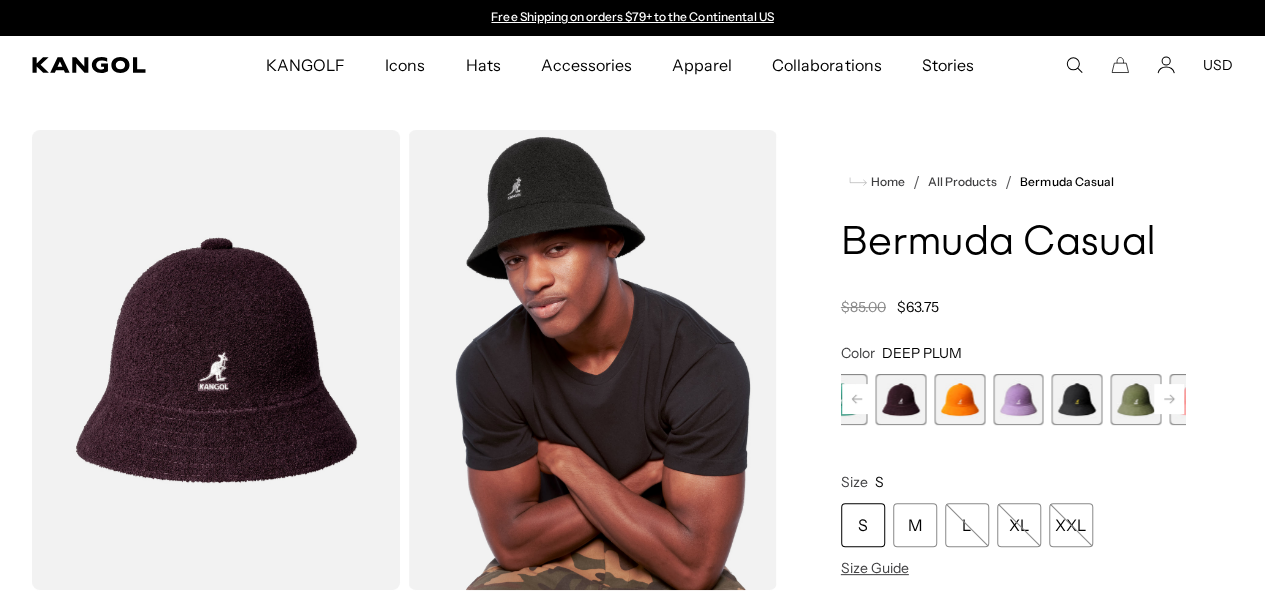 click 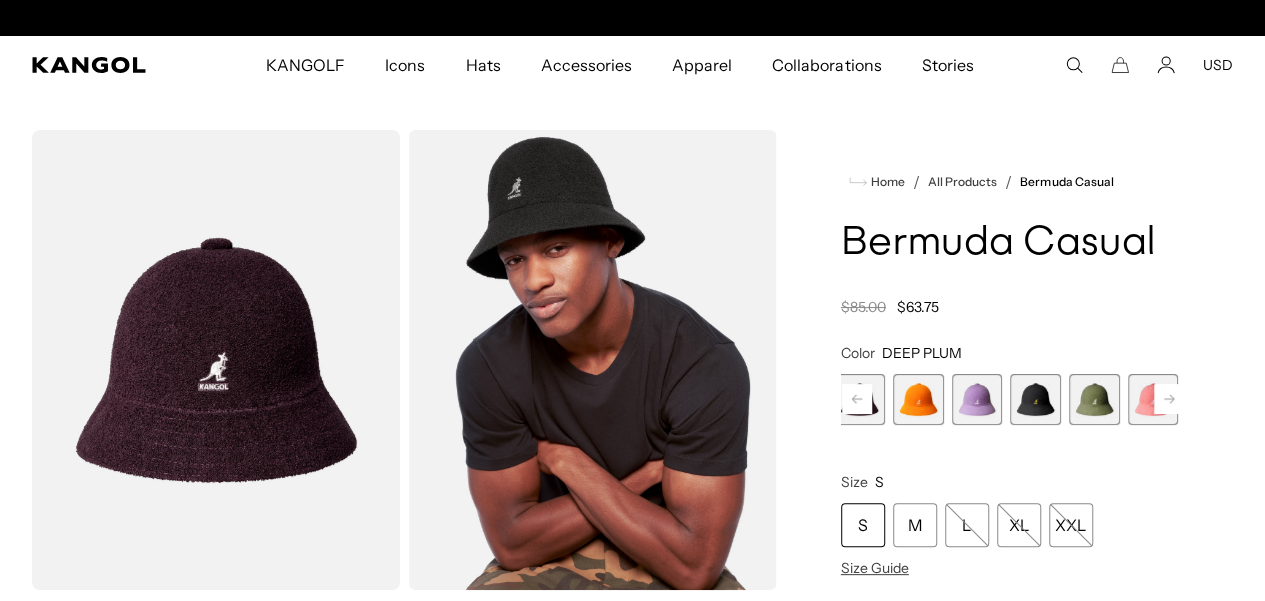 click 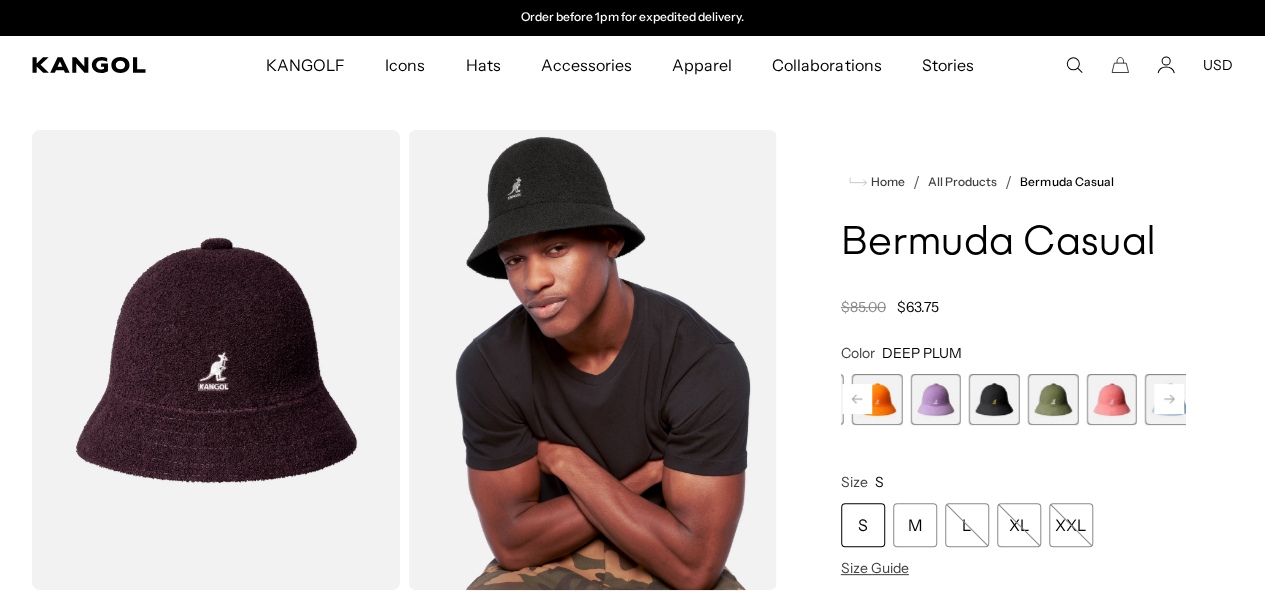 click 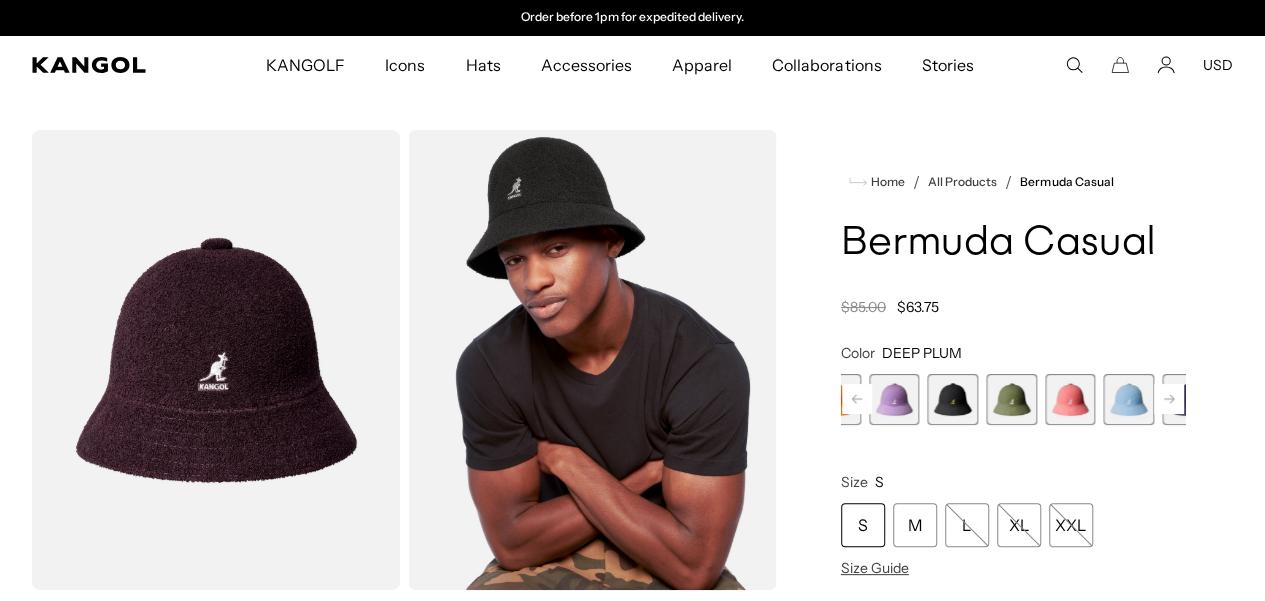 click 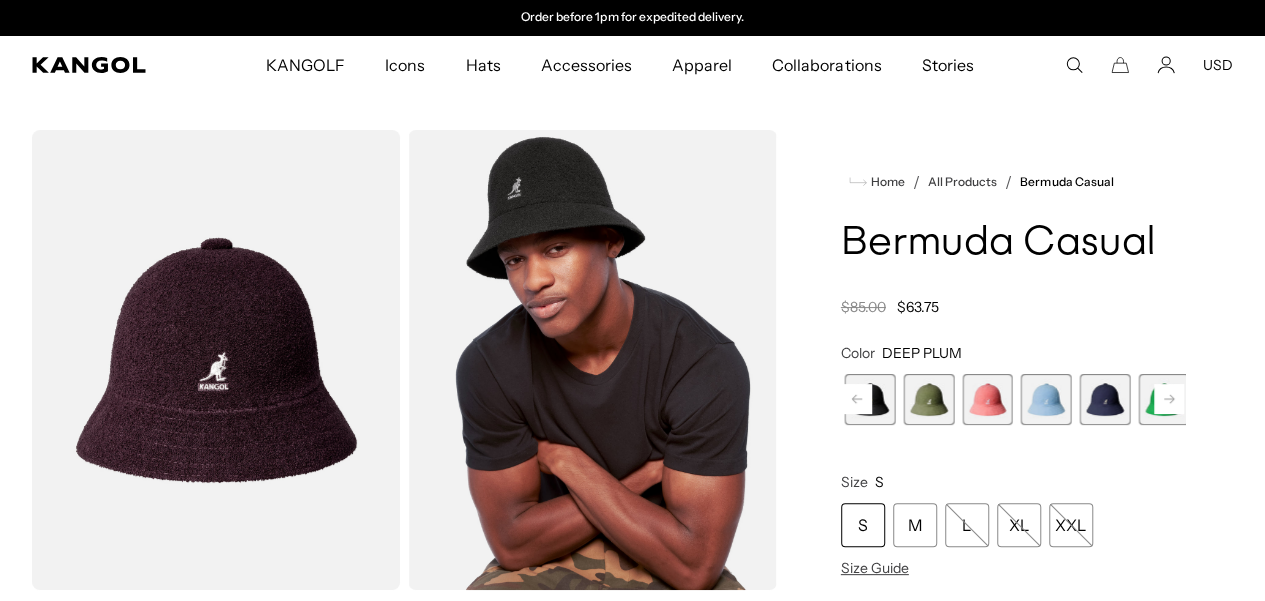 click 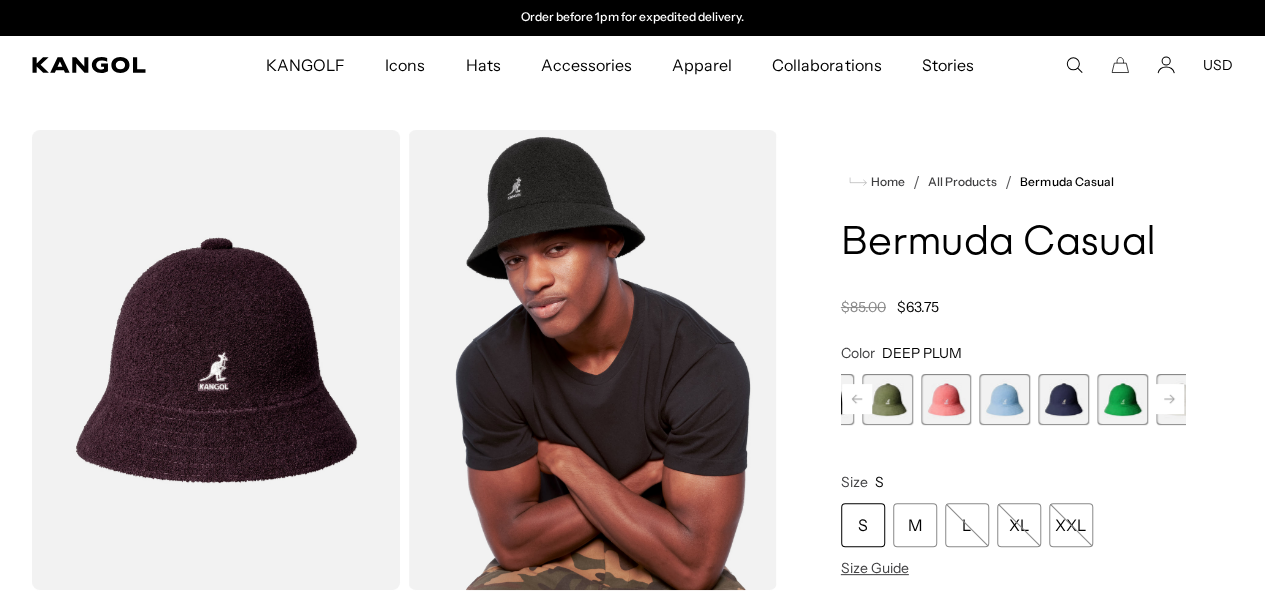 click 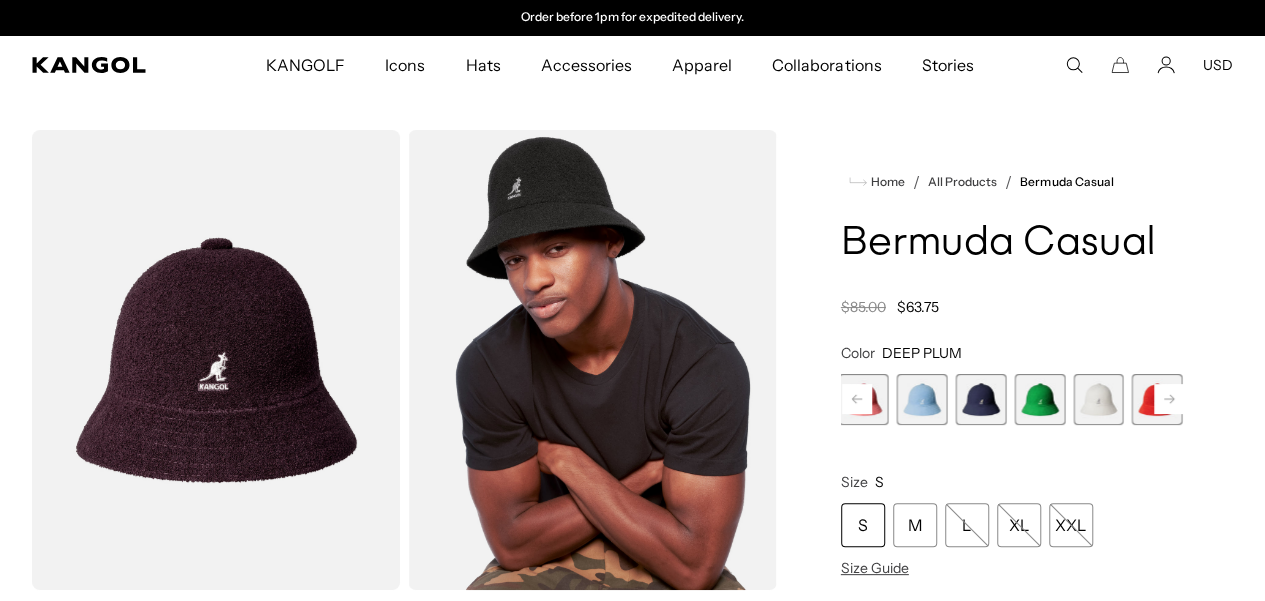 click 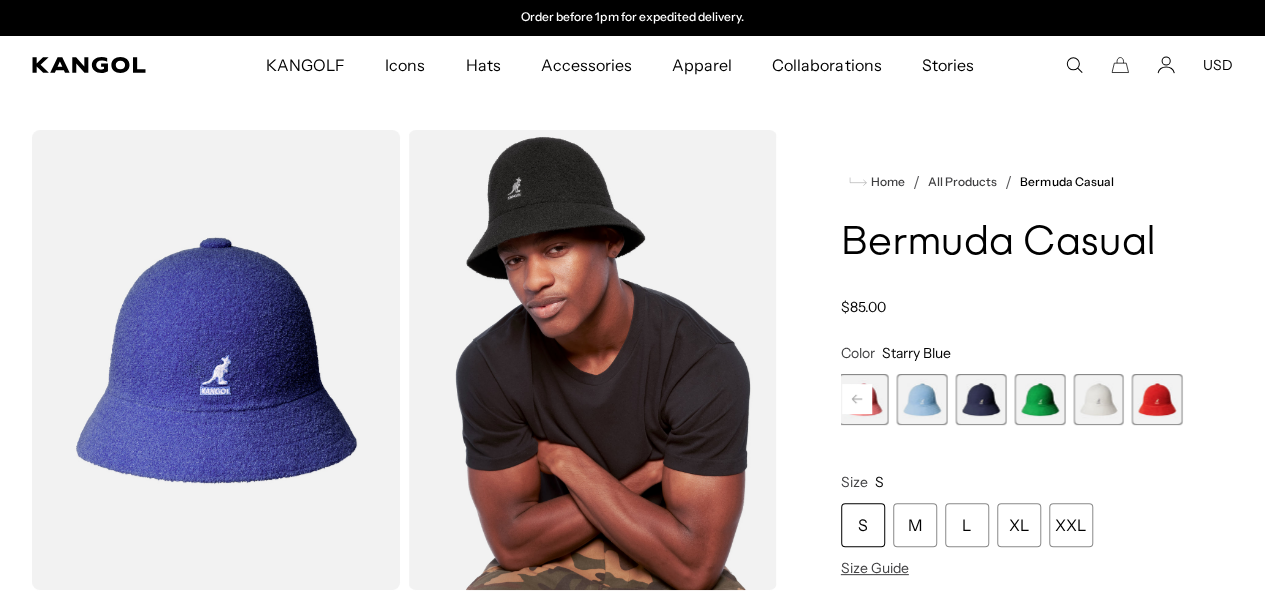 click at bounding box center [1098, 399] 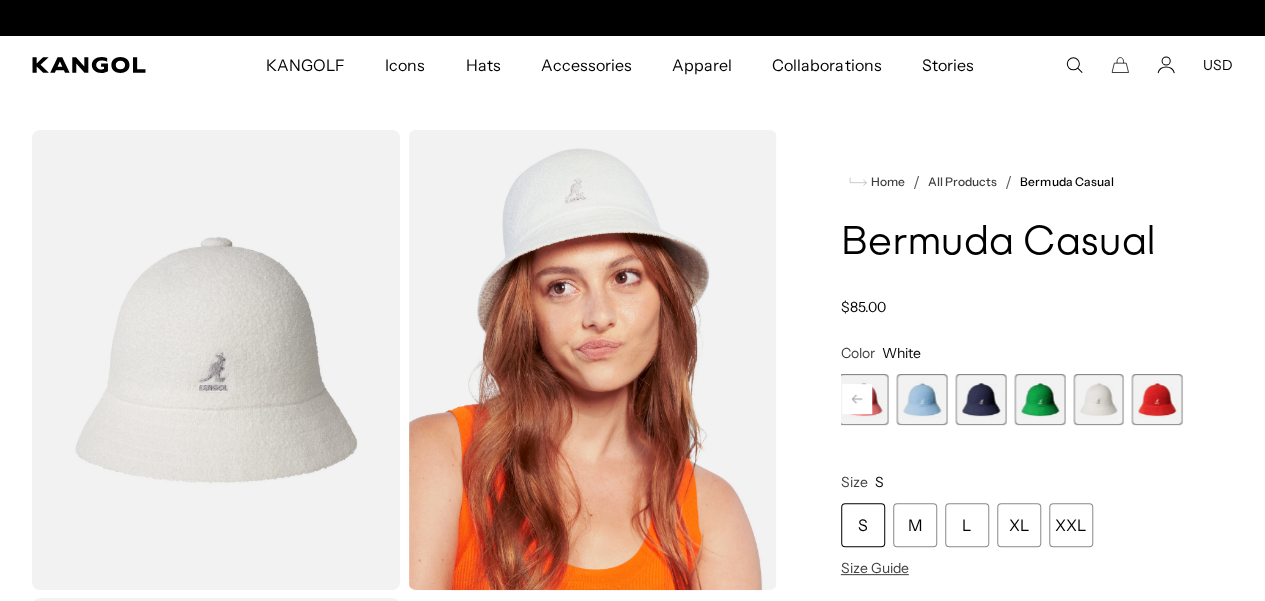 scroll, scrollTop: 0, scrollLeft: 0, axis: both 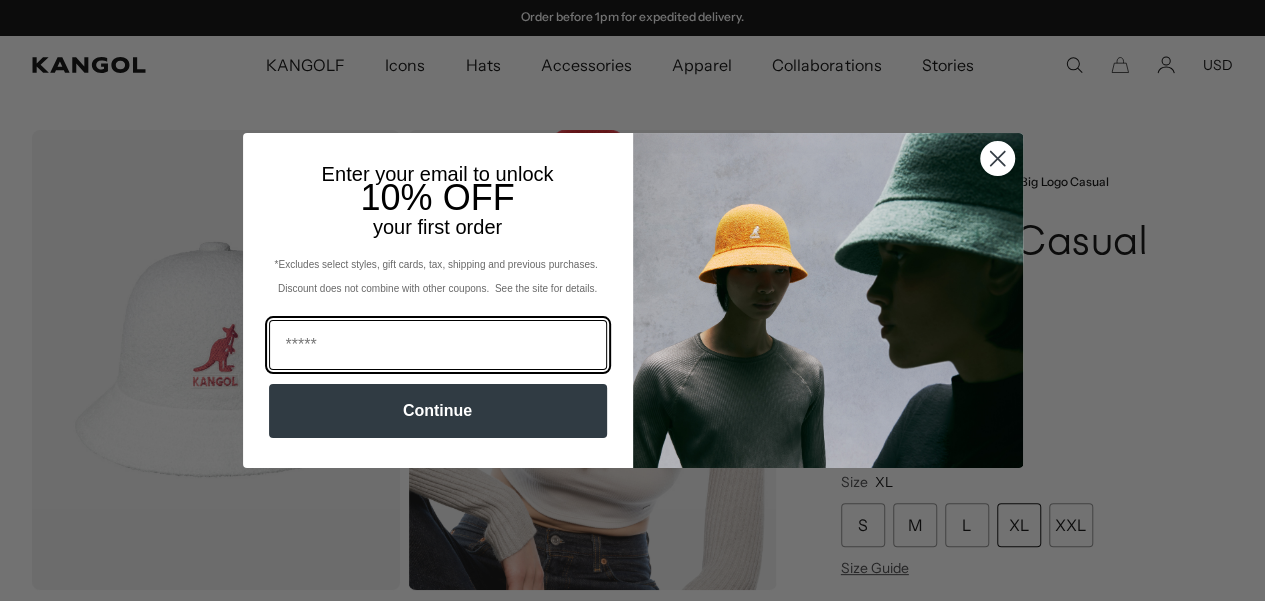 click at bounding box center (438, 345) 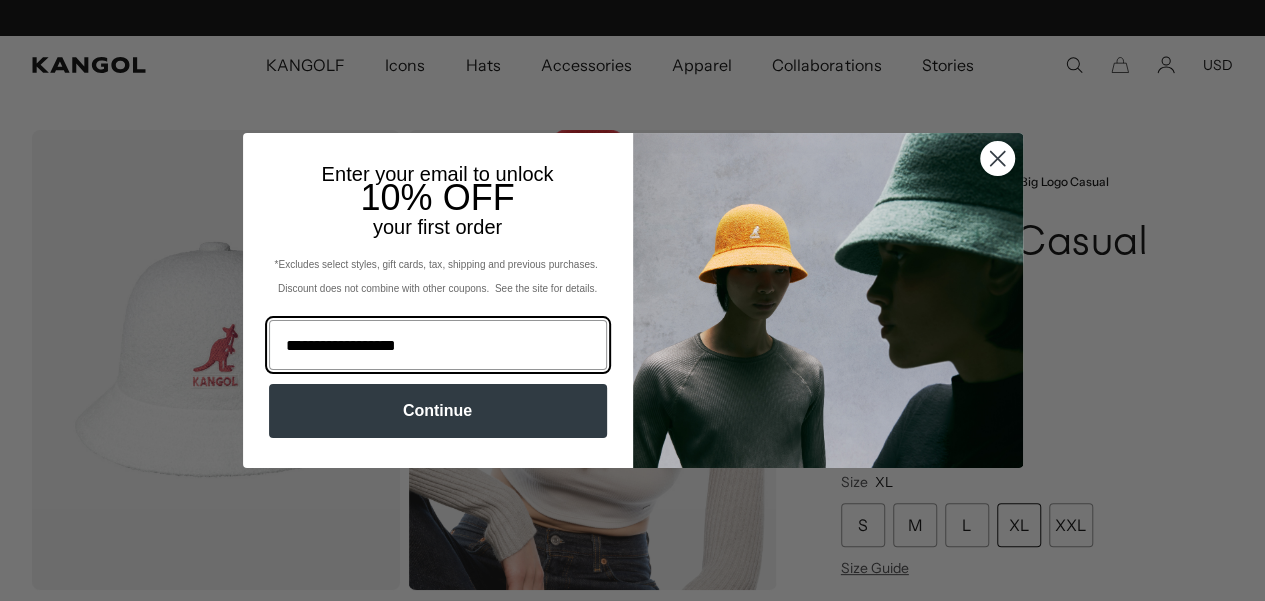 scroll, scrollTop: 0, scrollLeft: 0, axis: both 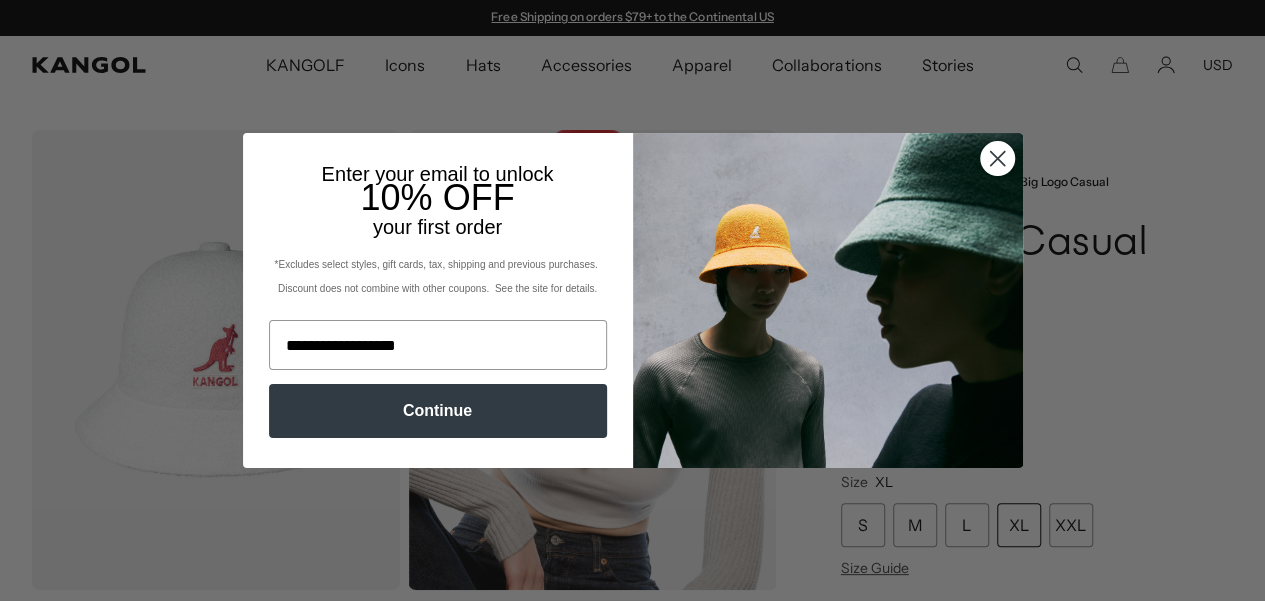 click on "Continue" at bounding box center (438, 411) 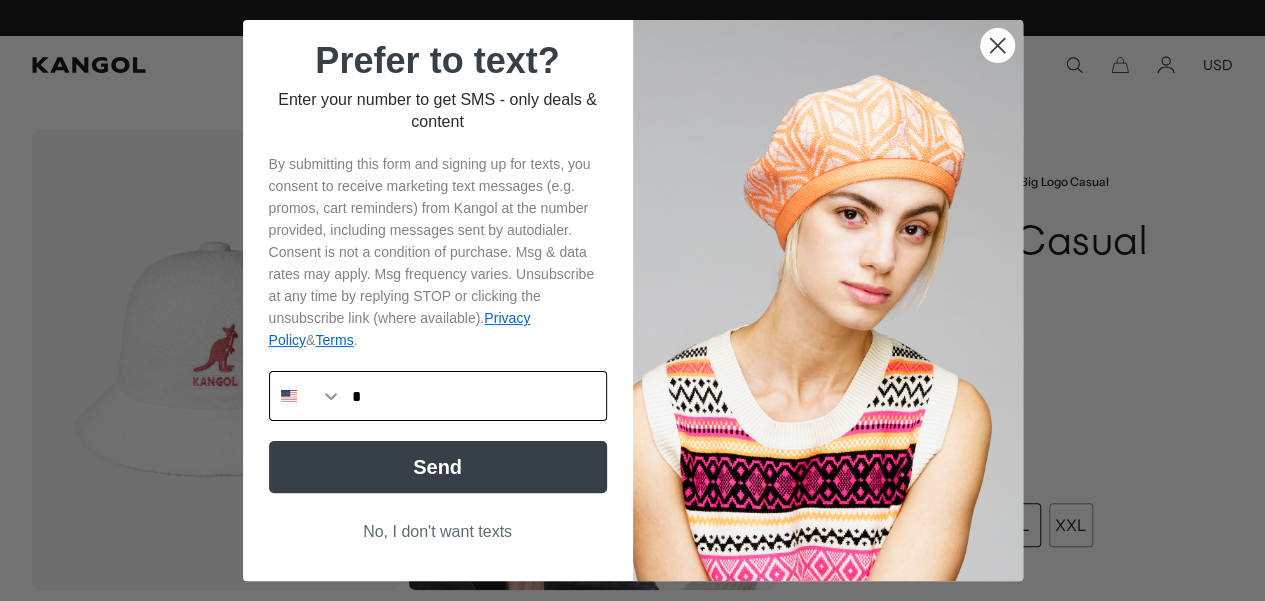 scroll, scrollTop: 0, scrollLeft: 0, axis: both 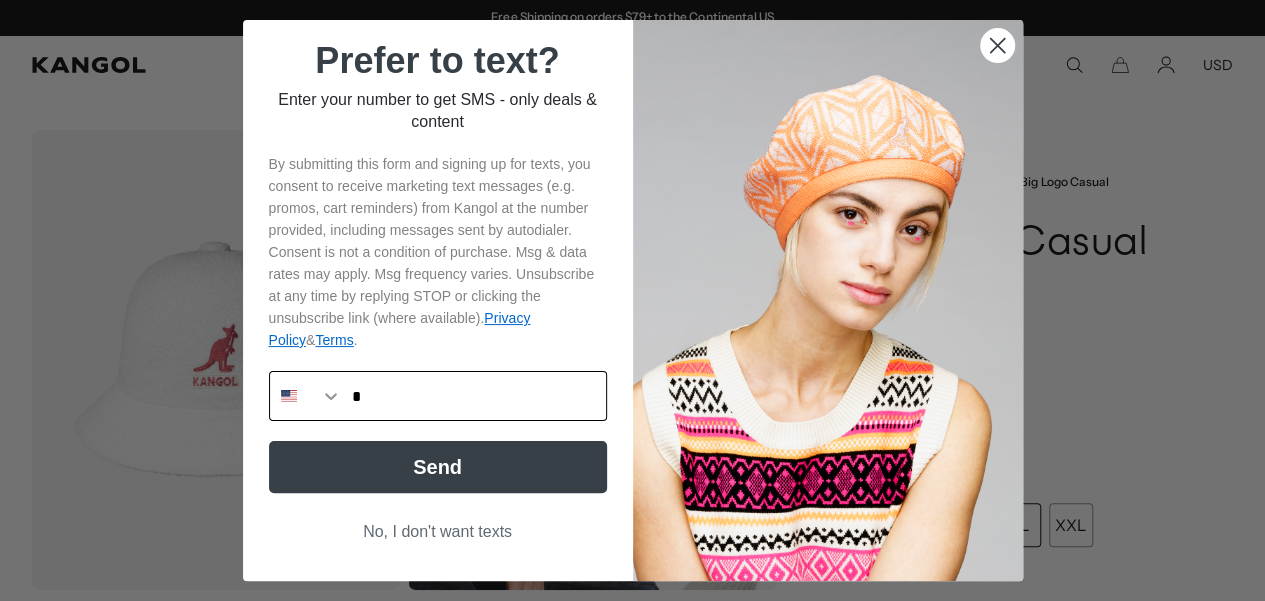 type on "**********" 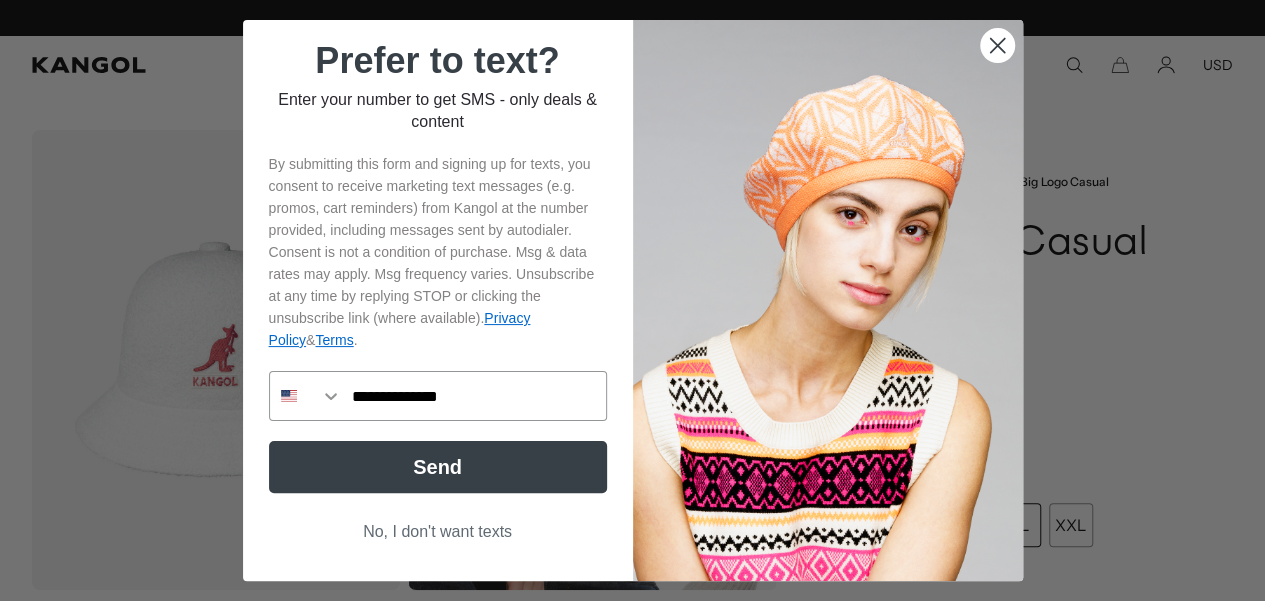 scroll, scrollTop: 0, scrollLeft: 412, axis: horizontal 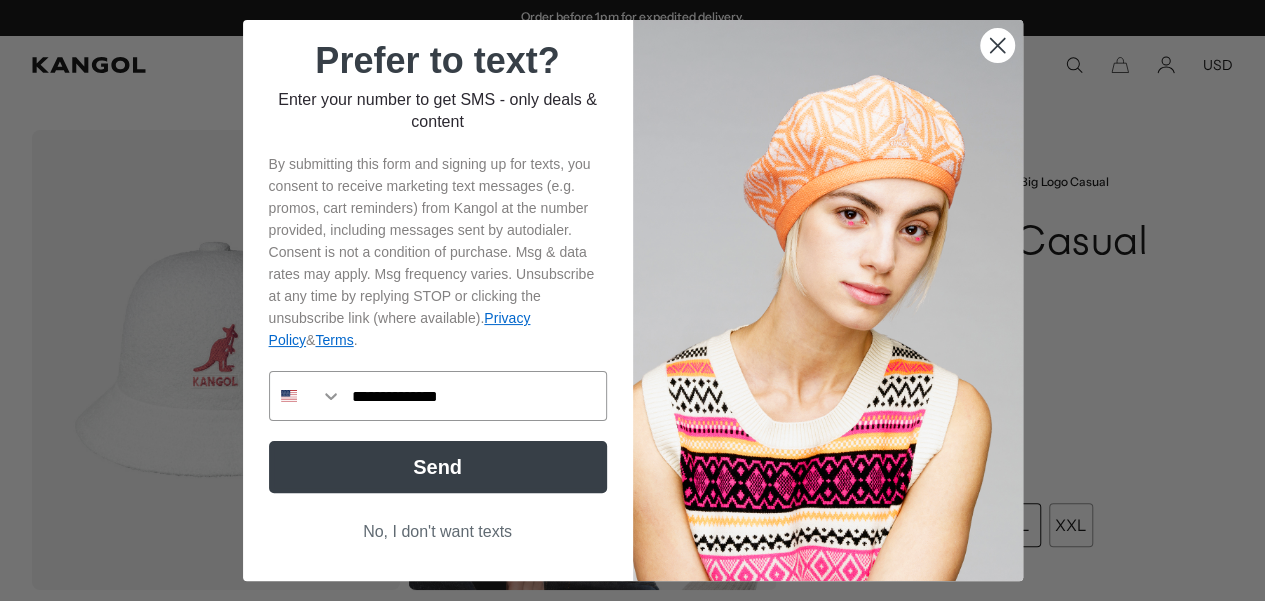 click on "Send" at bounding box center [438, 467] 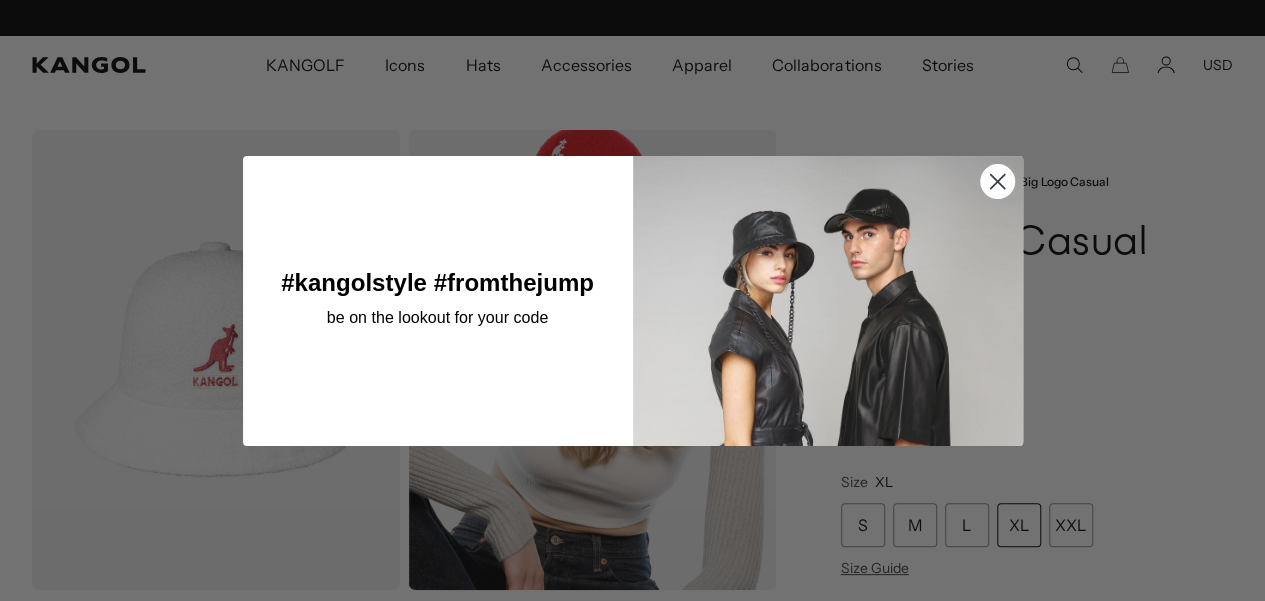 scroll, scrollTop: 0, scrollLeft: 0, axis: both 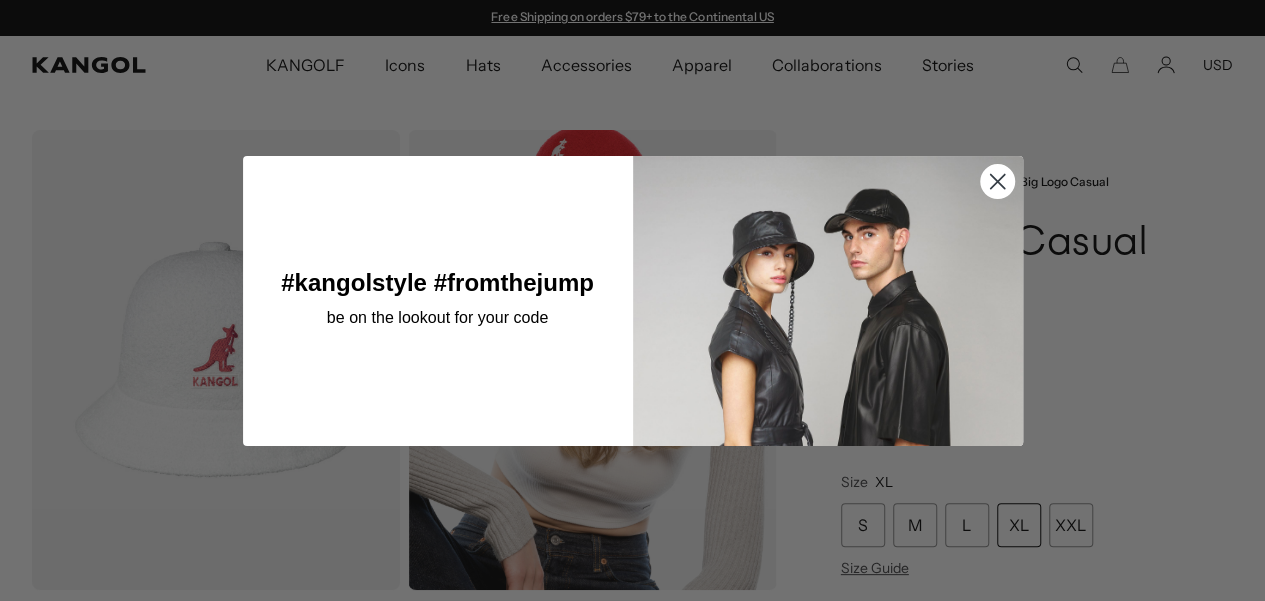 click 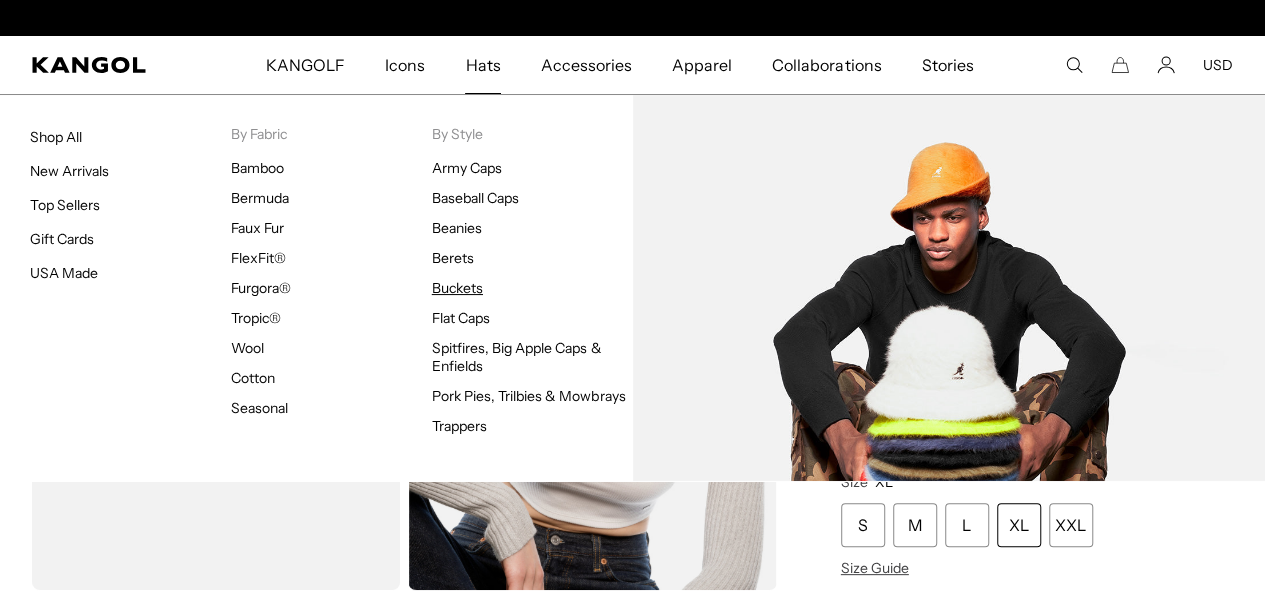 scroll, scrollTop: 0, scrollLeft: 412, axis: horizontal 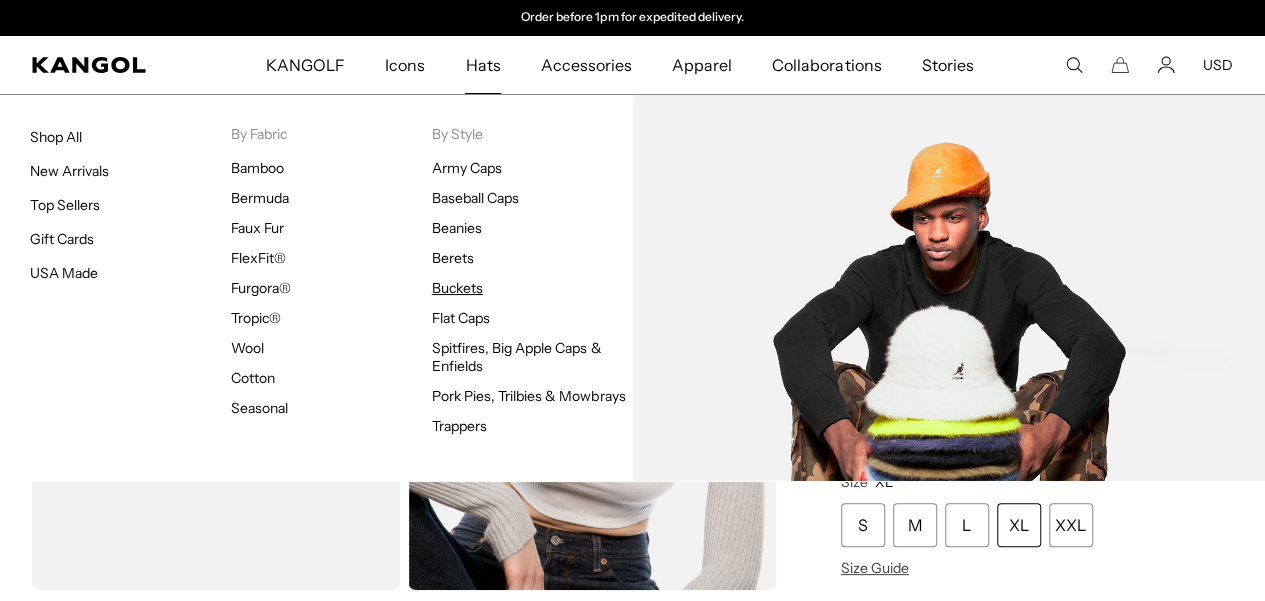 click on "Buckets" at bounding box center (457, 288) 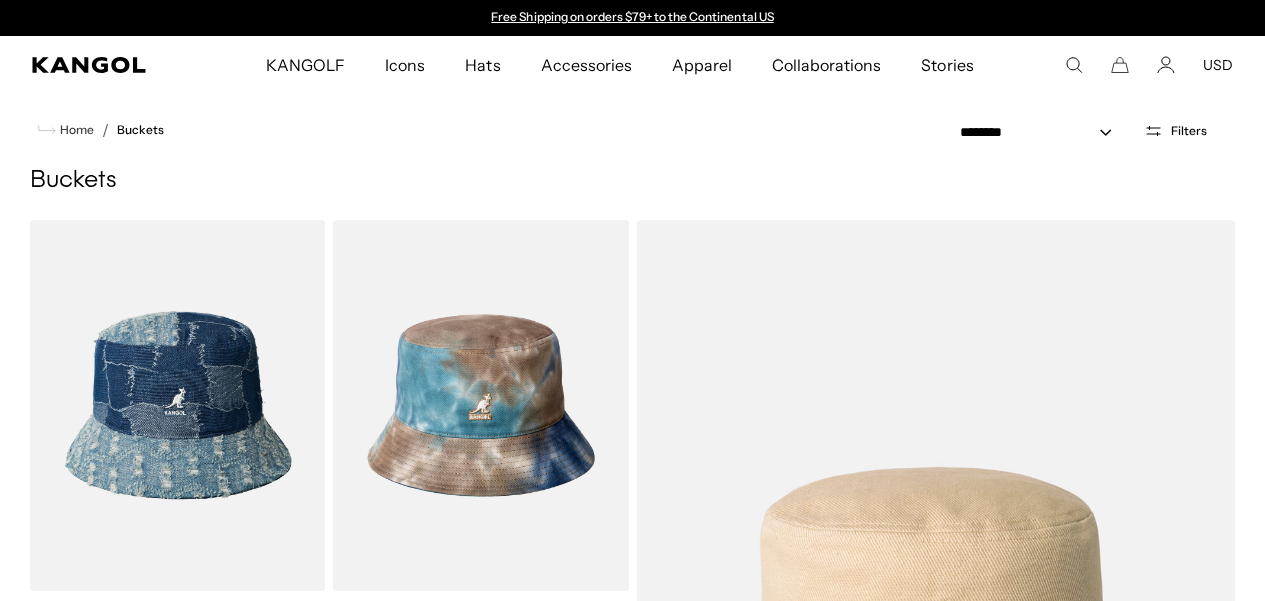scroll, scrollTop: 0, scrollLeft: 0, axis: both 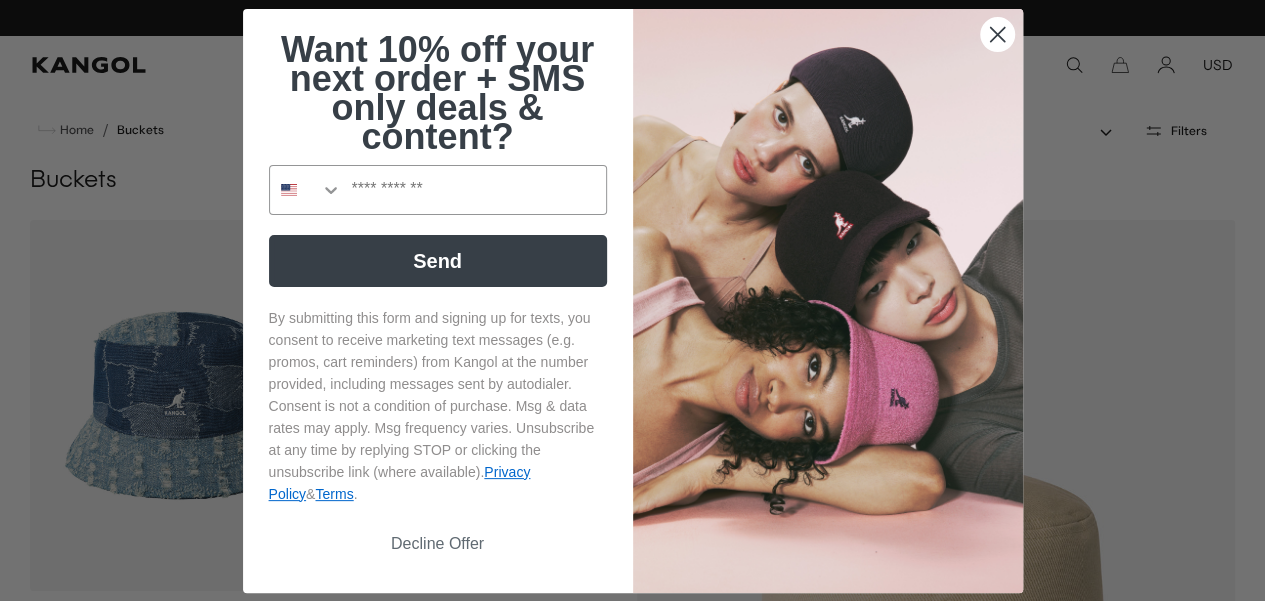 click 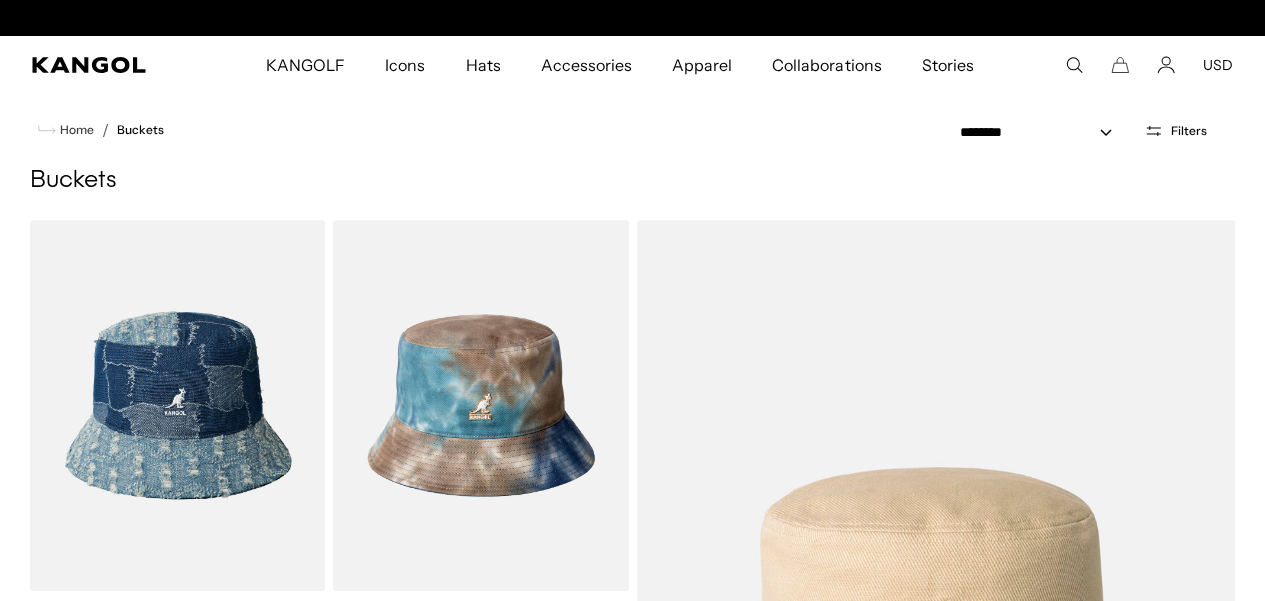 scroll, scrollTop: 0, scrollLeft: 0, axis: both 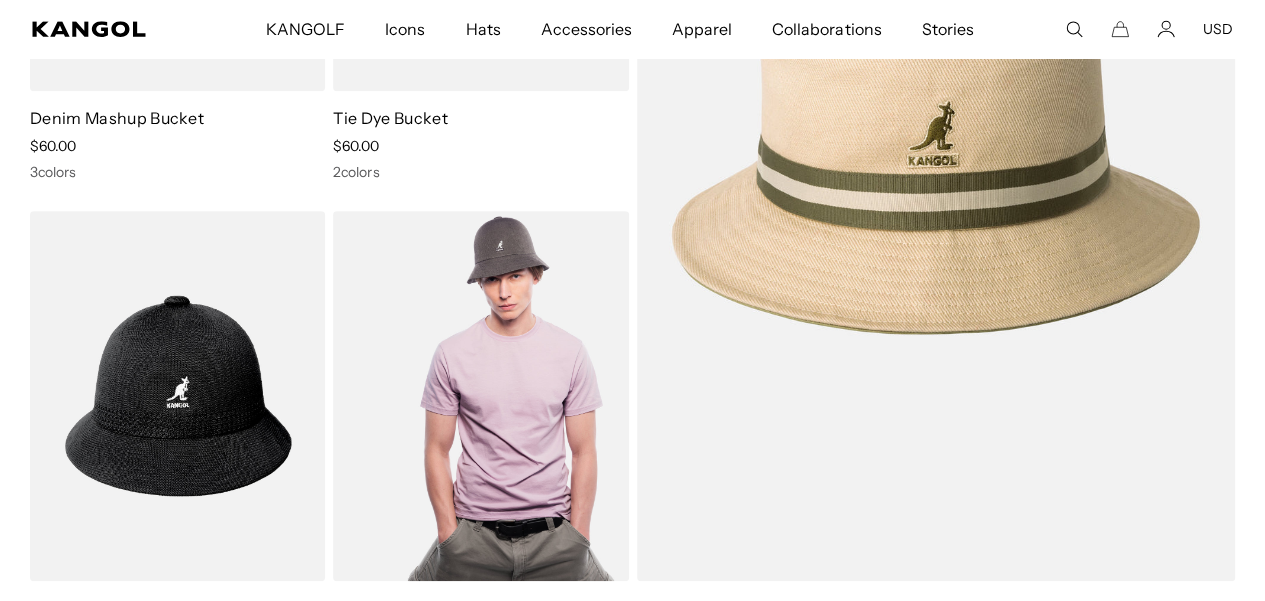 click at bounding box center [480, 396] 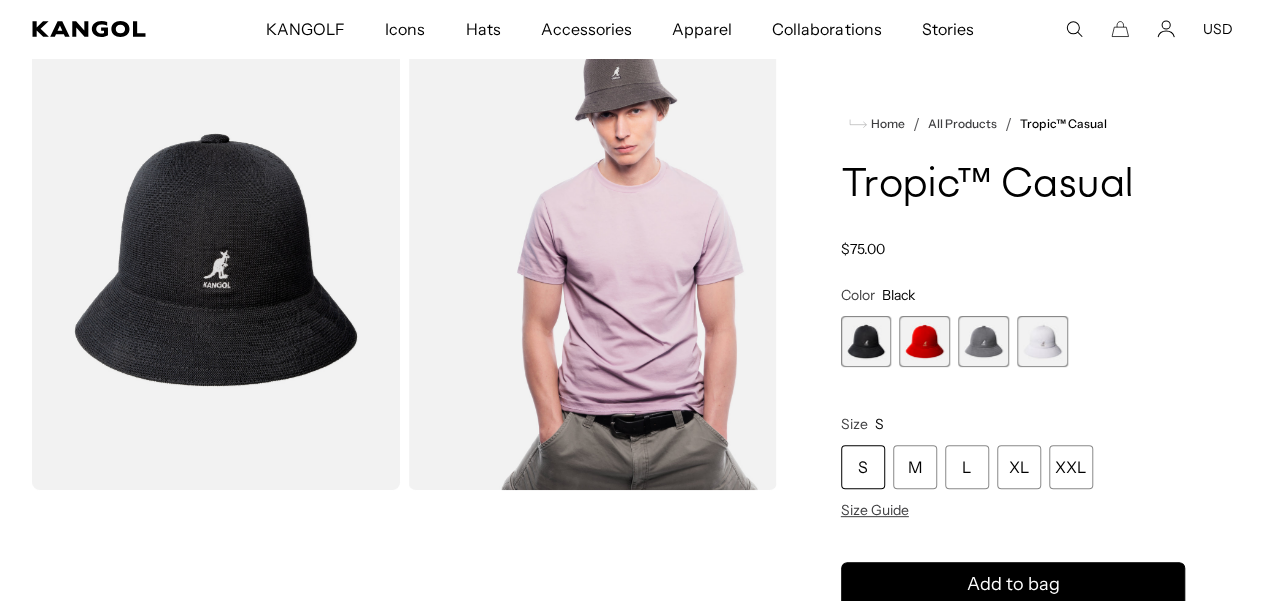 scroll, scrollTop: 100, scrollLeft: 0, axis: vertical 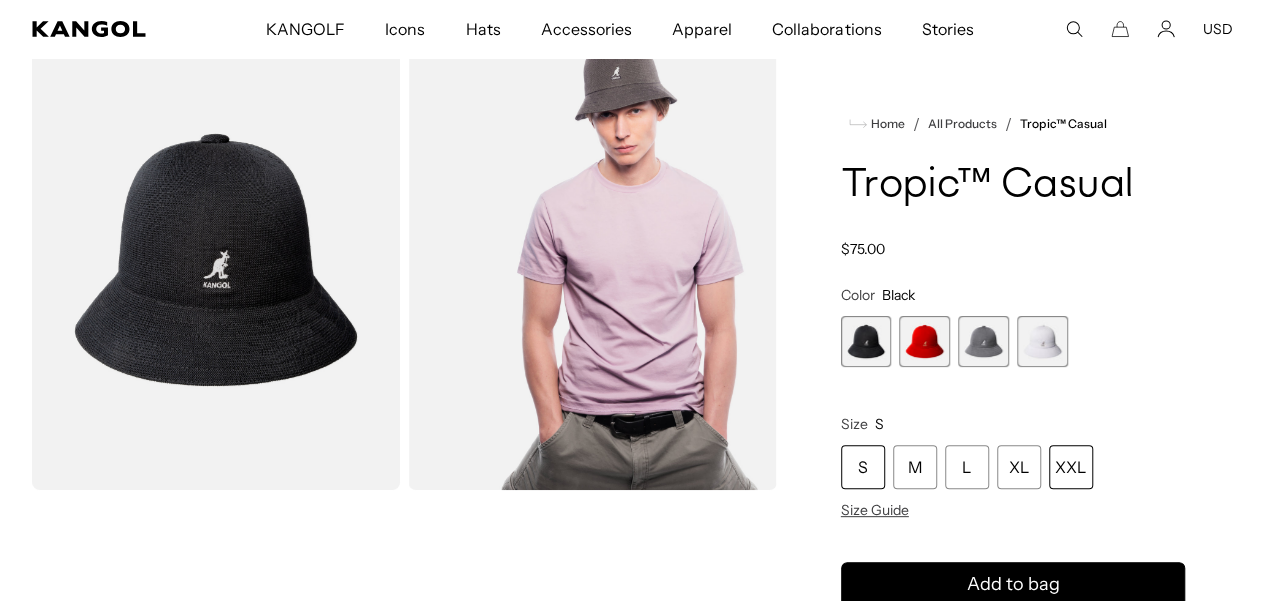 click on "XXL" at bounding box center [1071, 467] 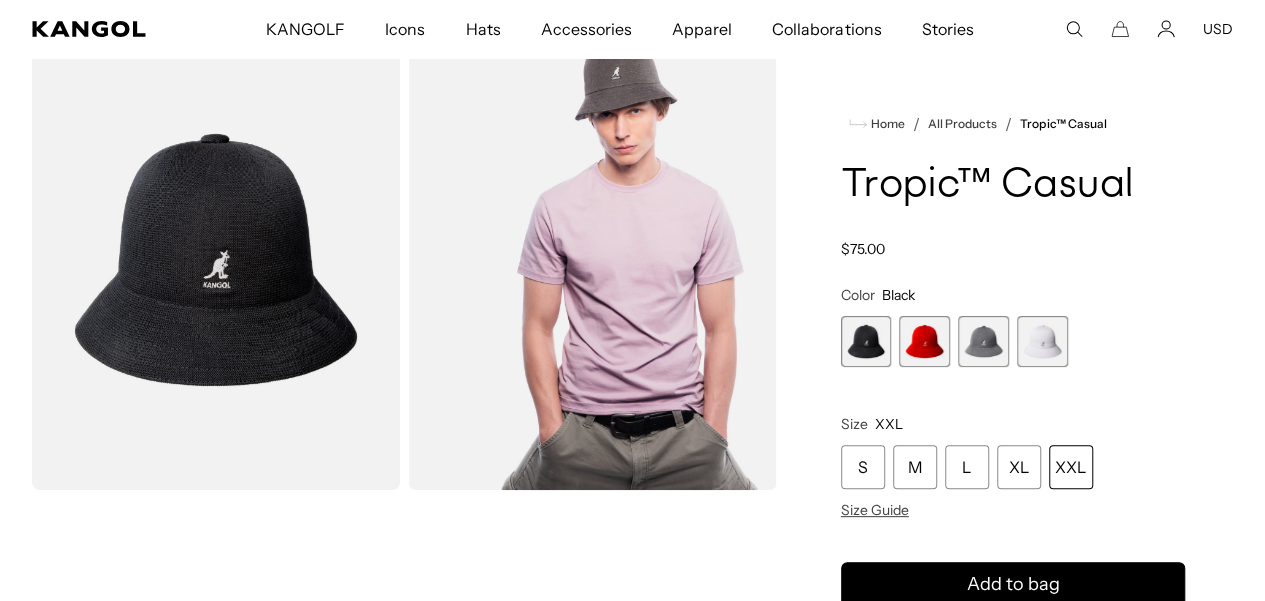 scroll, scrollTop: 0, scrollLeft: 0, axis: both 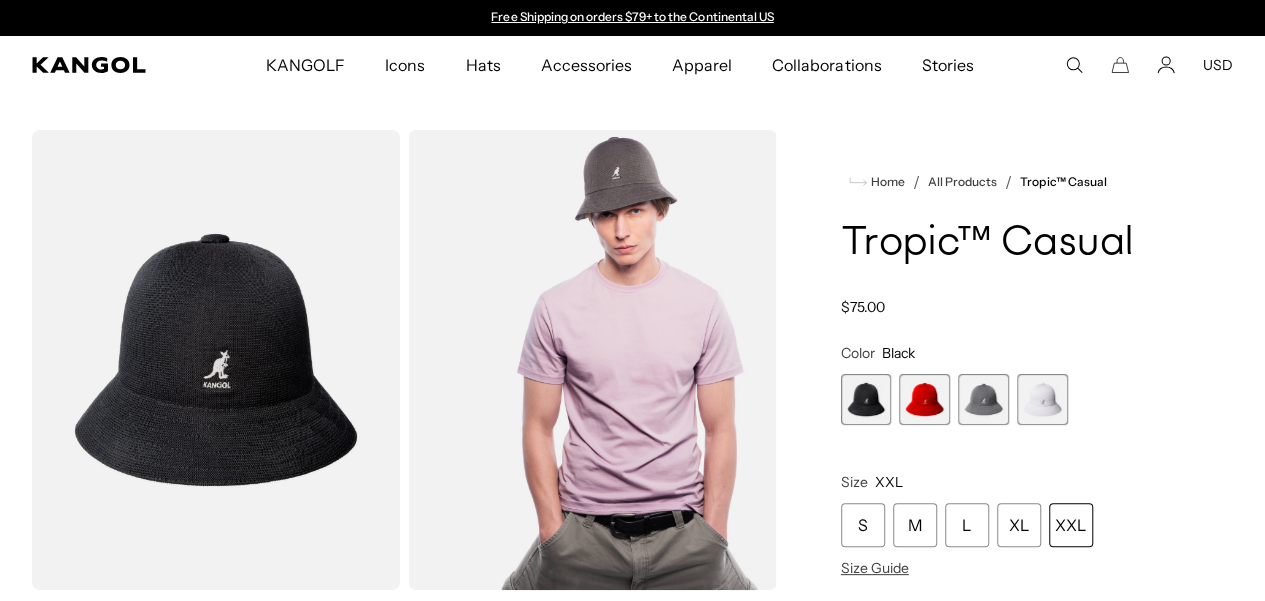 click at bounding box center [216, 360] 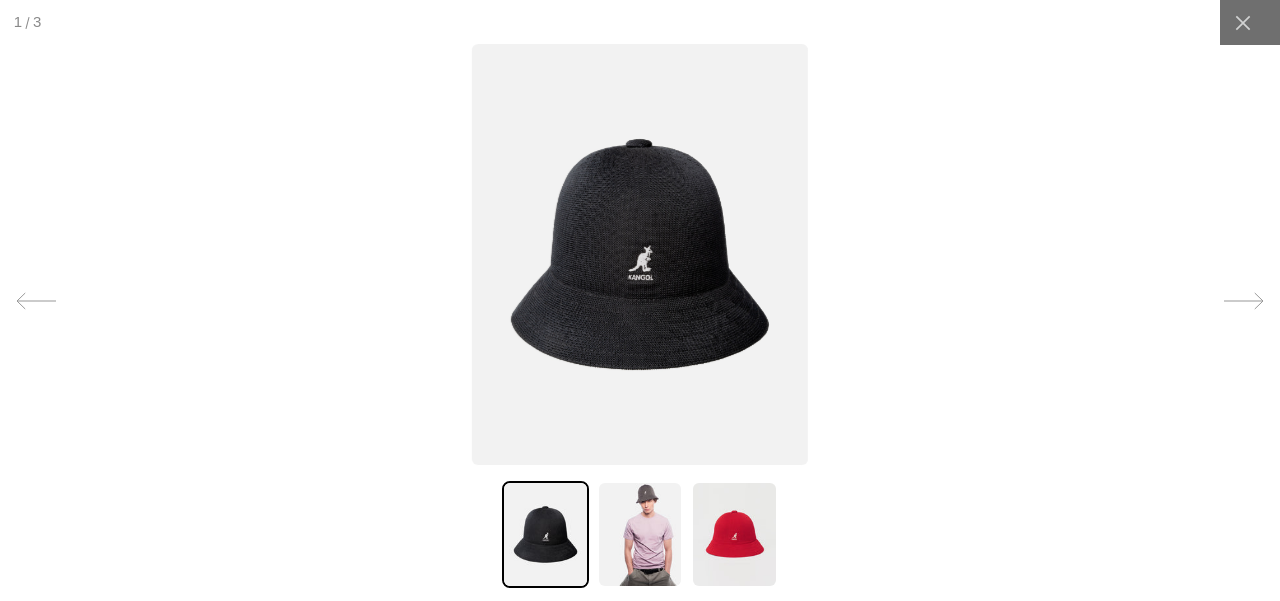 scroll, scrollTop: 0, scrollLeft: 412, axis: horizontal 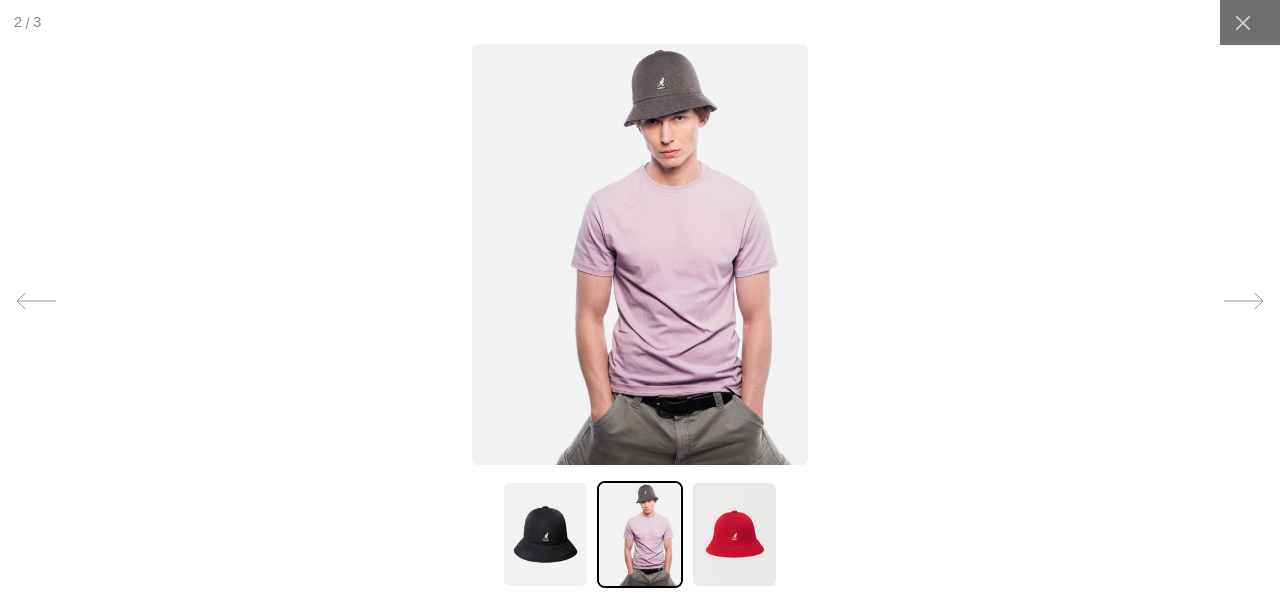 click at bounding box center (734, 534) 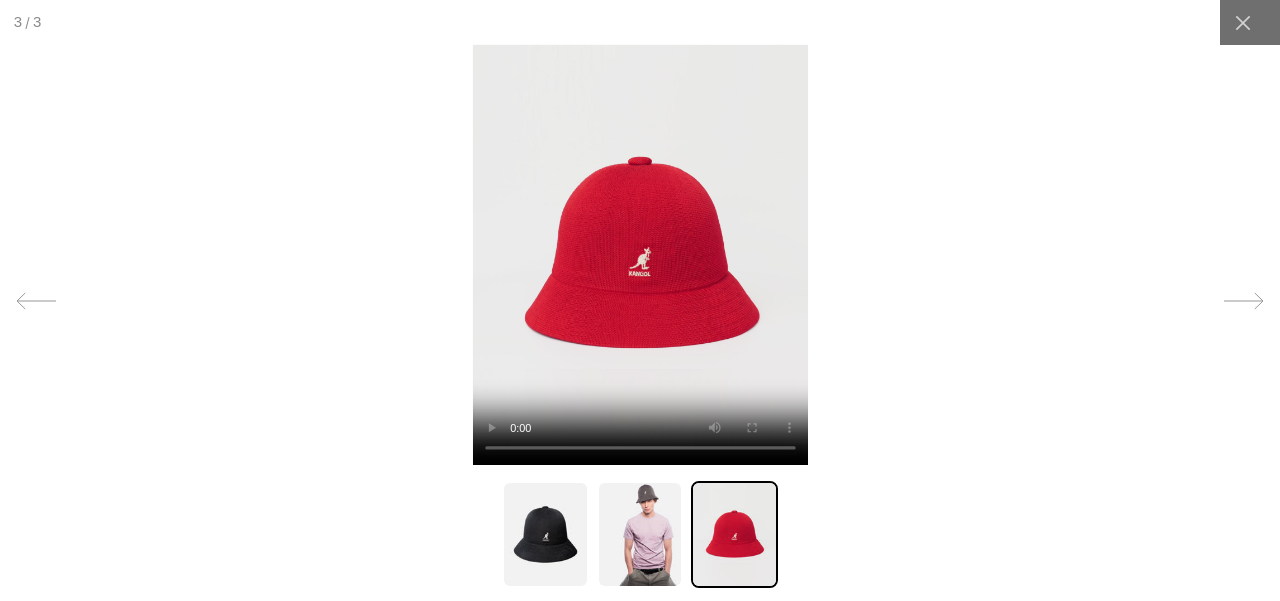 scroll, scrollTop: 0, scrollLeft: 412, axis: horizontal 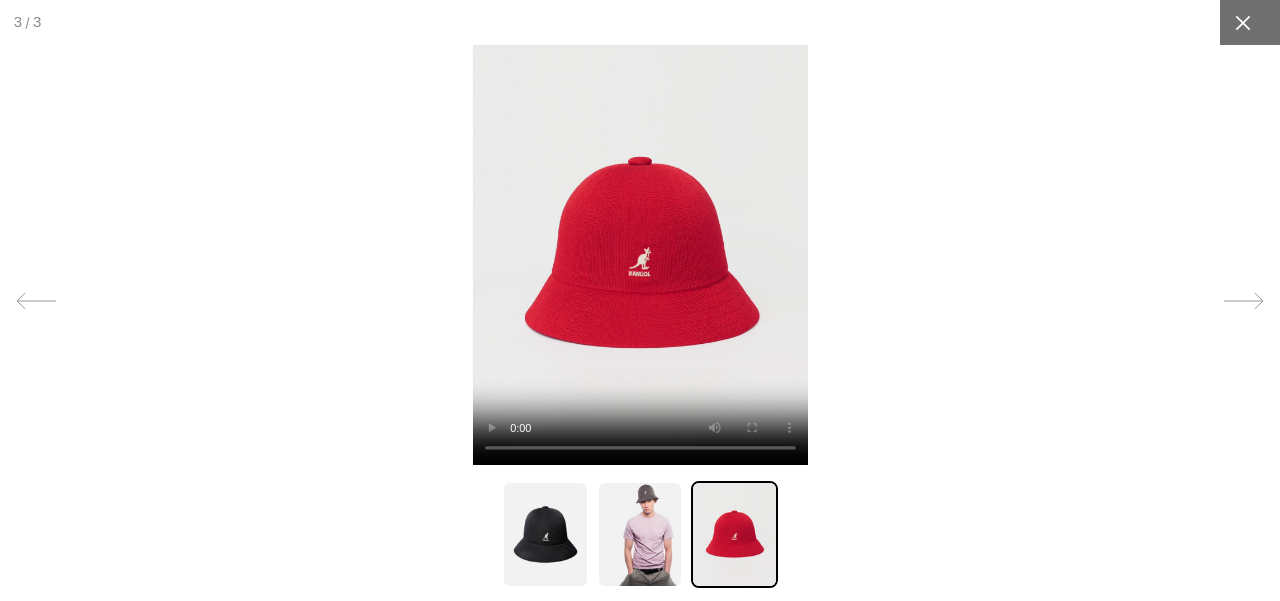 click 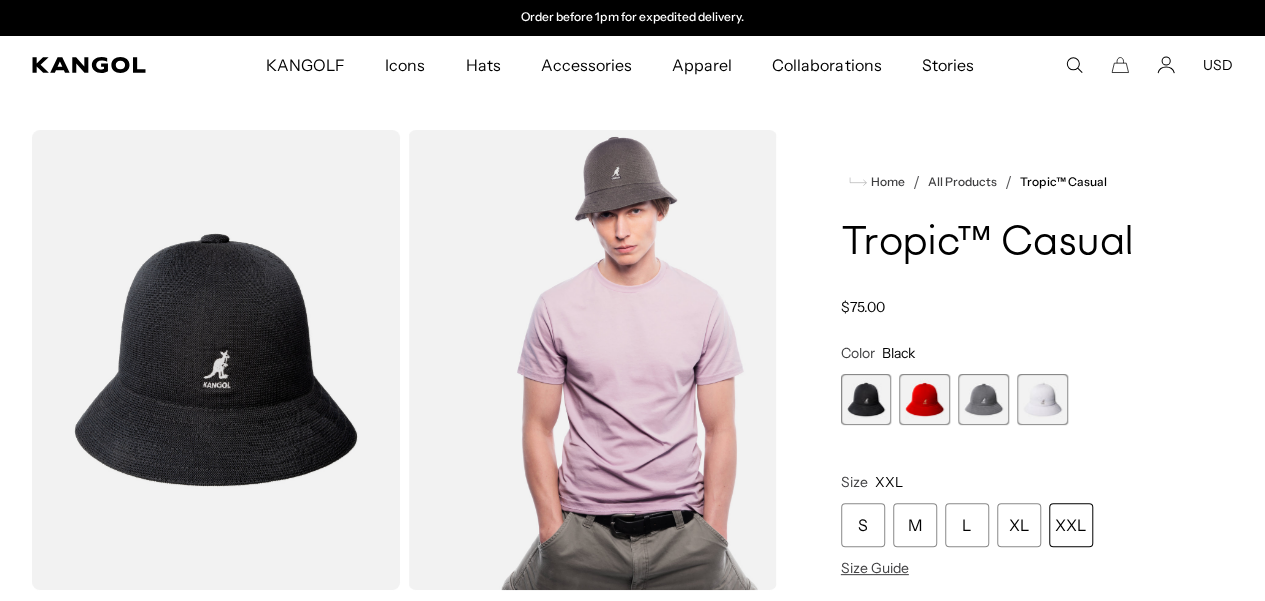 click at bounding box center [216, 360] 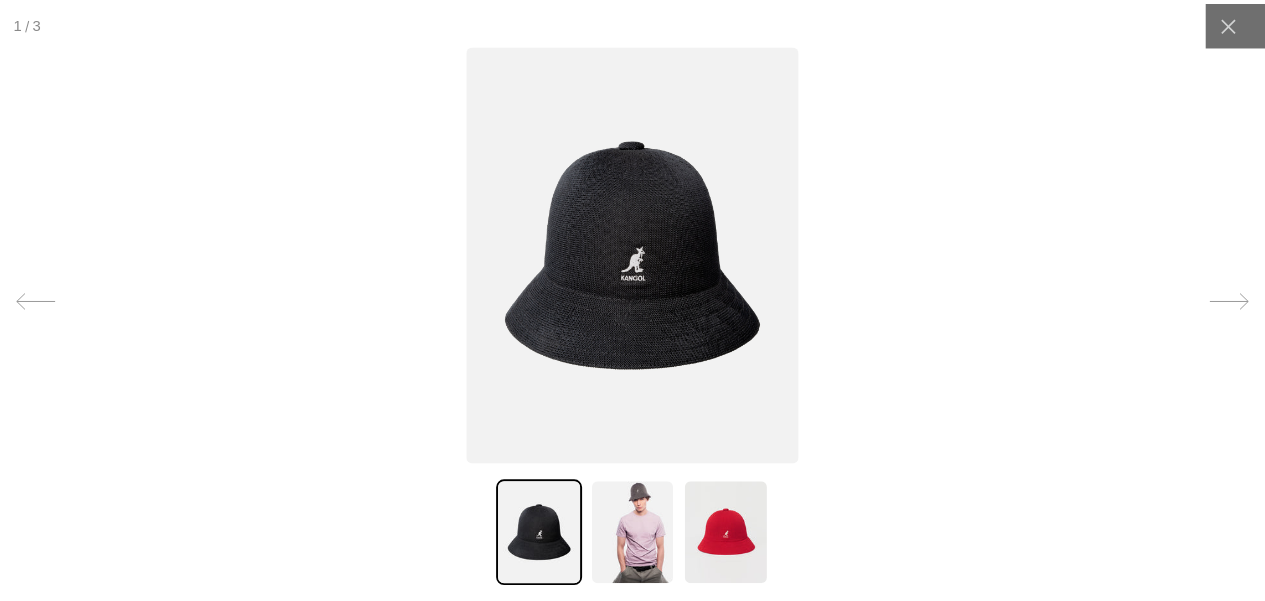 scroll, scrollTop: 0, scrollLeft: 0, axis: both 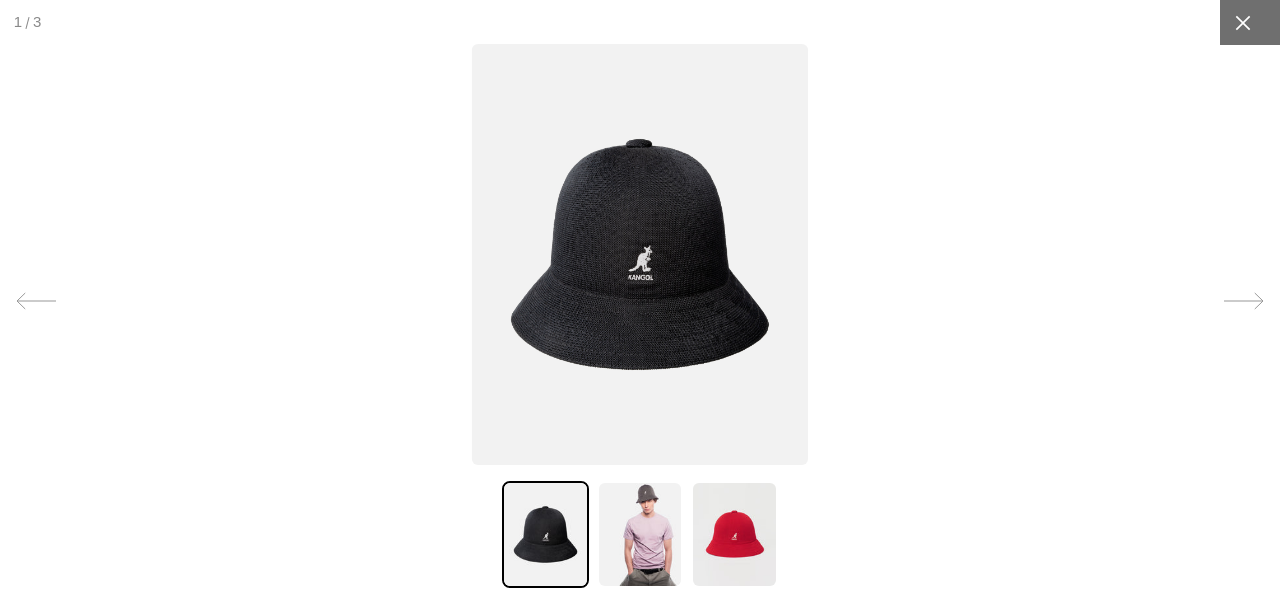 click 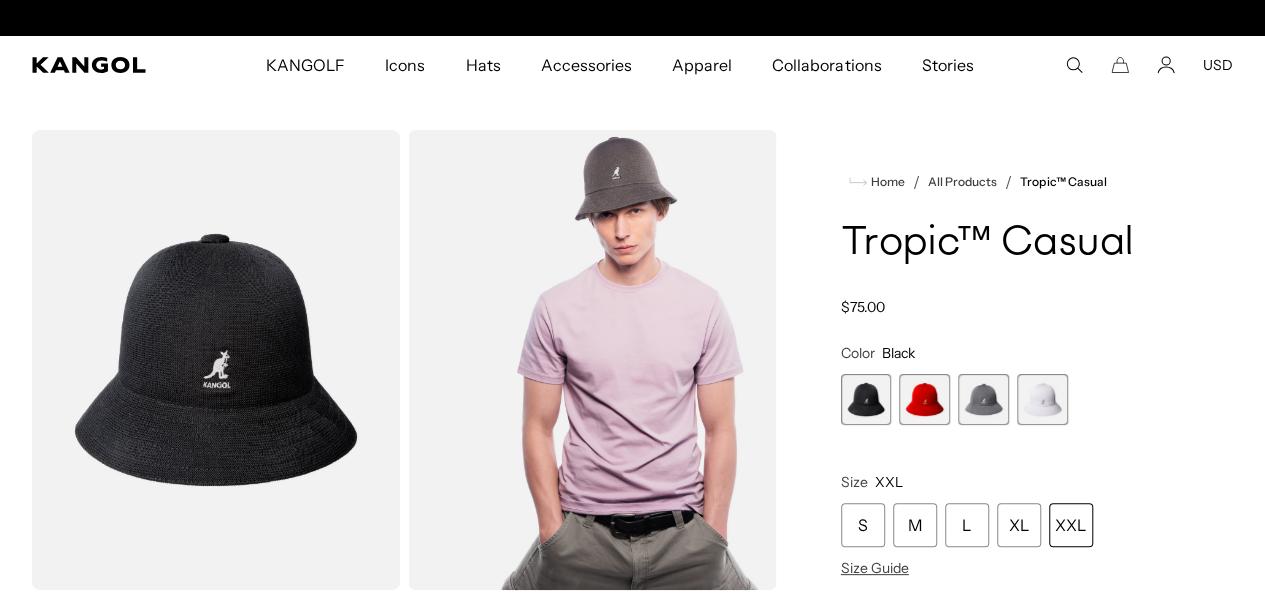 scroll, scrollTop: 0, scrollLeft: 412, axis: horizontal 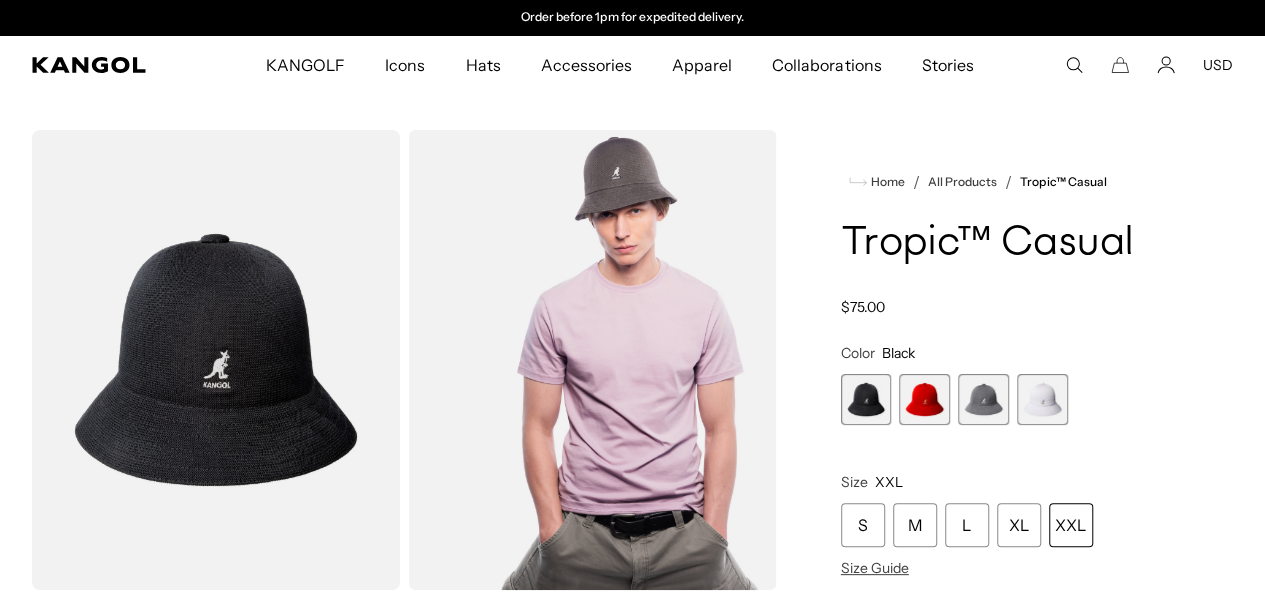 click at bounding box center (216, 360) 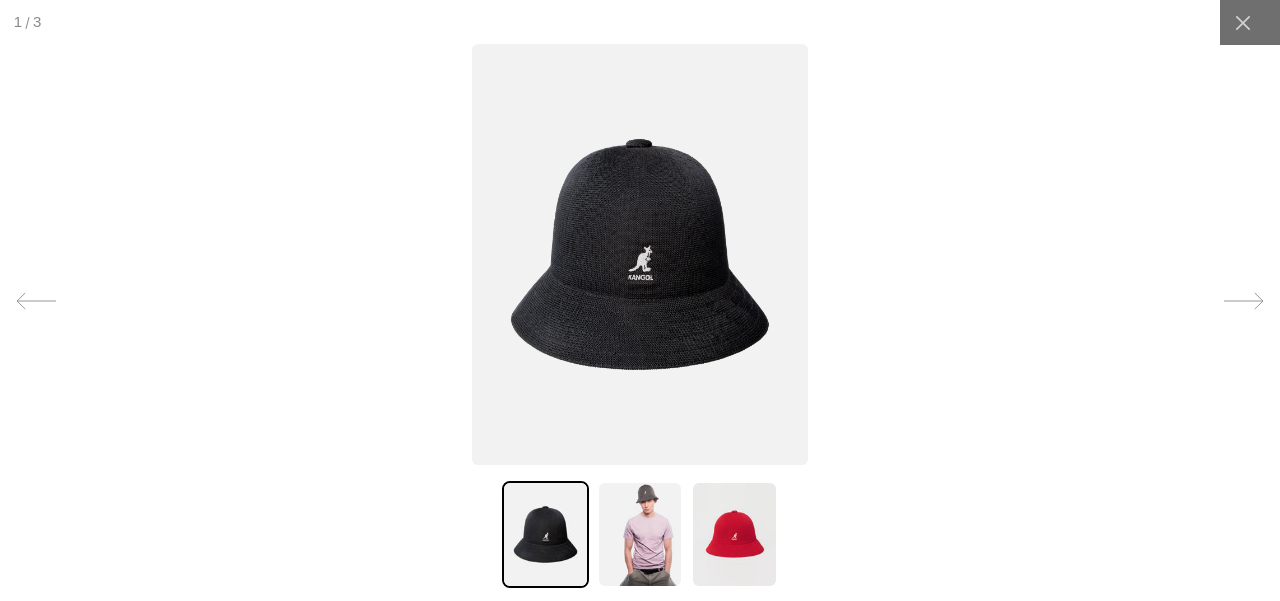 click at bounding box center (640, 254) 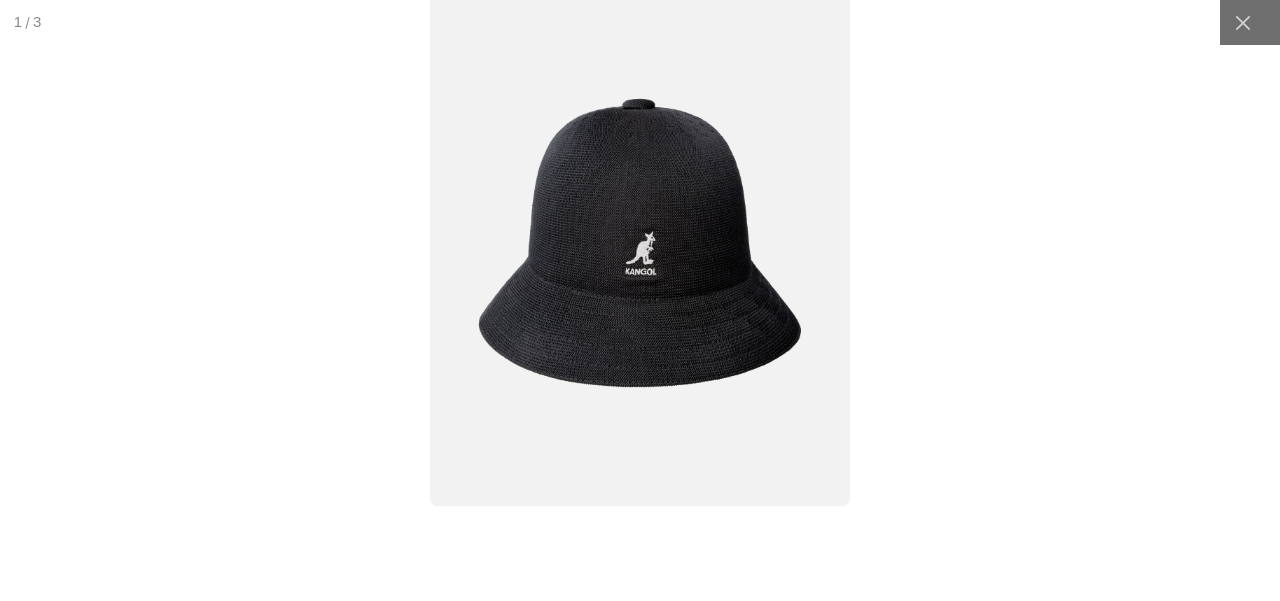 scroll, scrollTop: 0, scrollLeft: 0, axis: both 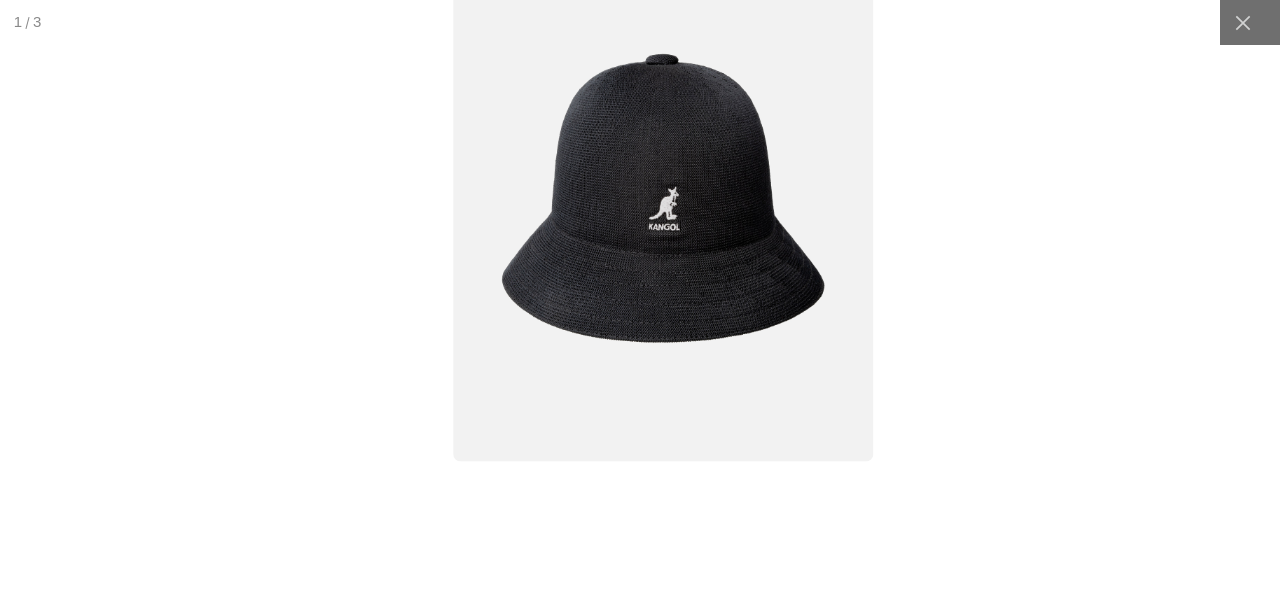 click at bounding box center (663, 198) 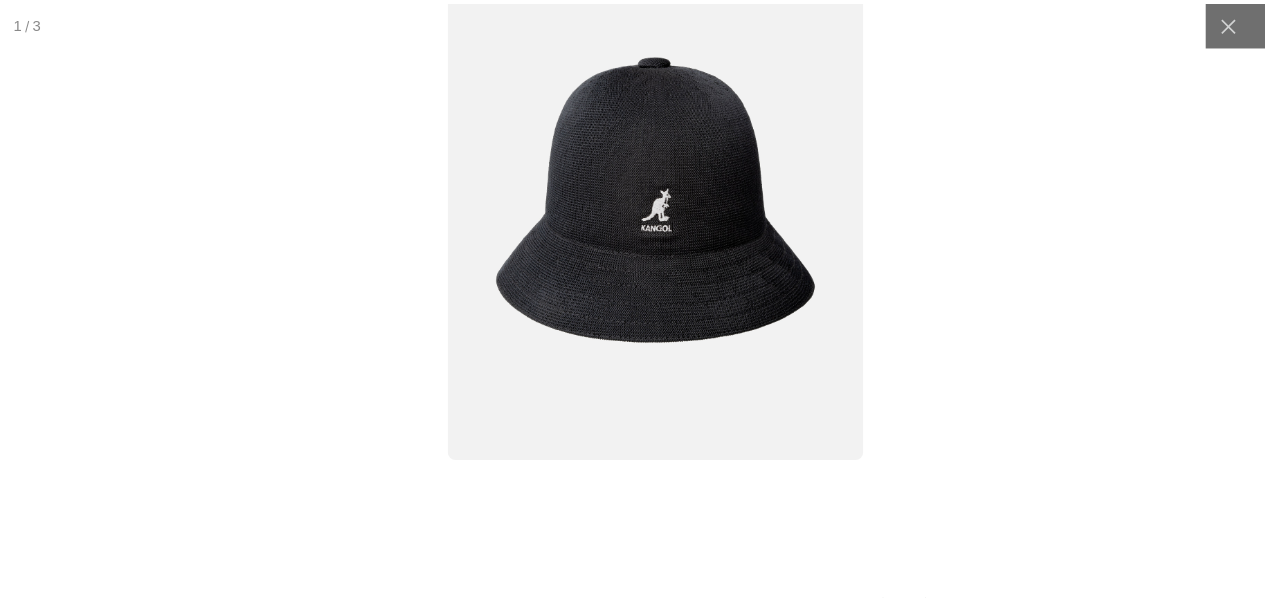 scroll, scrollTop: 0, scrollLeft: 412, axis: horizontal 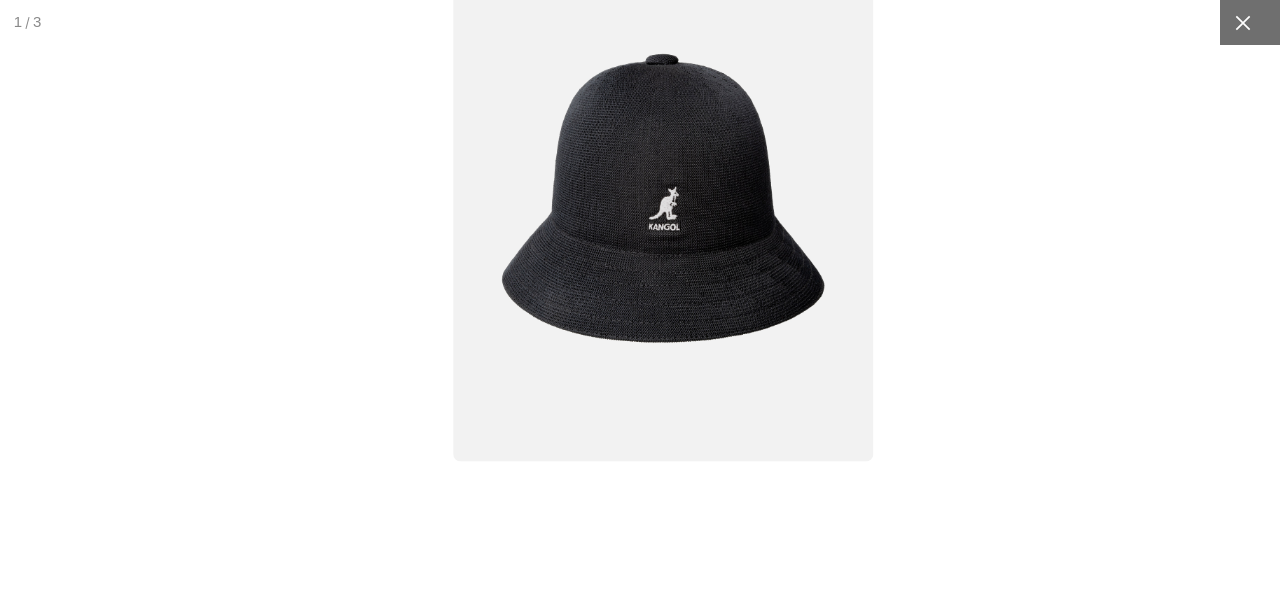 click at bounding box center (1242, 22) 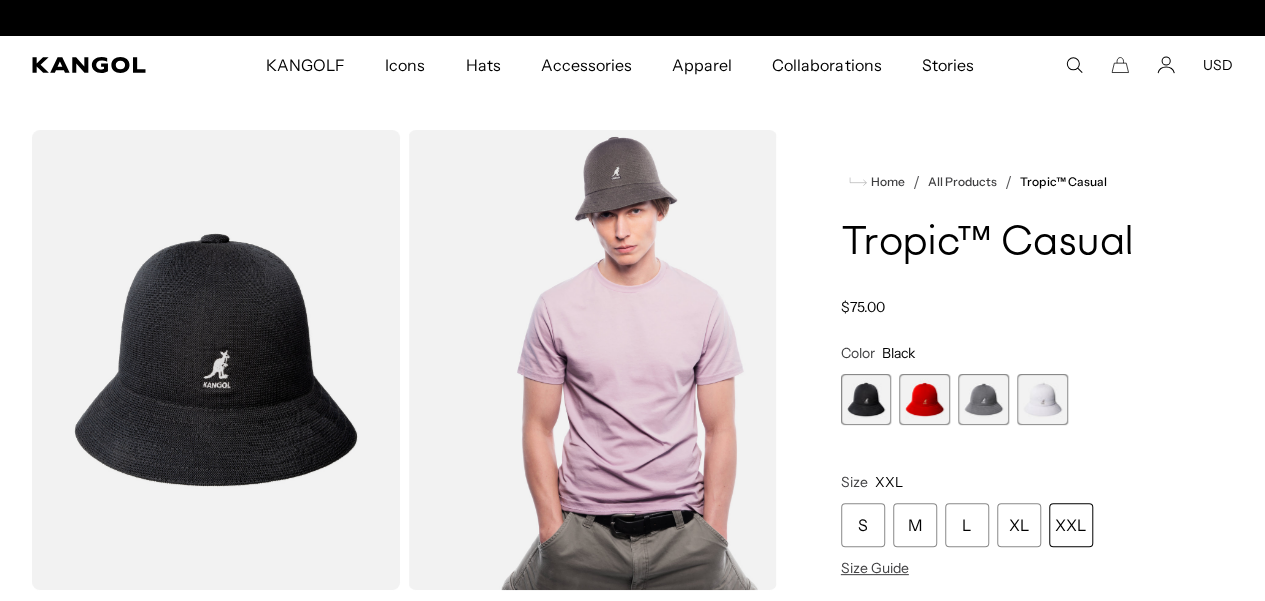 scroll, scrollTop: 0, scrollLeft: 0, axis: both 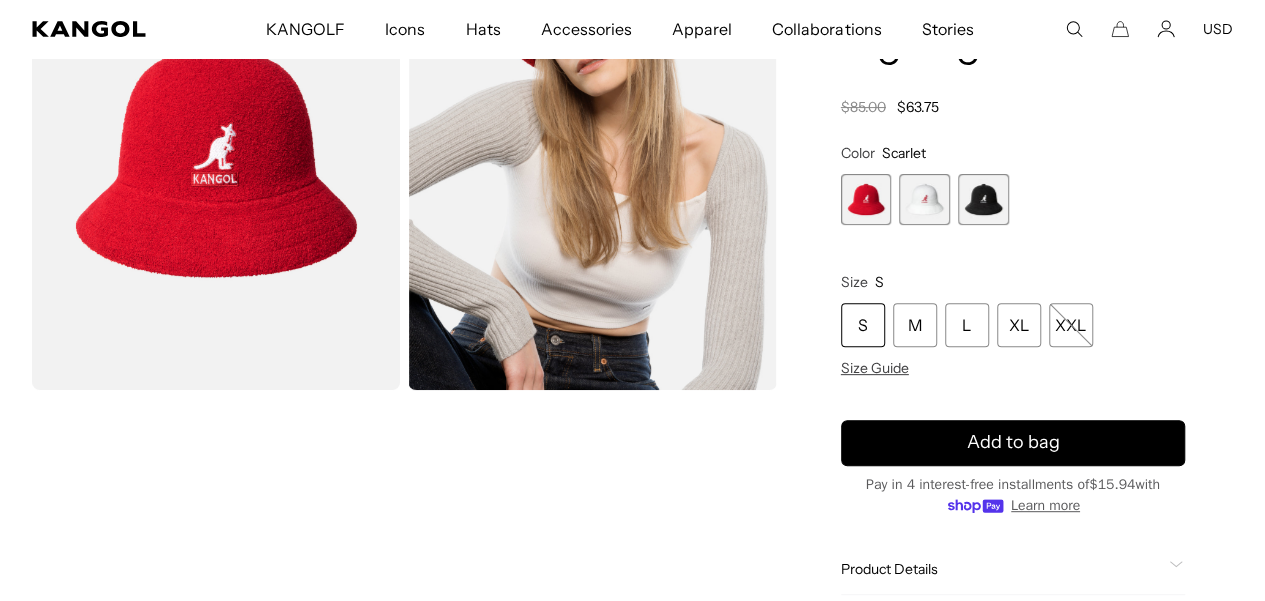 click at bounding box center (983, 199) 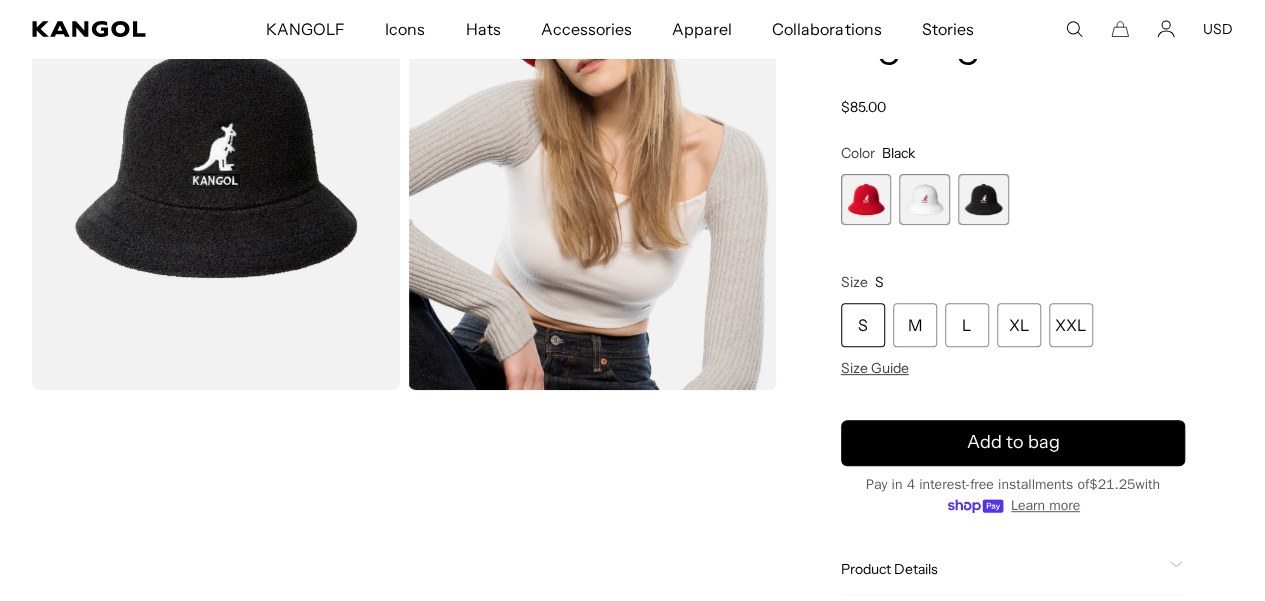 scroll, scrollTop: 0, scrollLeft: 412, axis: horizontal 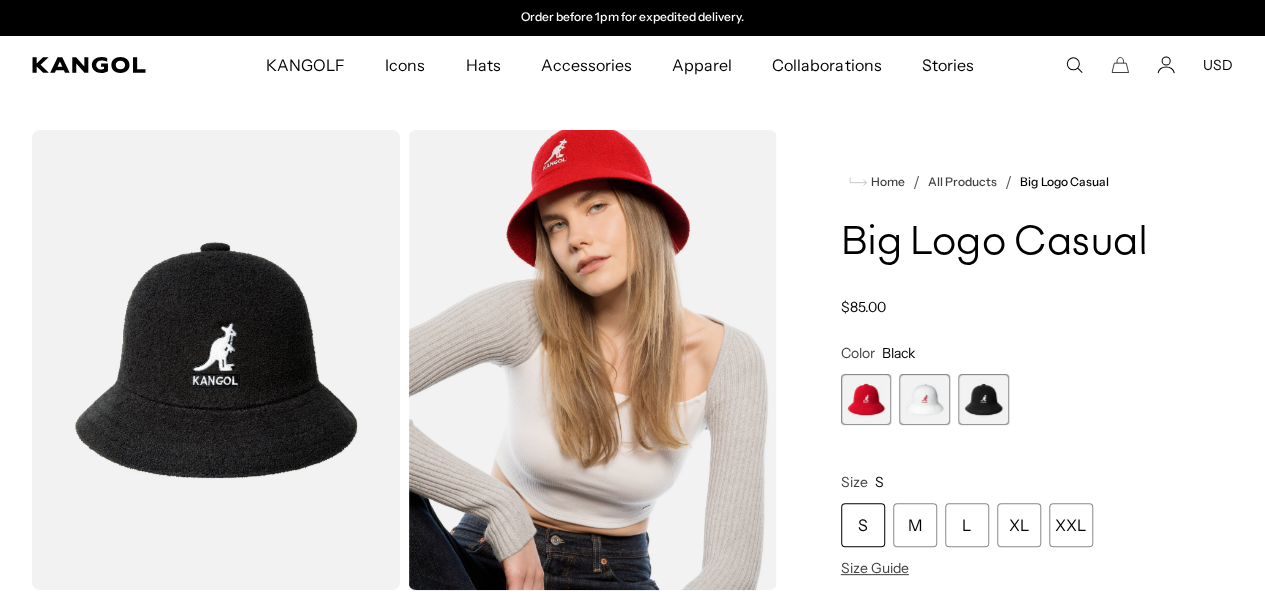 click at bounding box center [924, 399] 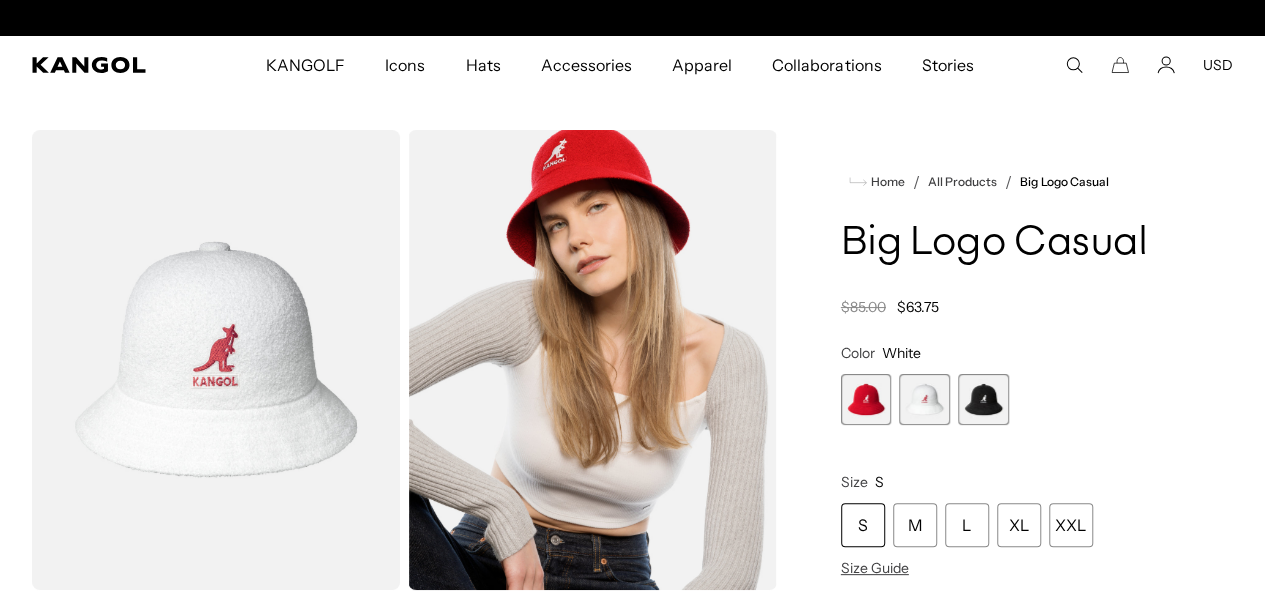 click at bounding box center (983, 399) 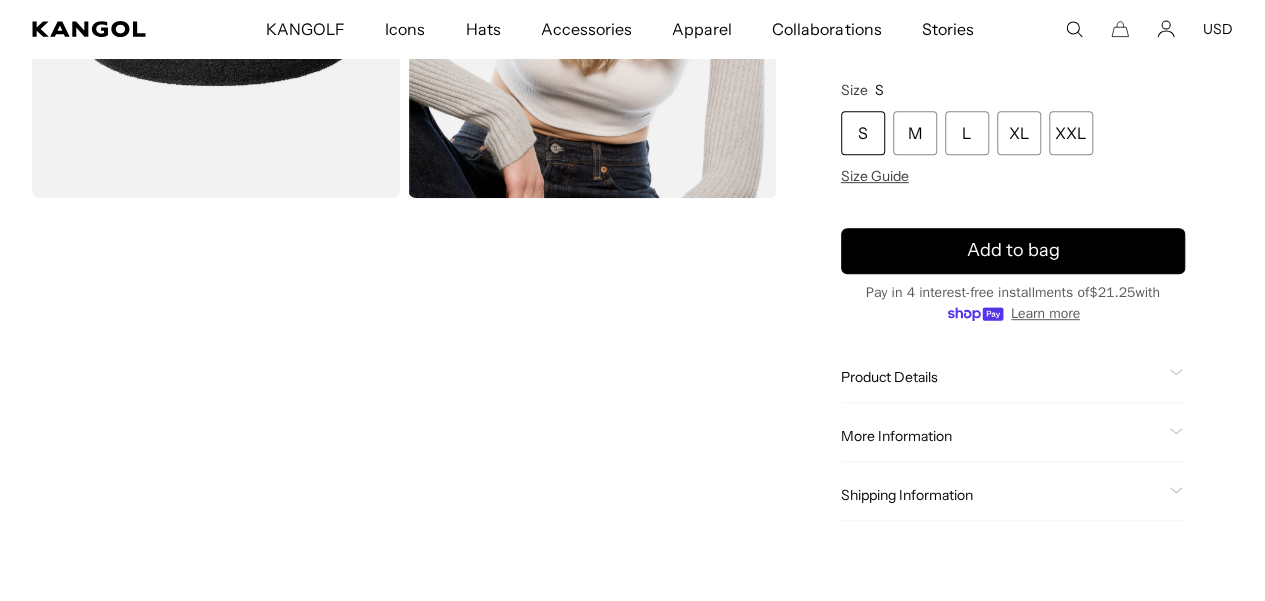 scroll, scrollTop: 400, scrollLeft: 0, axis: vertical 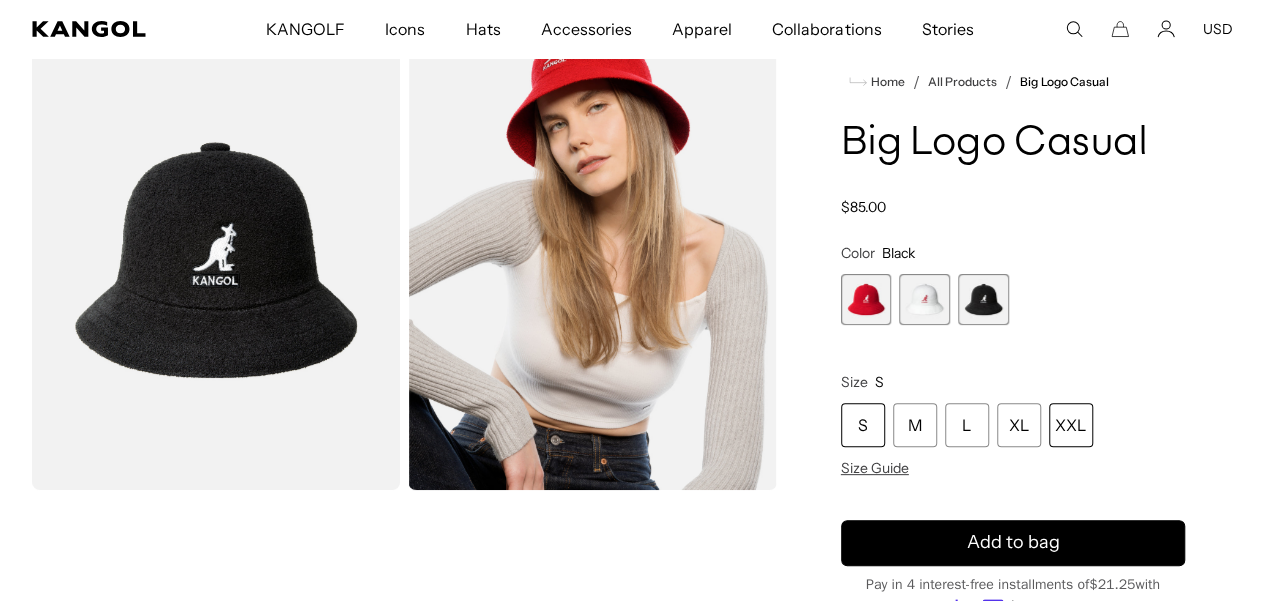 click on "XXL" at bounding box center [1071, 425] 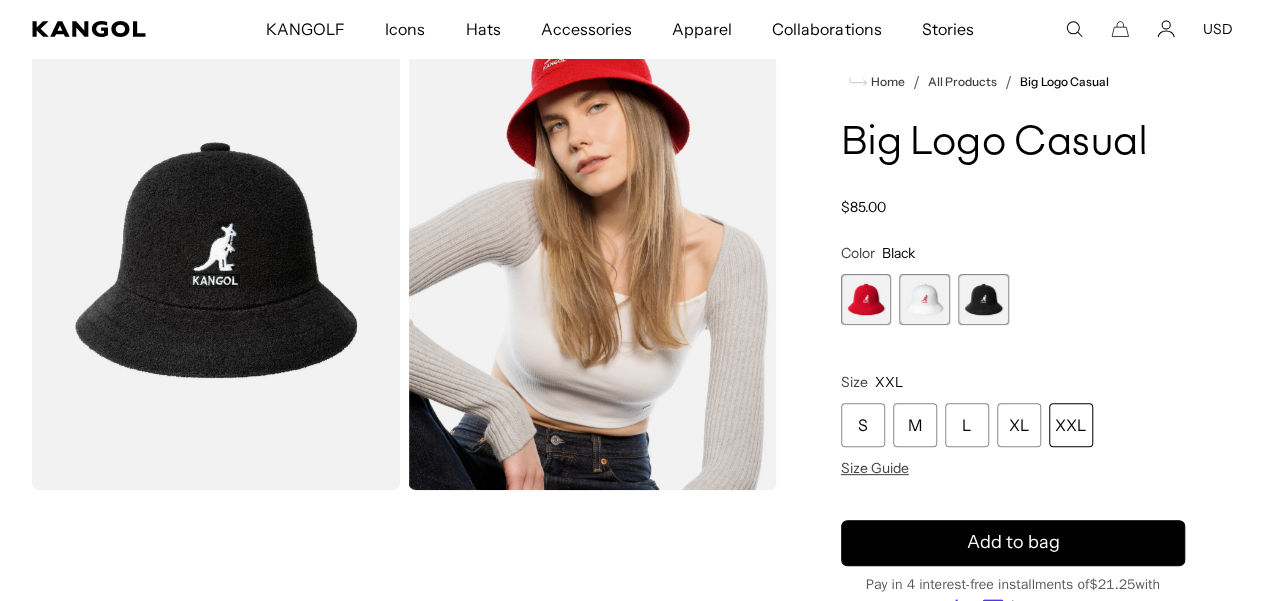 scroll, scrollTop: 0, scrollLeft: 0, axis: both 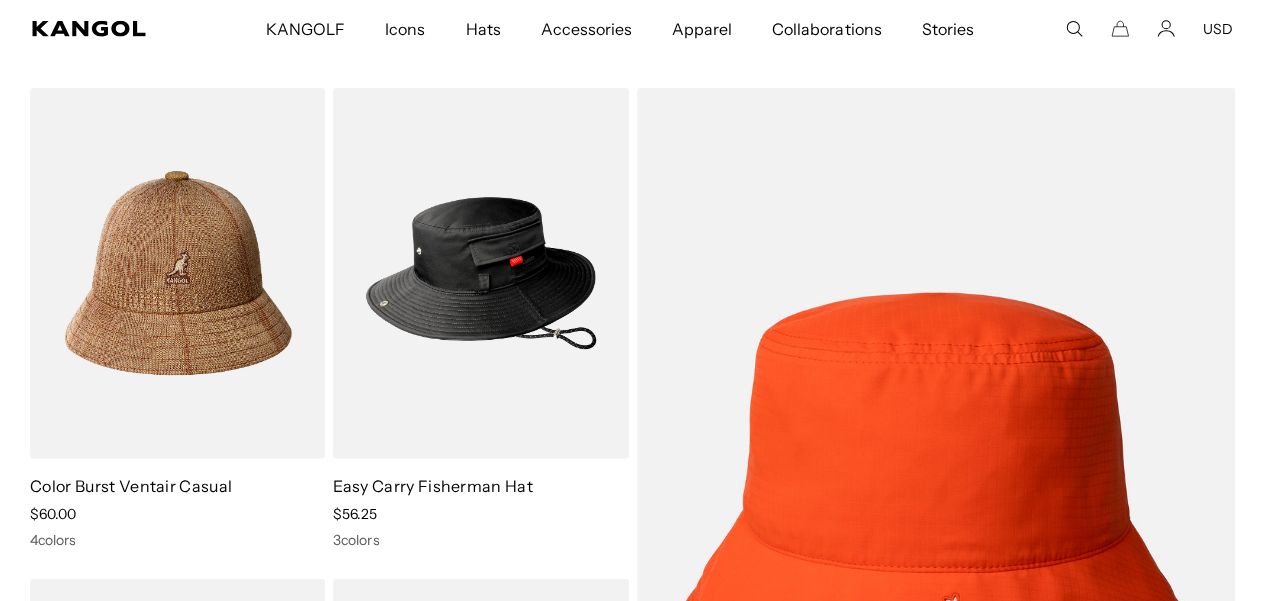 click at bounding box center [177, 273] 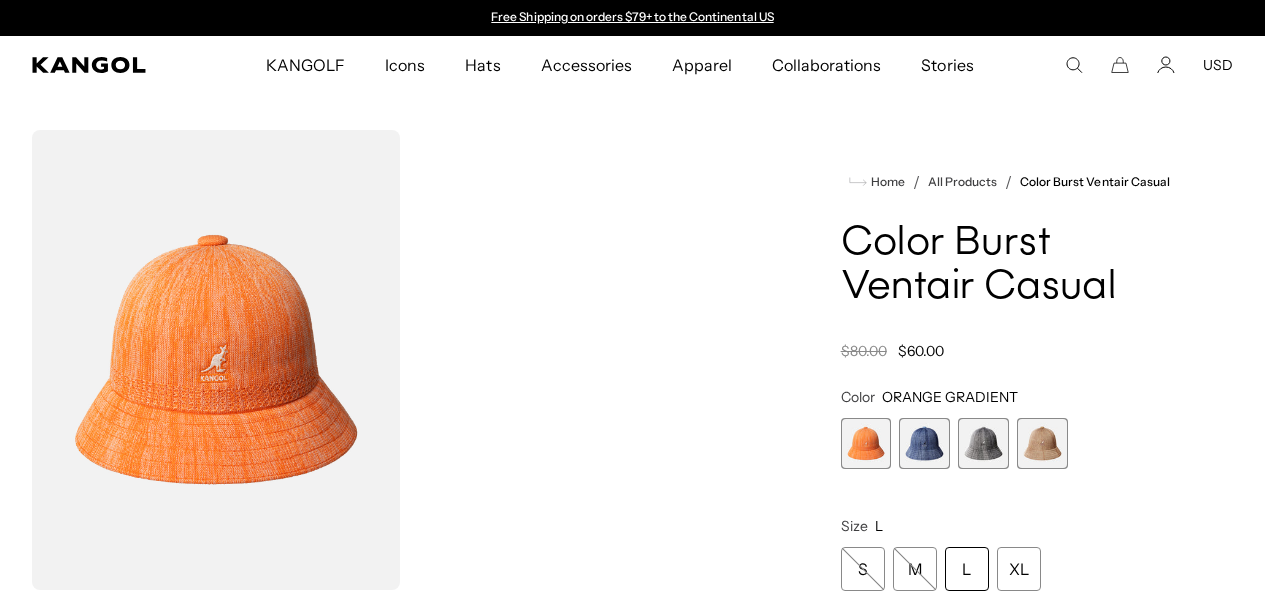 scroll, scrollTop: 0, scrollLeft: 0, axis: both 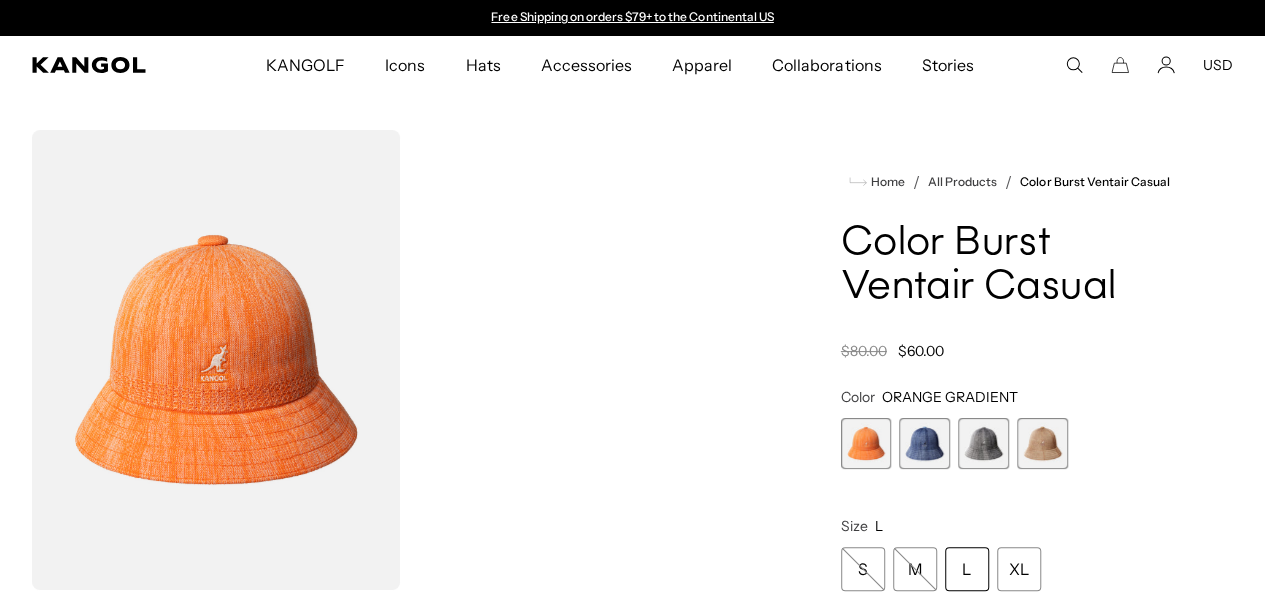 click at bounding box center (983, 443) 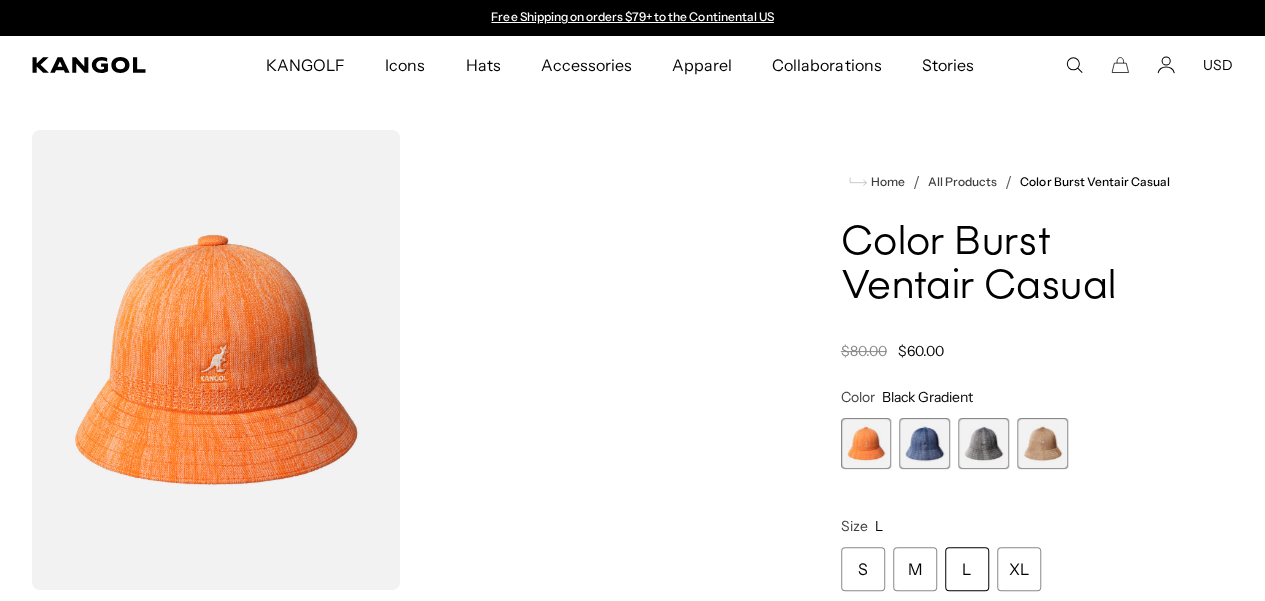 scroll, scrollTop: 0, scrollLeft: 0, axis: both 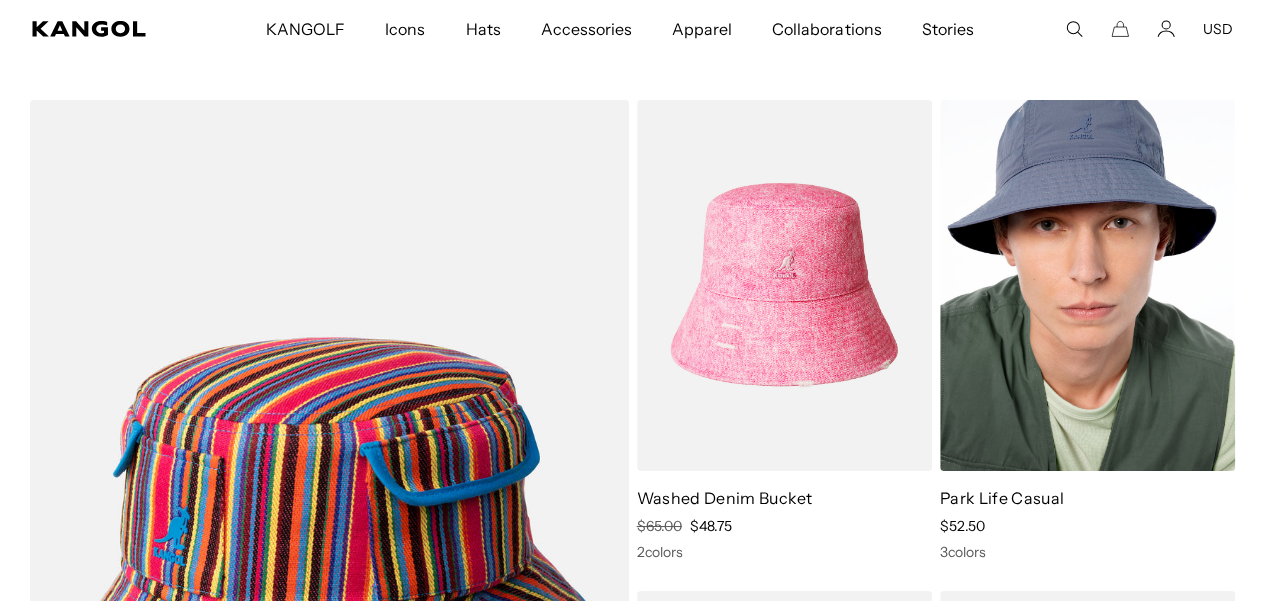 click at bounding box center [1087, 285] 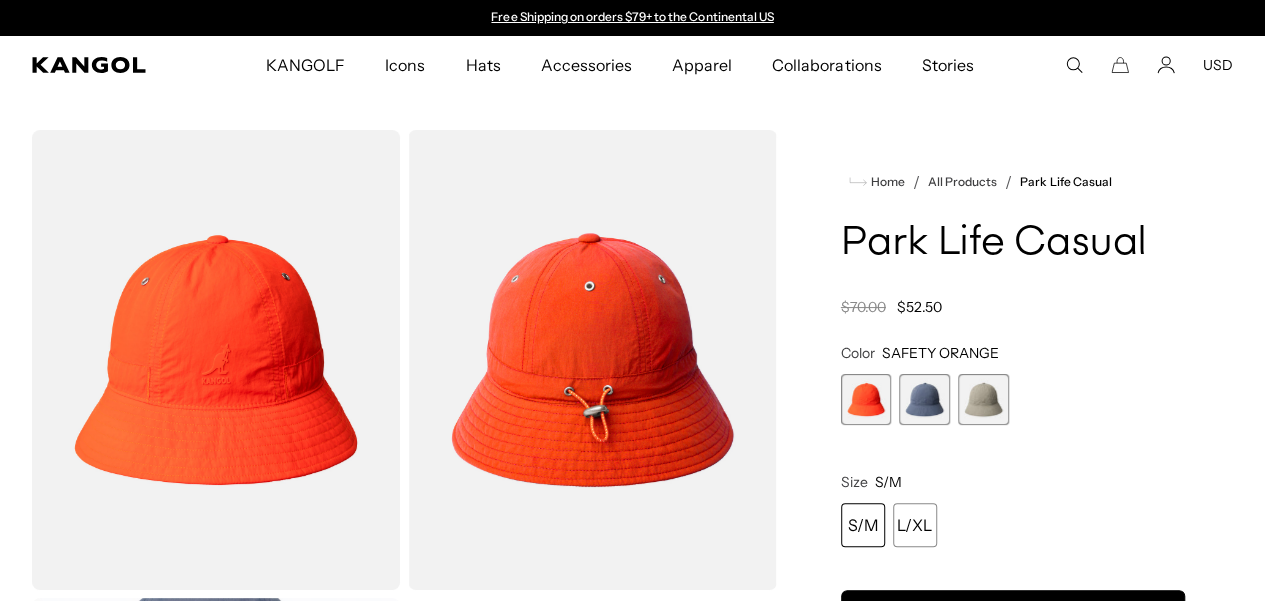 scroll, scrollTop: 0, scrollLeft: 0, axis: both 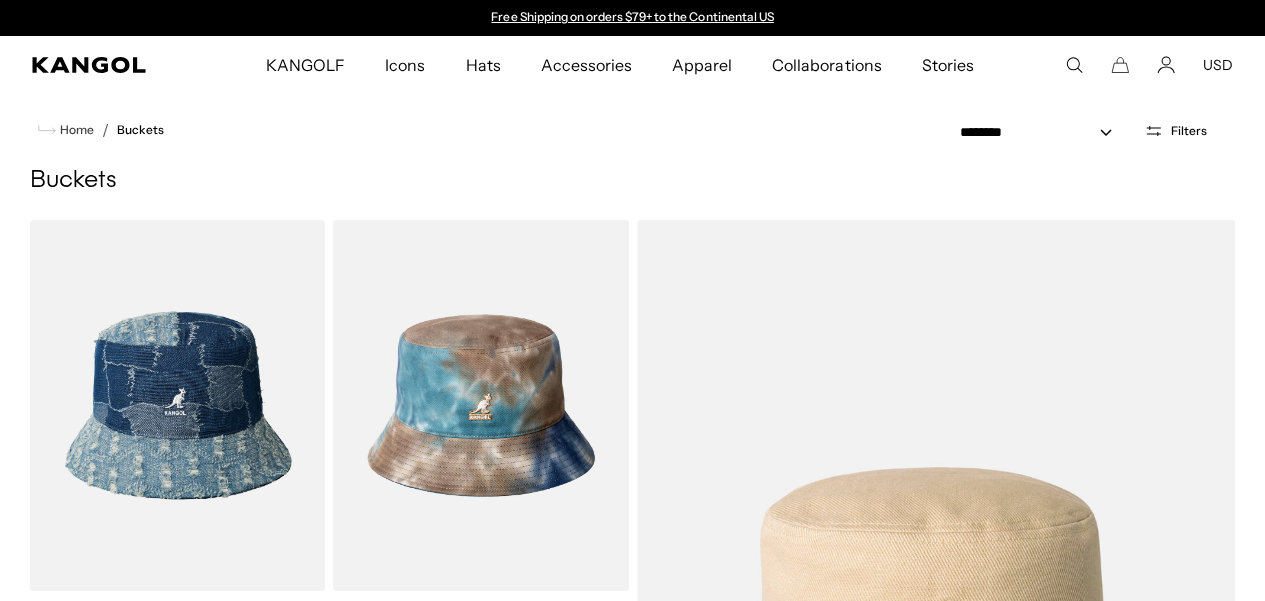 click on "Filters" at bounding box center [1189, 131] 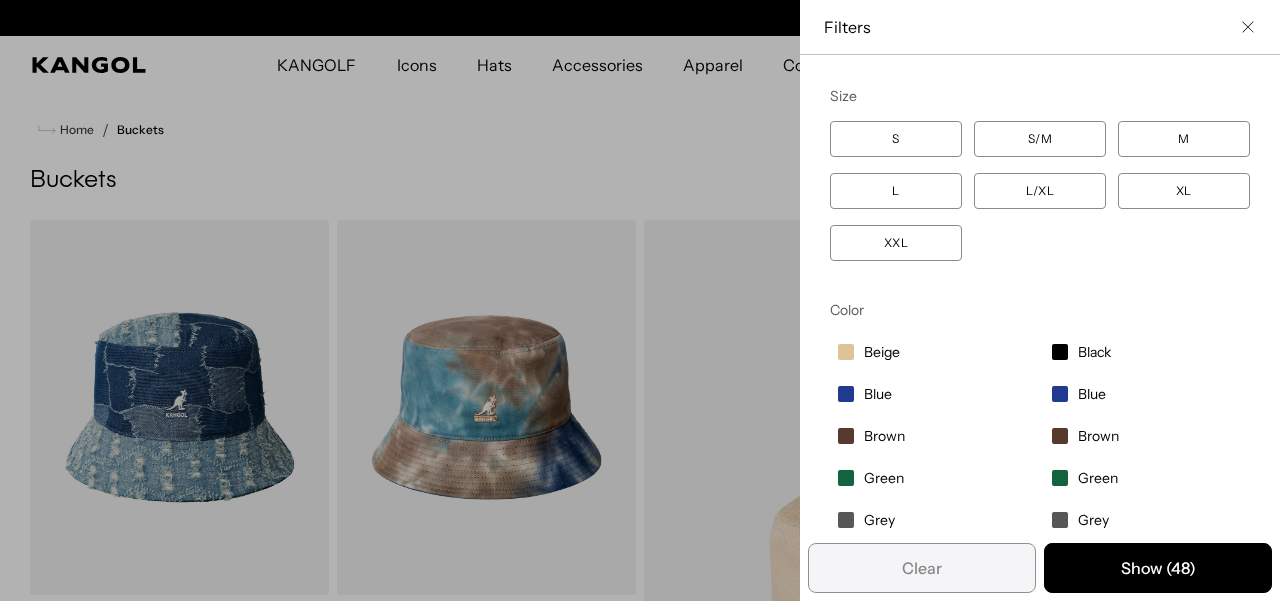 scroll, scrollTop: 0, scrollLeft: 412, axis: horizontal 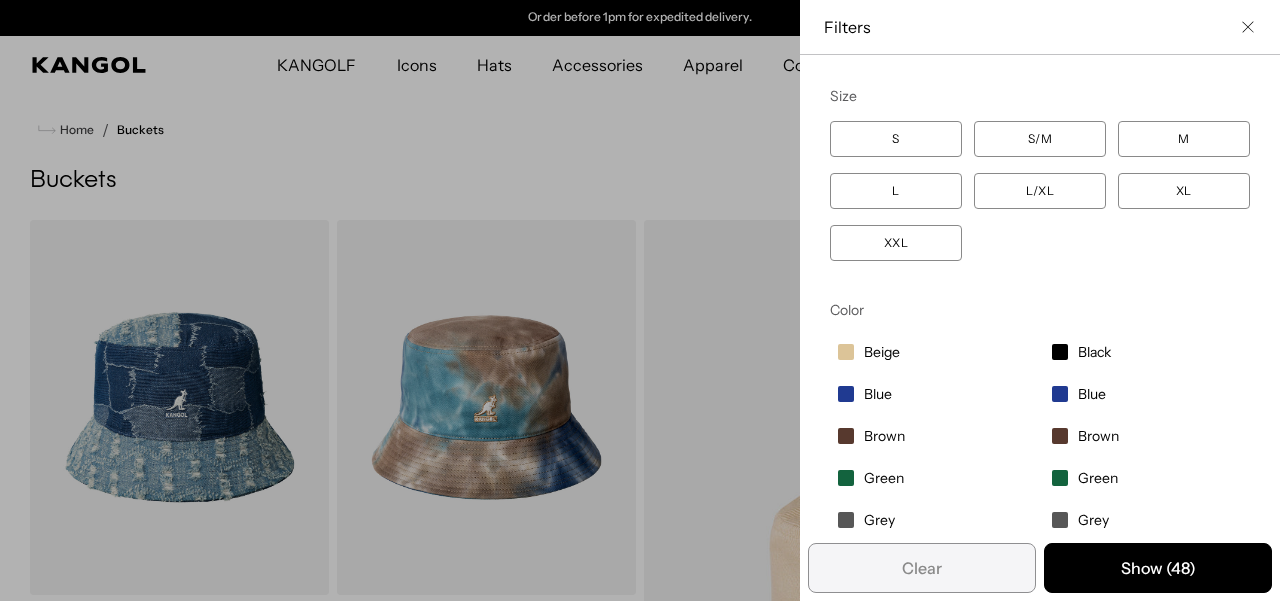 click on "XXL" at bounding box center [896, 243] 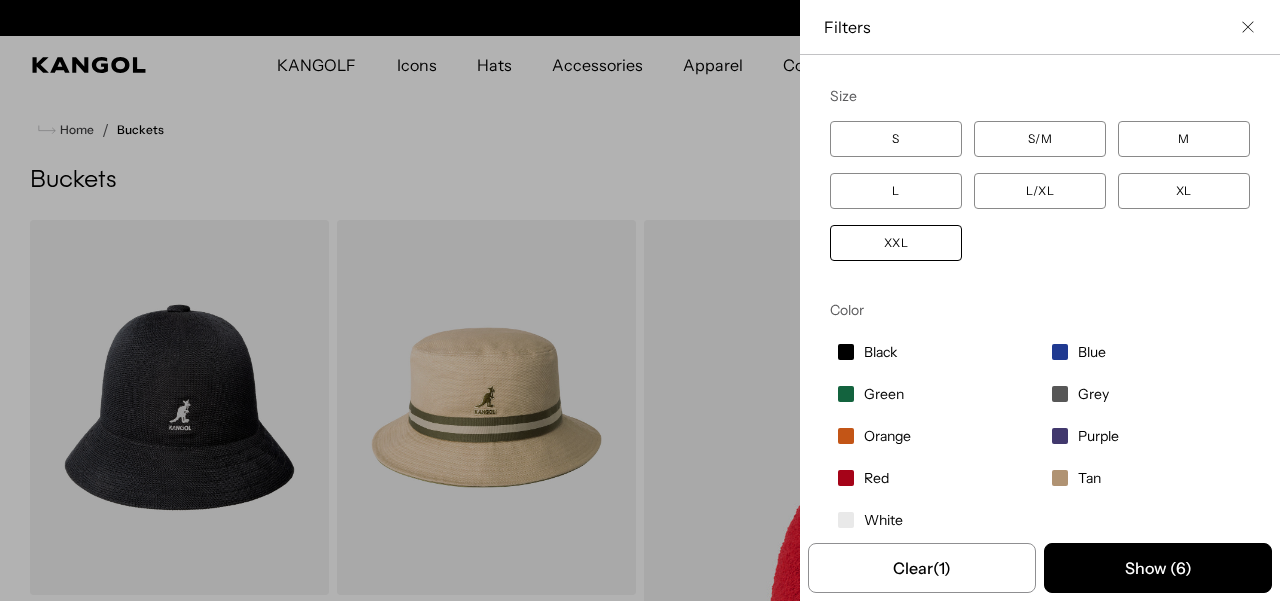 scroll, scrollTop: 0, scrollLeft: 0, axis: both 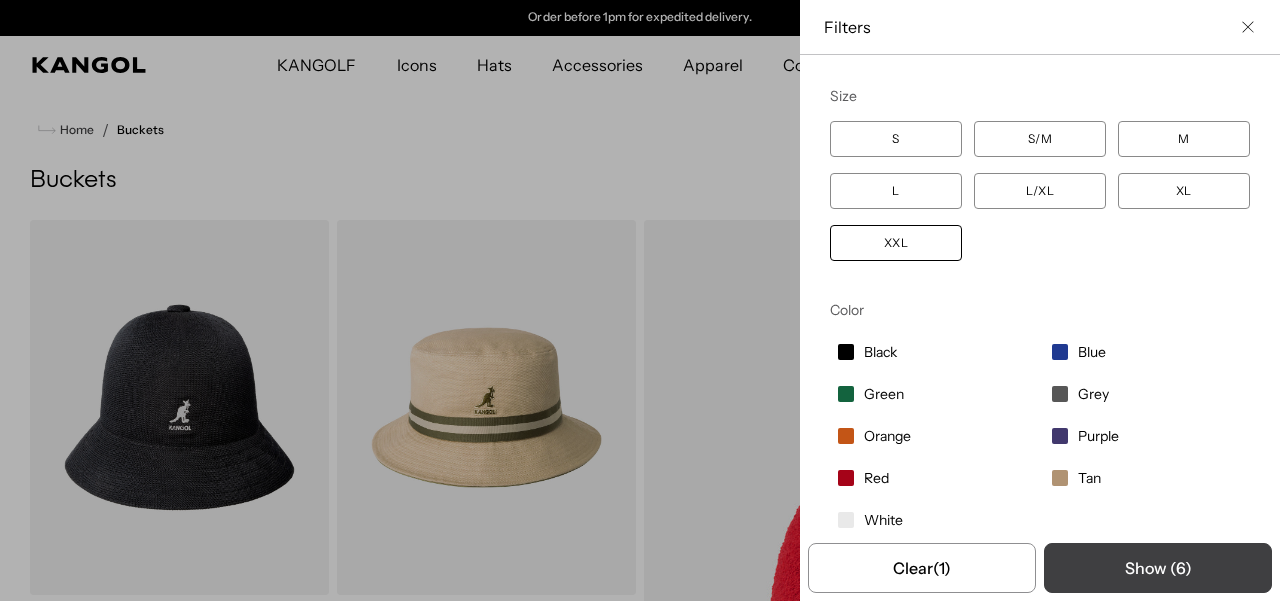 click on "Show ( 6 )" at bounding box center (1158, 568) 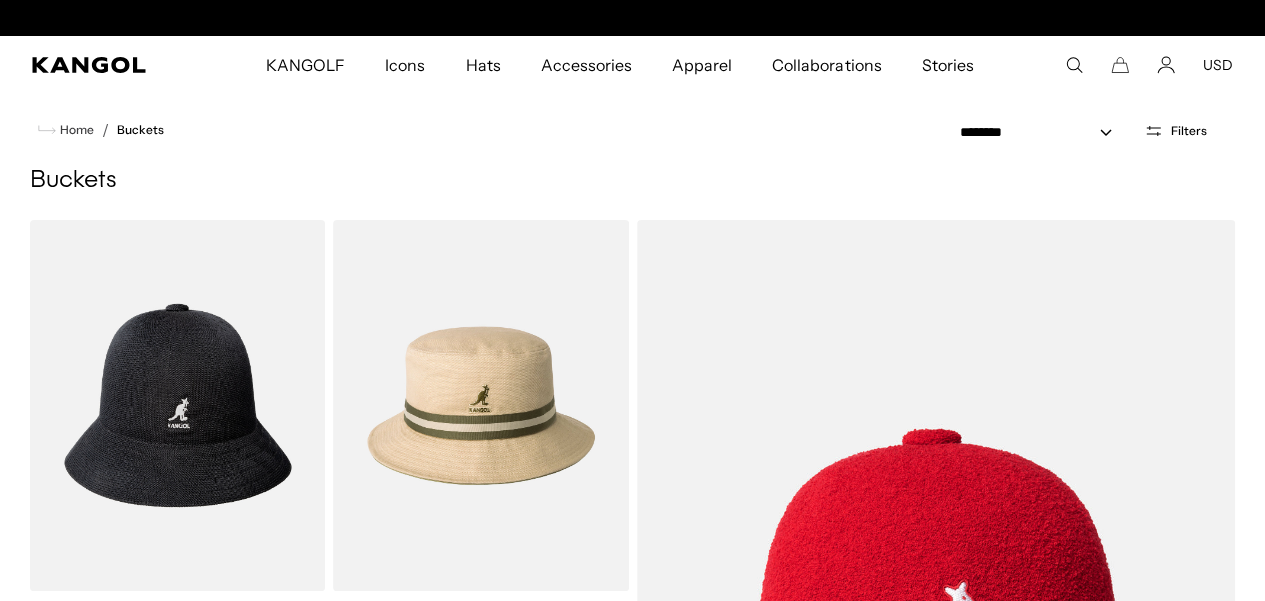 scroll, scrollTop: 0, scrollLeft: 0, axis: both 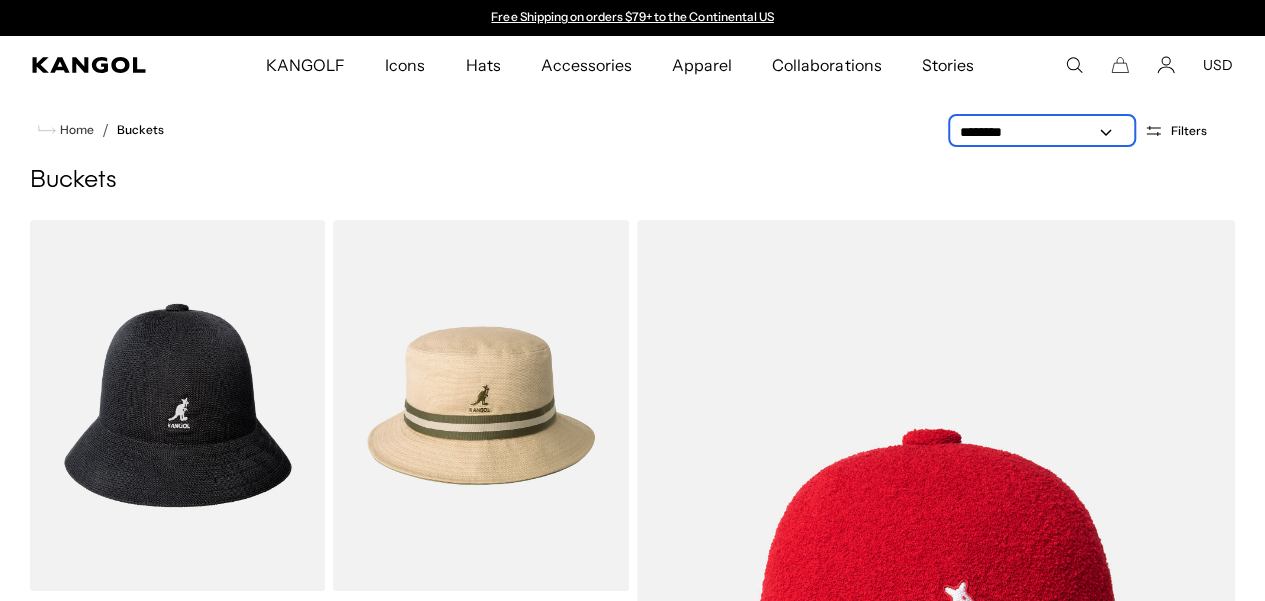 click on "**********" at bounding box center (1042, 132) 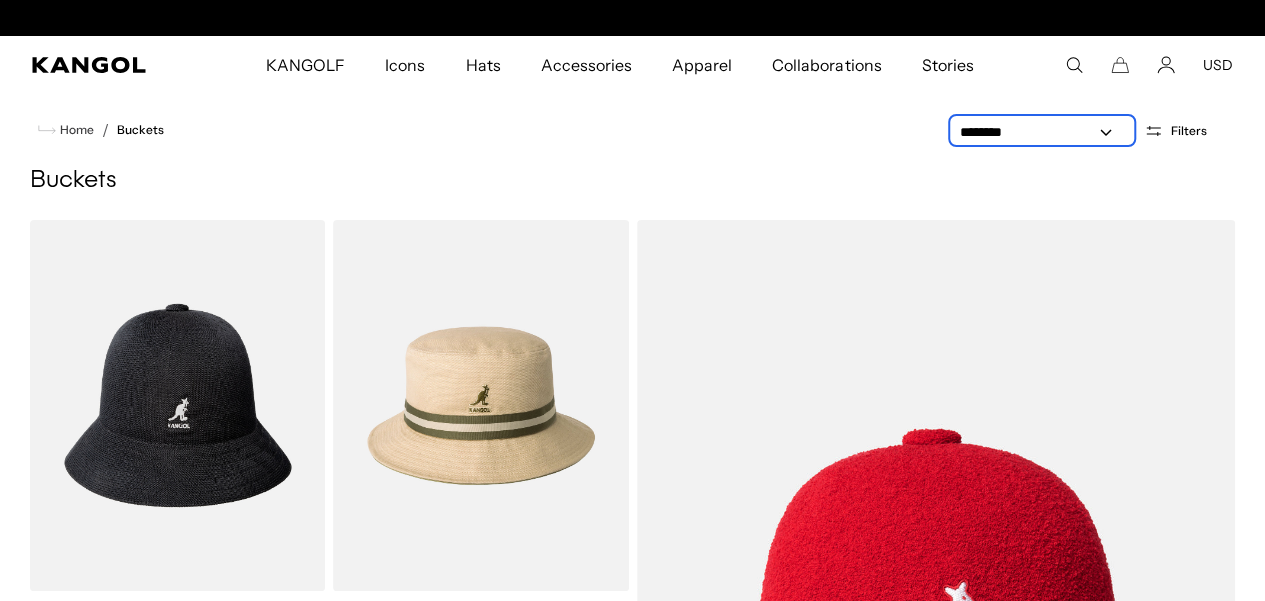 scroll, scrollTop: 0, scrollLeft: 412, axis: horizontal 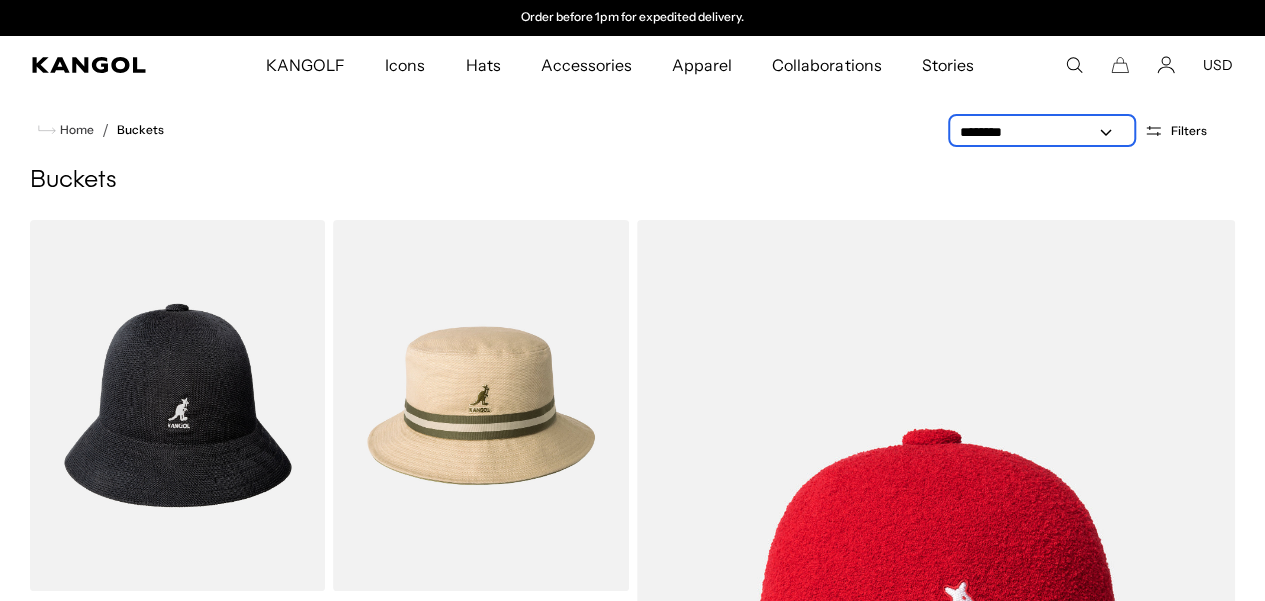select on "*****" 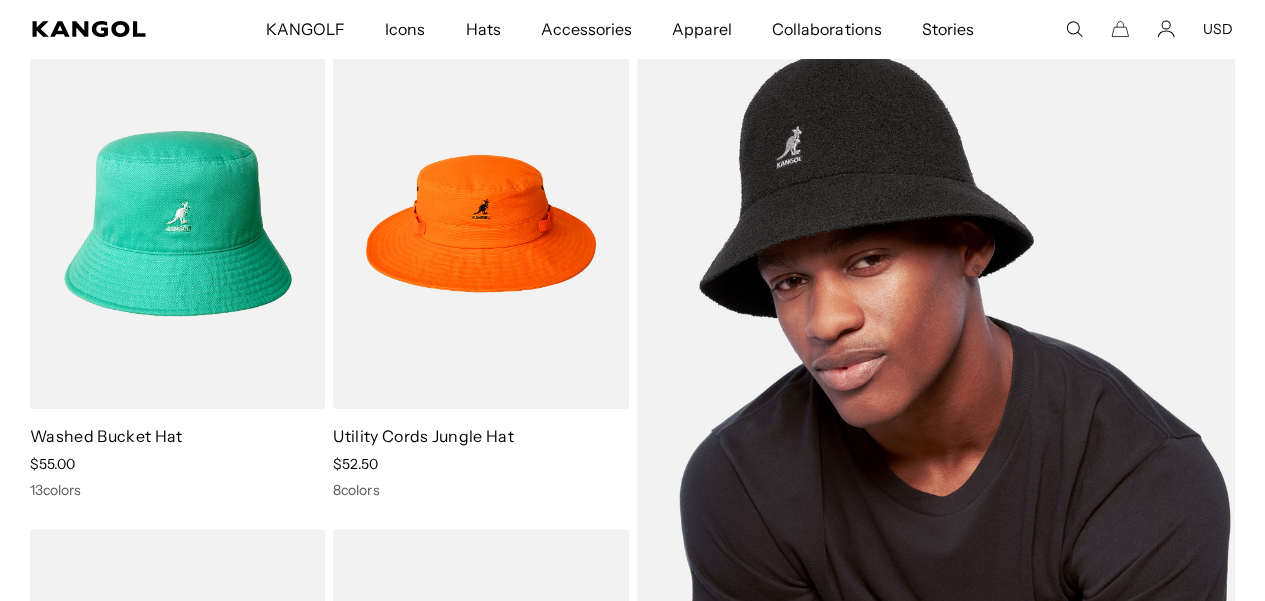 scroll, scrollTop: 200, scrollLeft: 0, axis: vertical 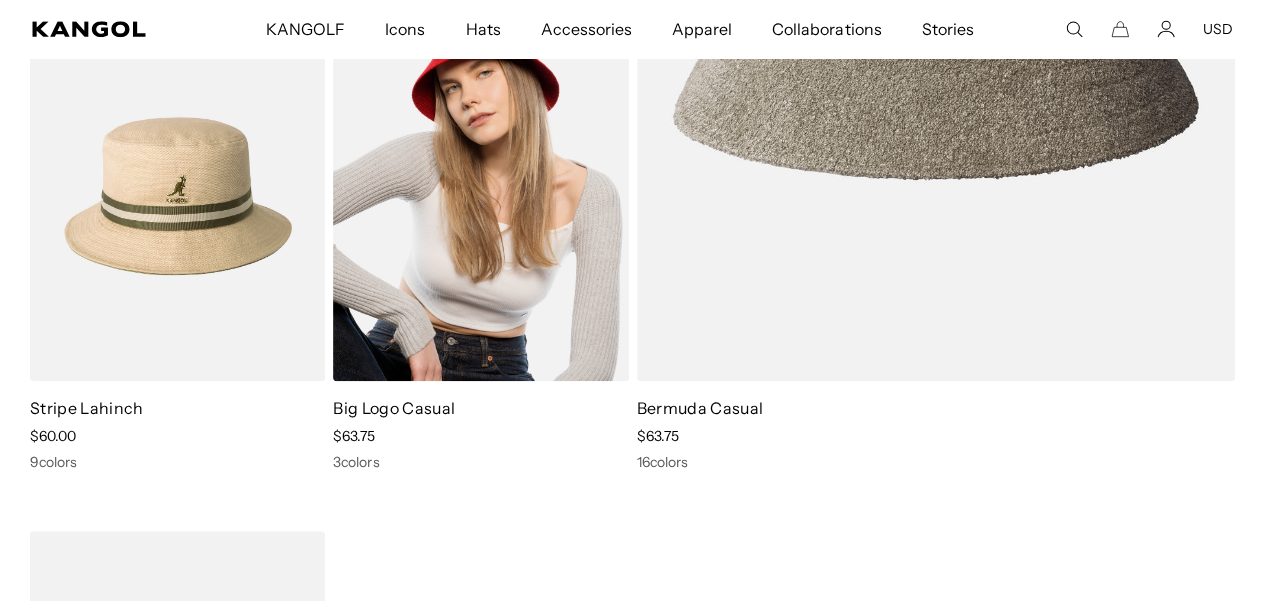 click at bounding box center [480, 196] 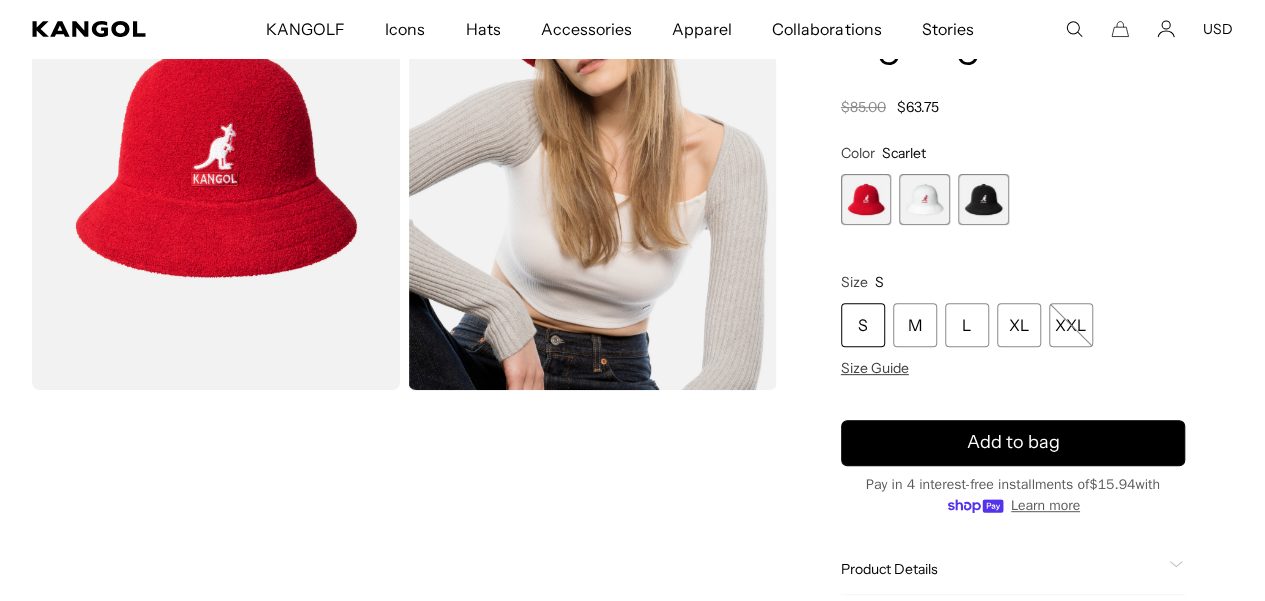 scroll, scrollTop: 100, scrollLeft: 0, axis: vertical 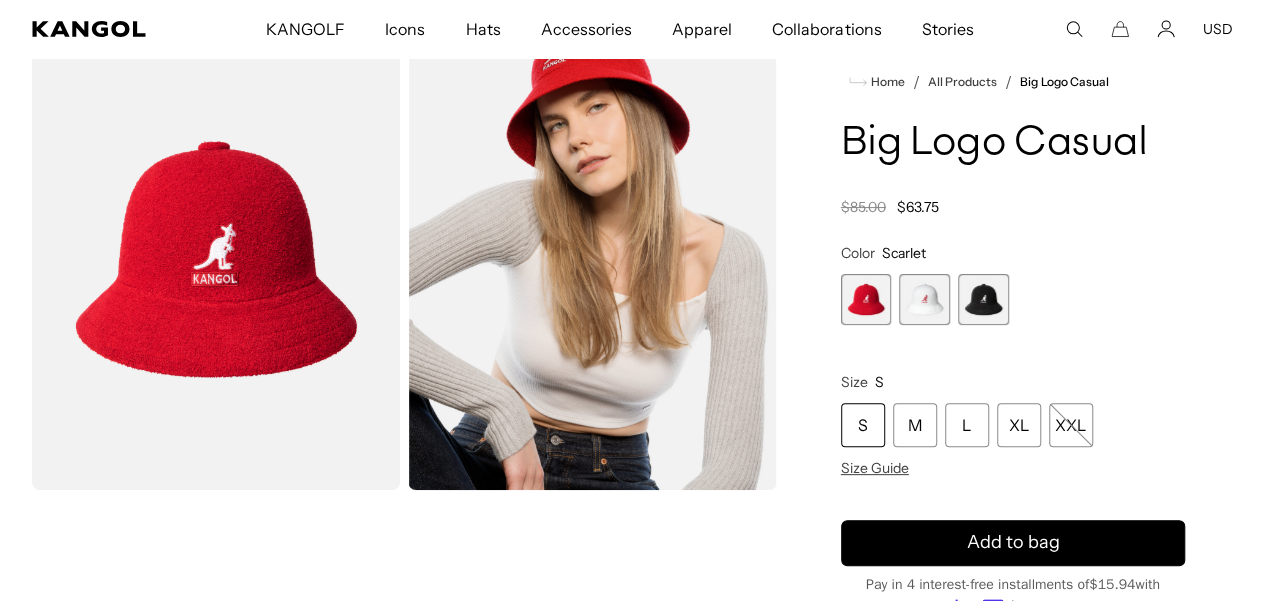click at bounding box center [983, 299] 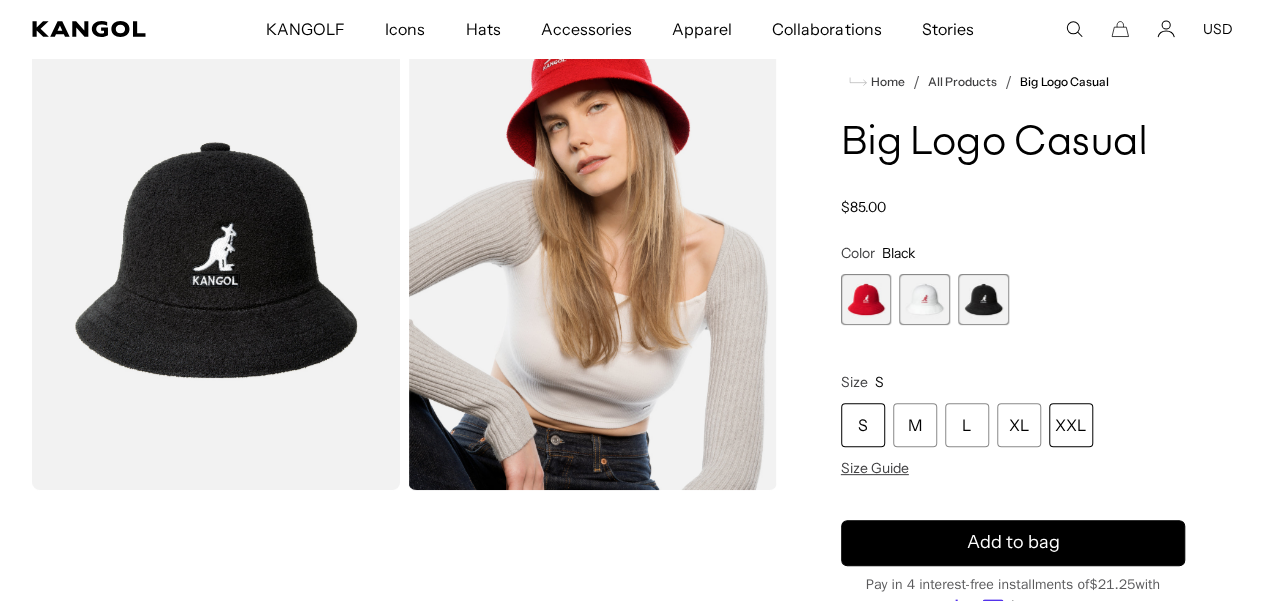 click on "XXL" at bounding box center [1071, 425] 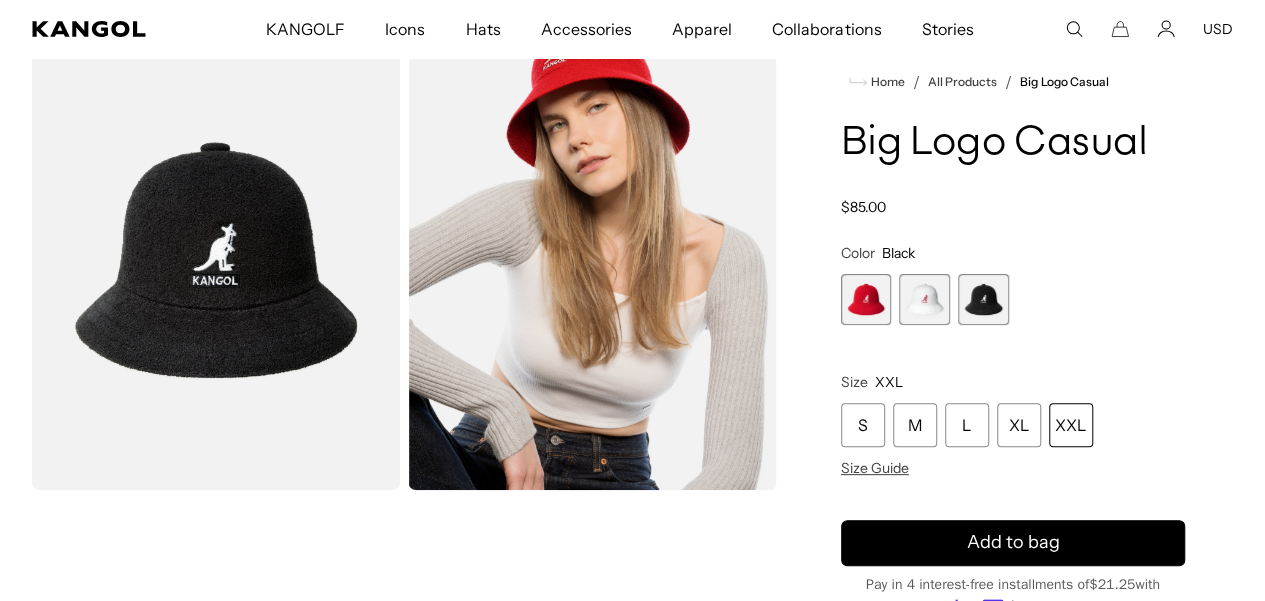 click at bounding box center [866, 299] 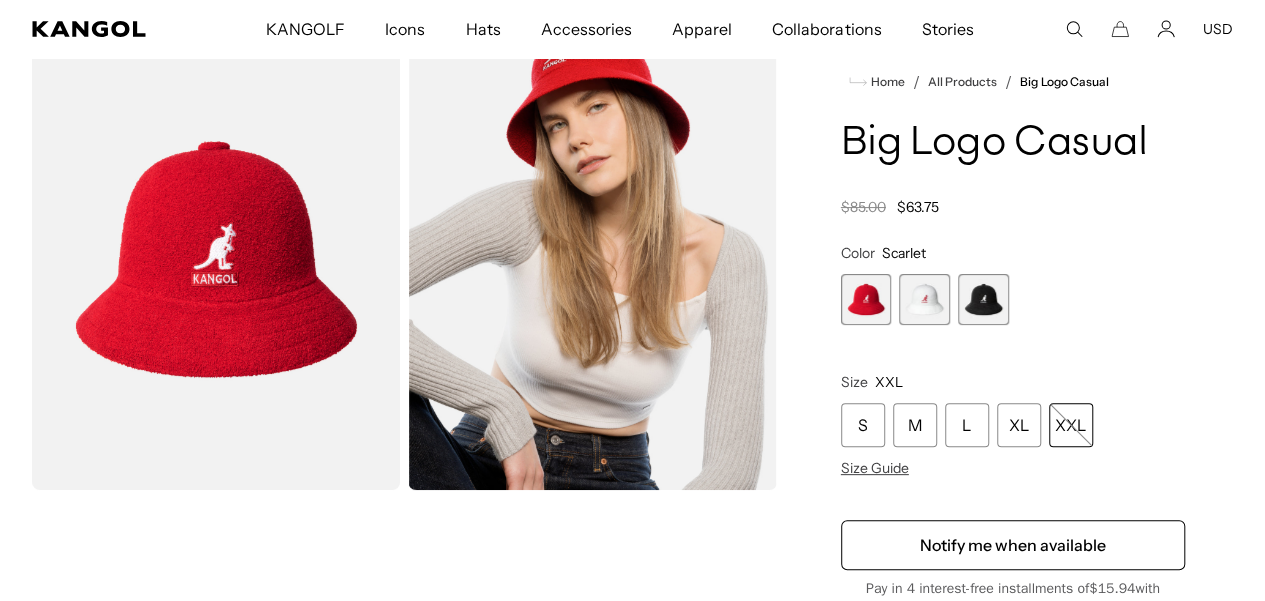 scroll, scrollTop: 0, scrollLeft: 0, axis: both 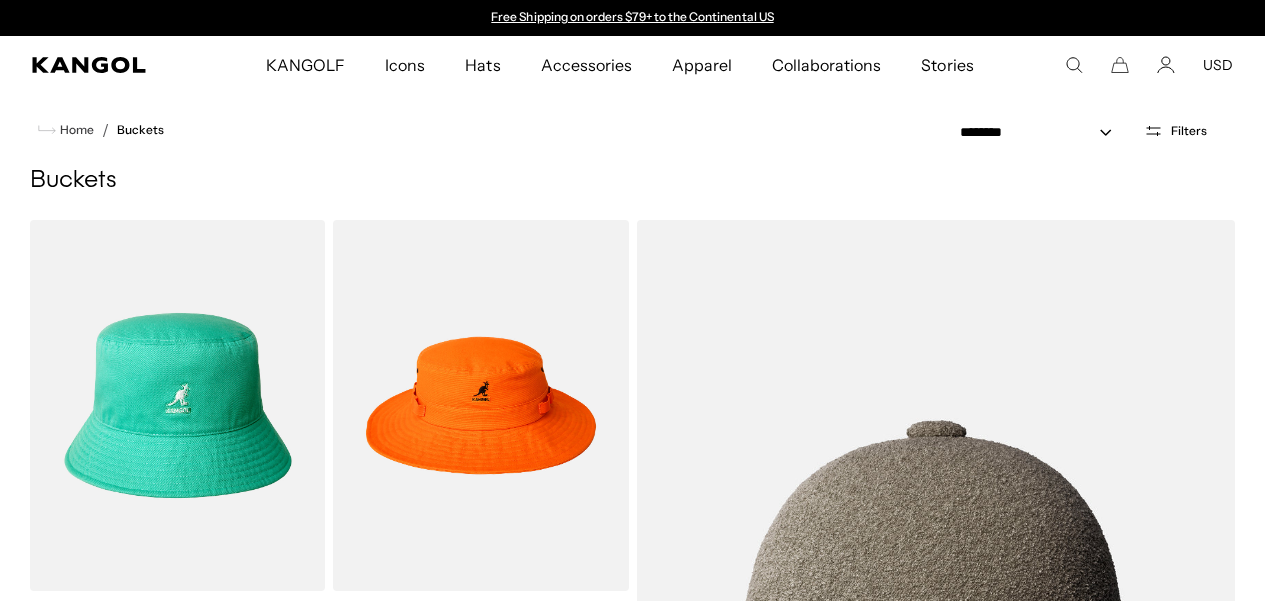 select on "*****" 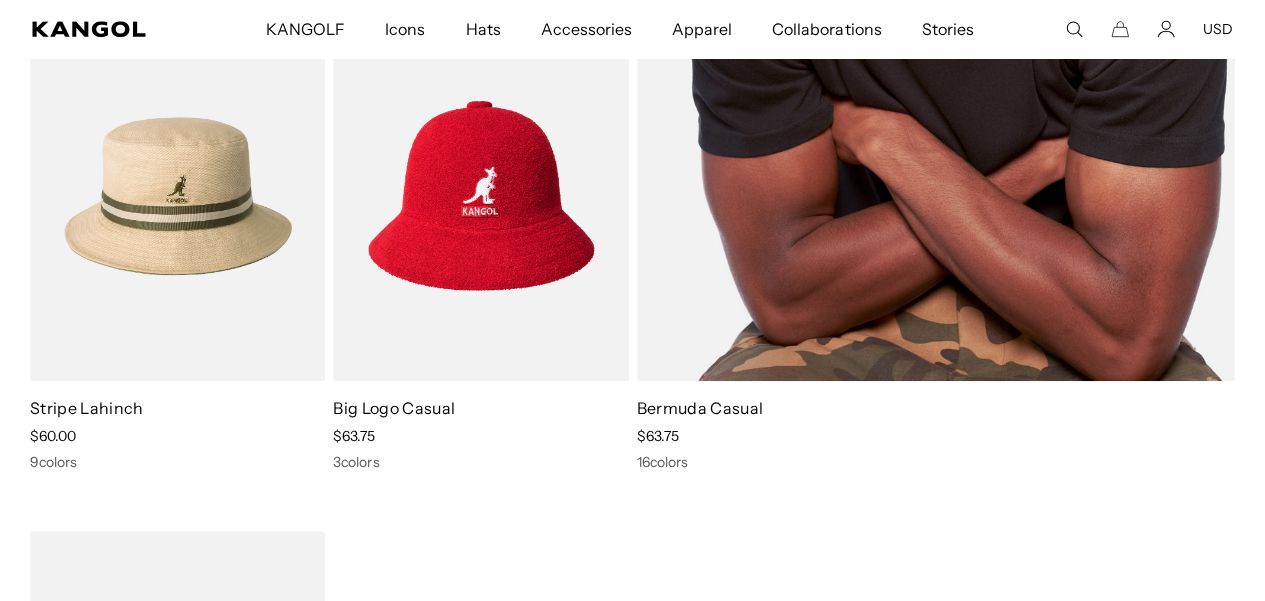 scroll, scrollTop: 0, scrollLeft: 0, axis: both 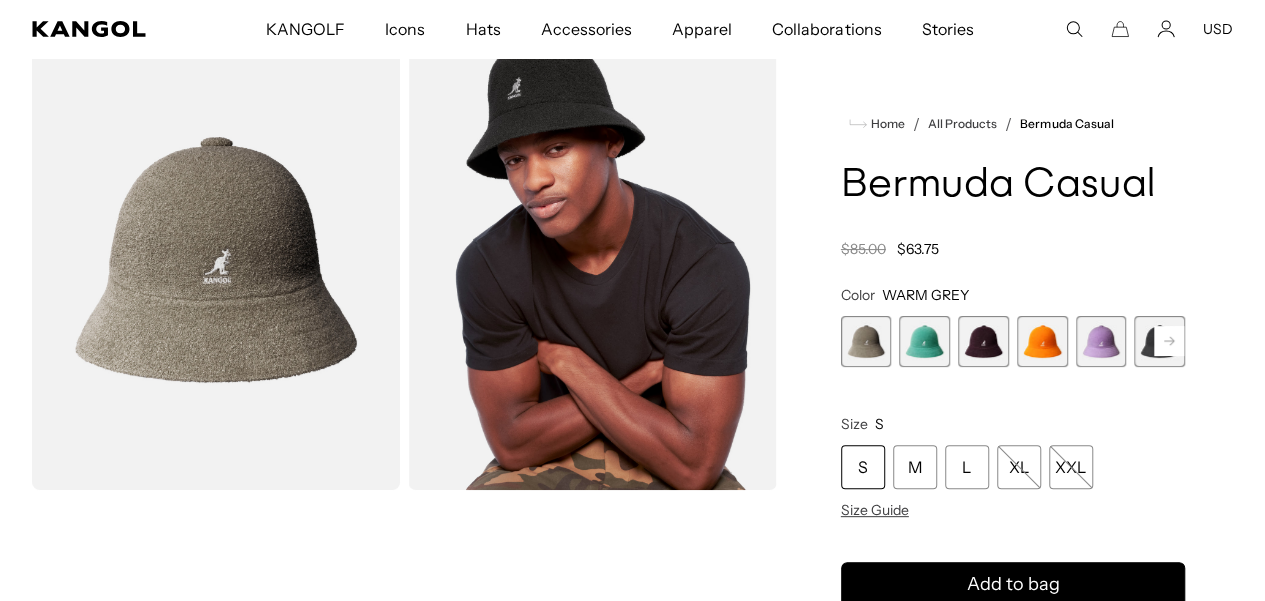 click at bounding box center (983, 341) 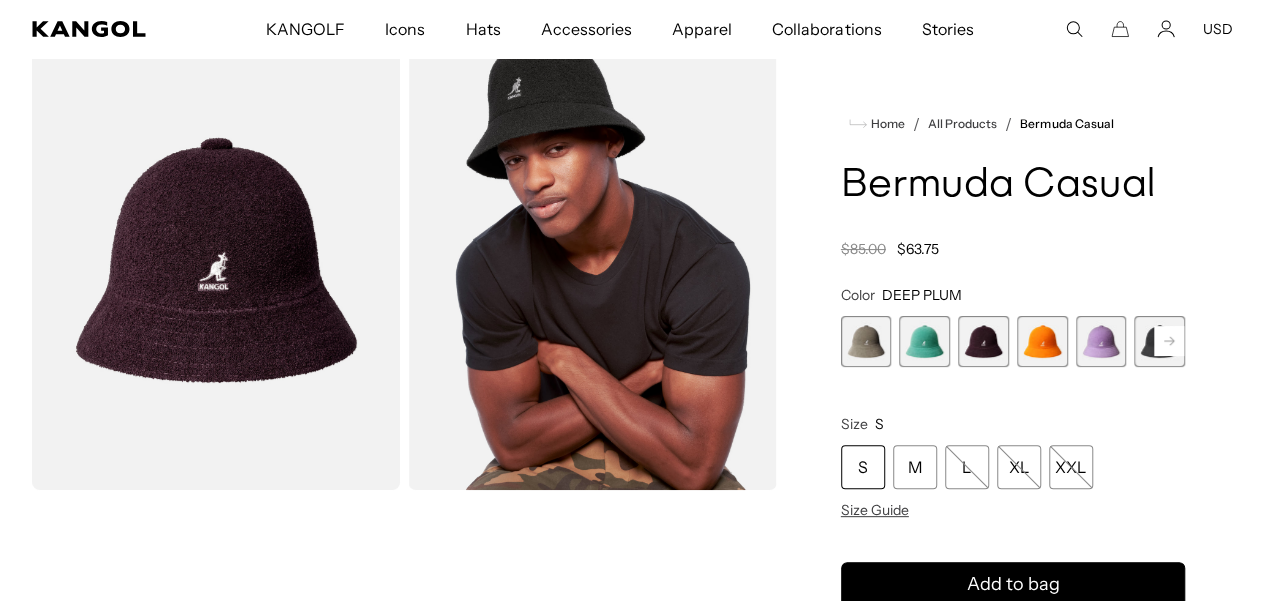 scroll, scrollTop: 0, scrollLeft: 0, axis: both 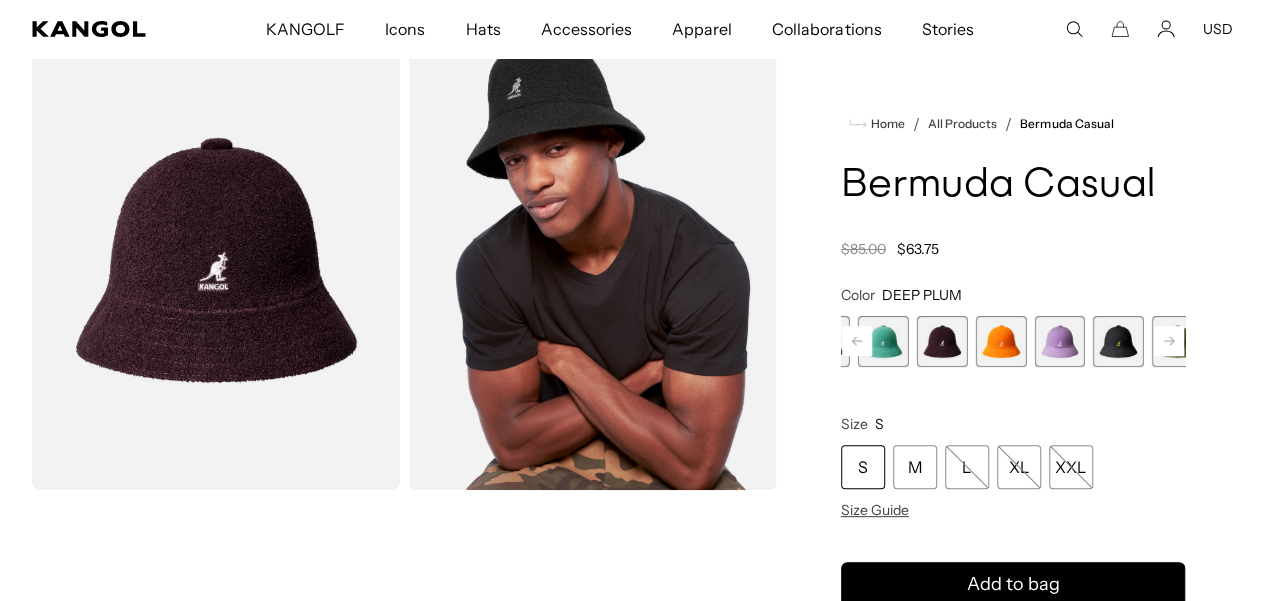 click at bounding box center (1118, 341) 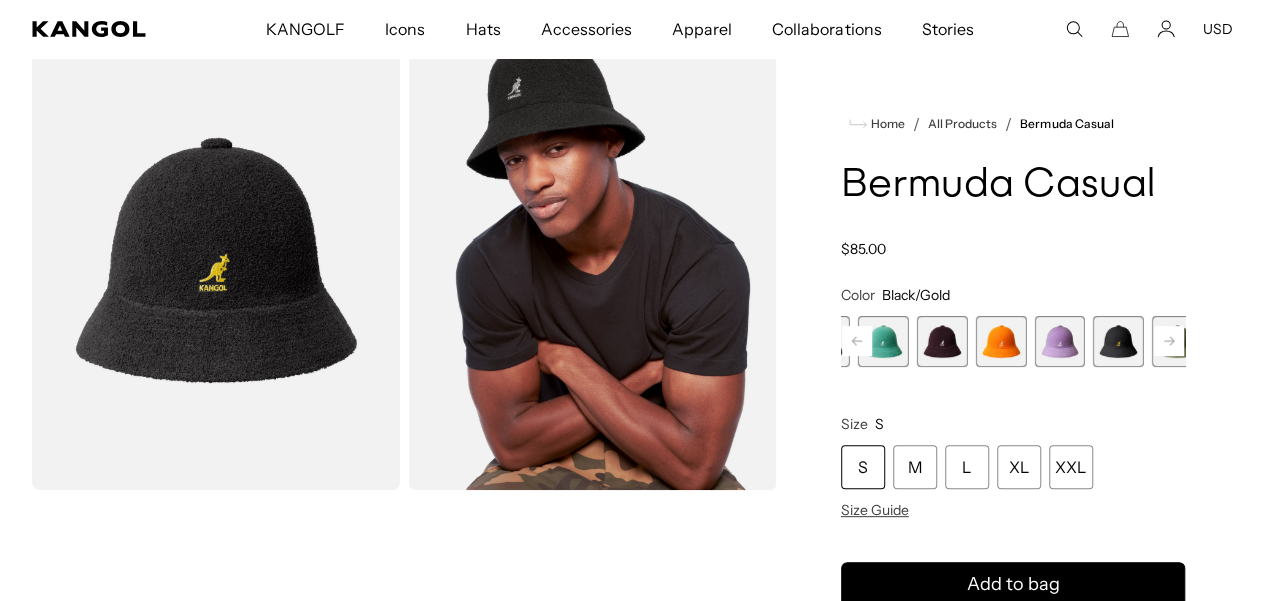 scroll, scrollTop: 0, scrollLeft: 0, axis: both 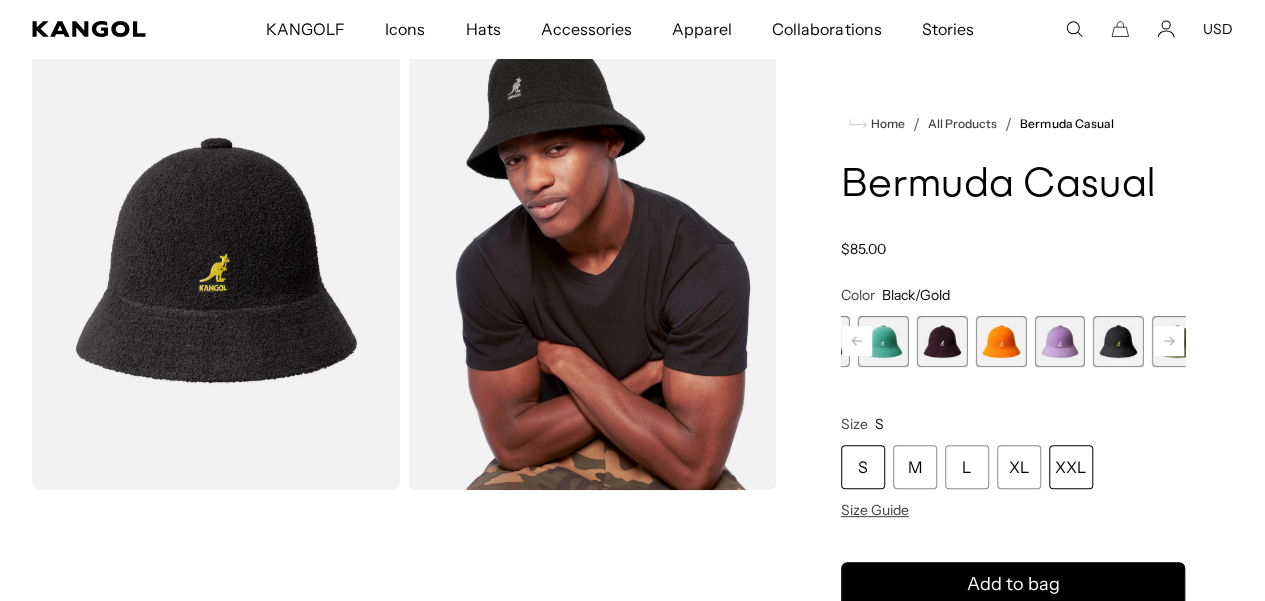 click on "XXL" at bounding box center (1071, 467) 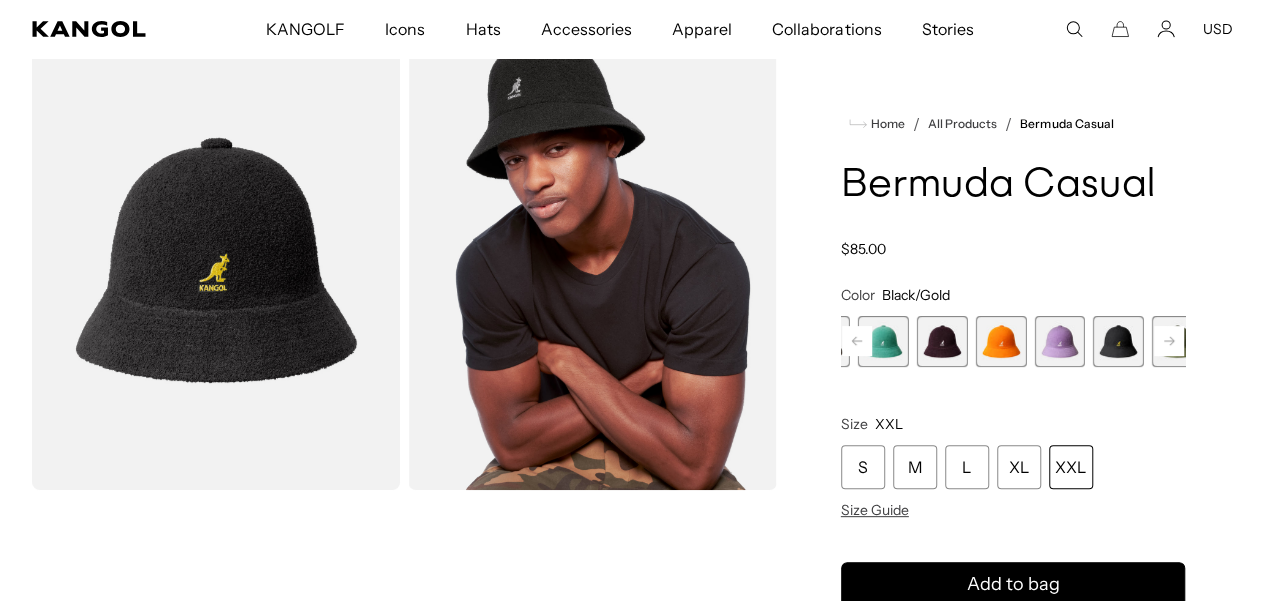 scroll, scrollTop: 0, scrollLeft: 0, axis: both 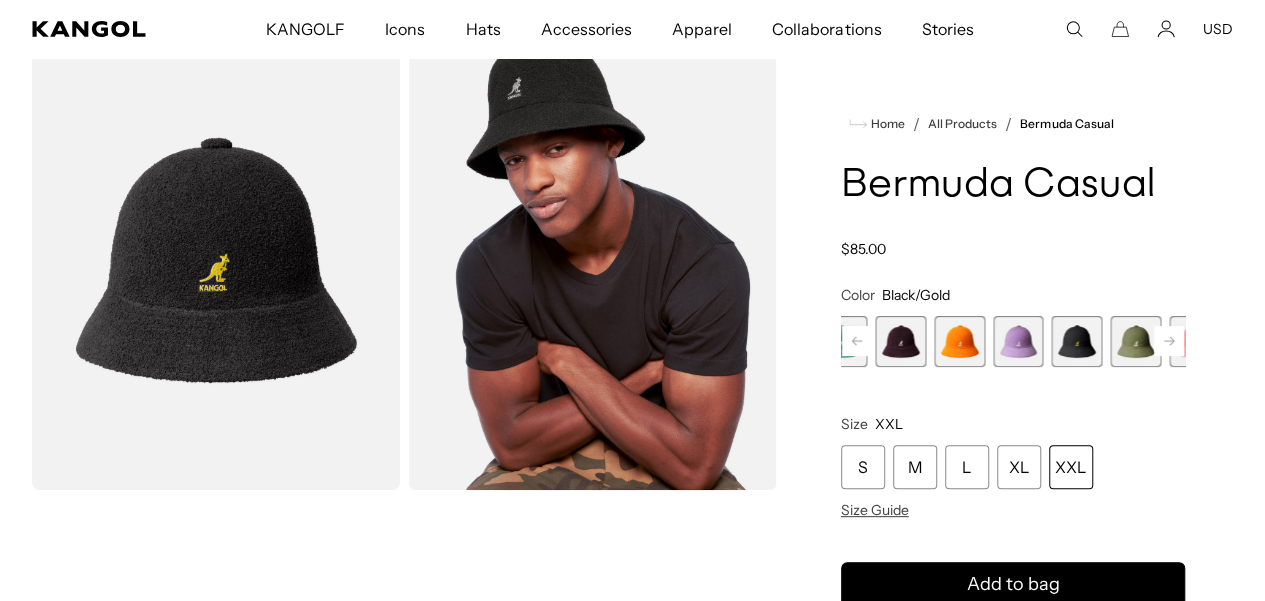 click 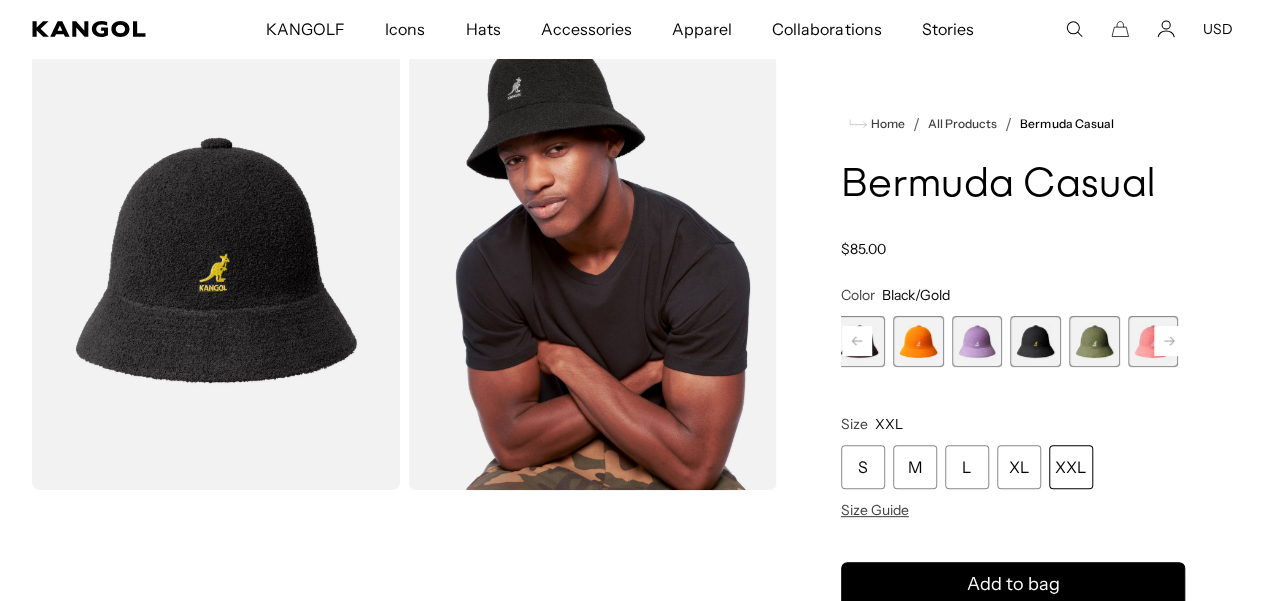 click 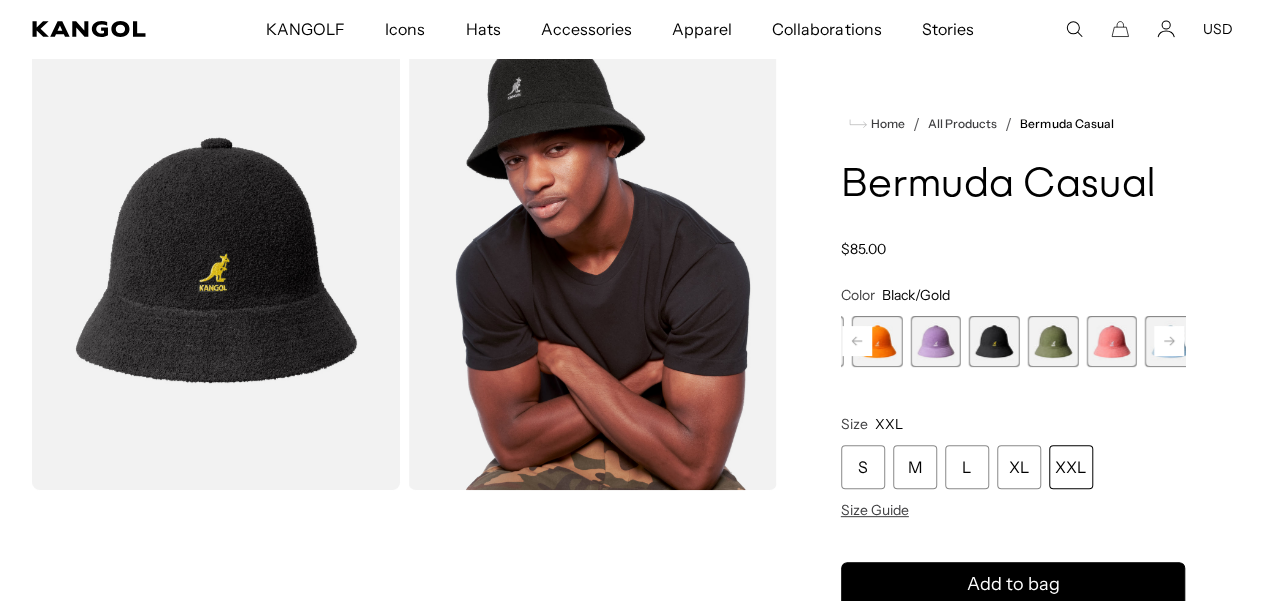 click 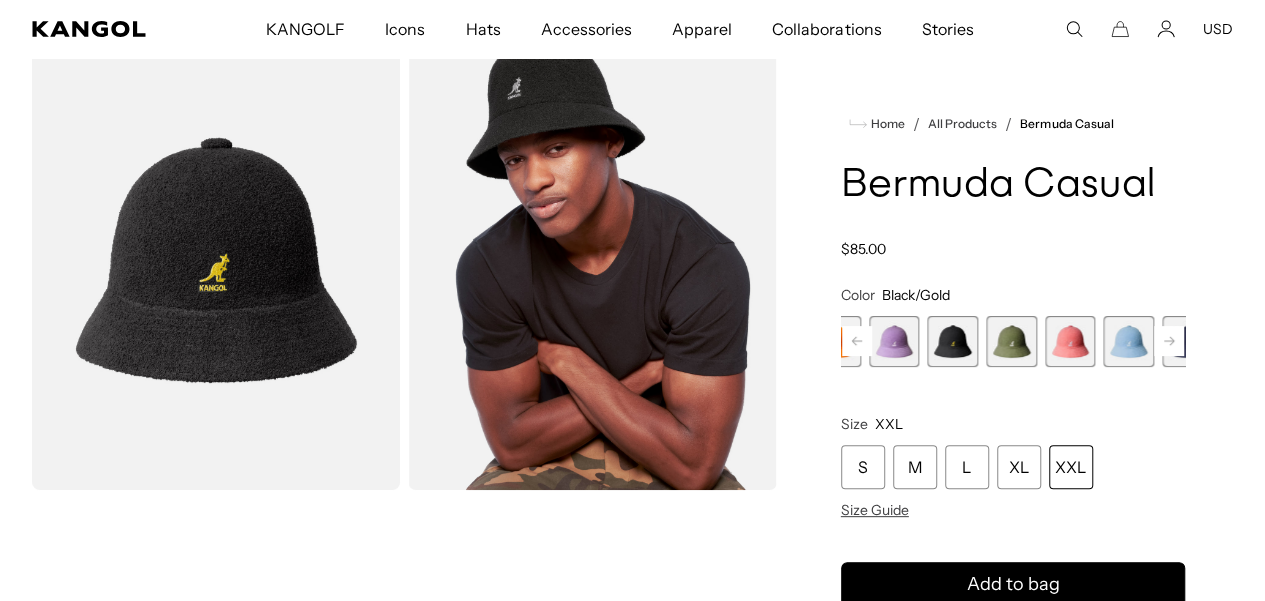 scroll, scrollTop: 0, scrollLeft: 0, axis: both 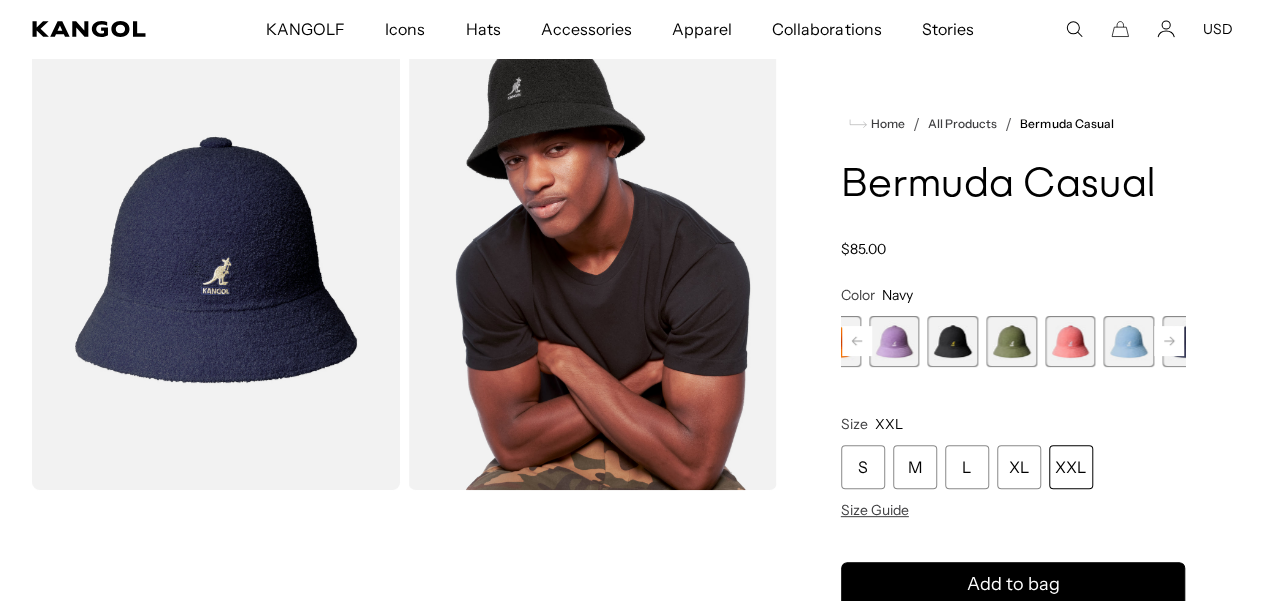 click 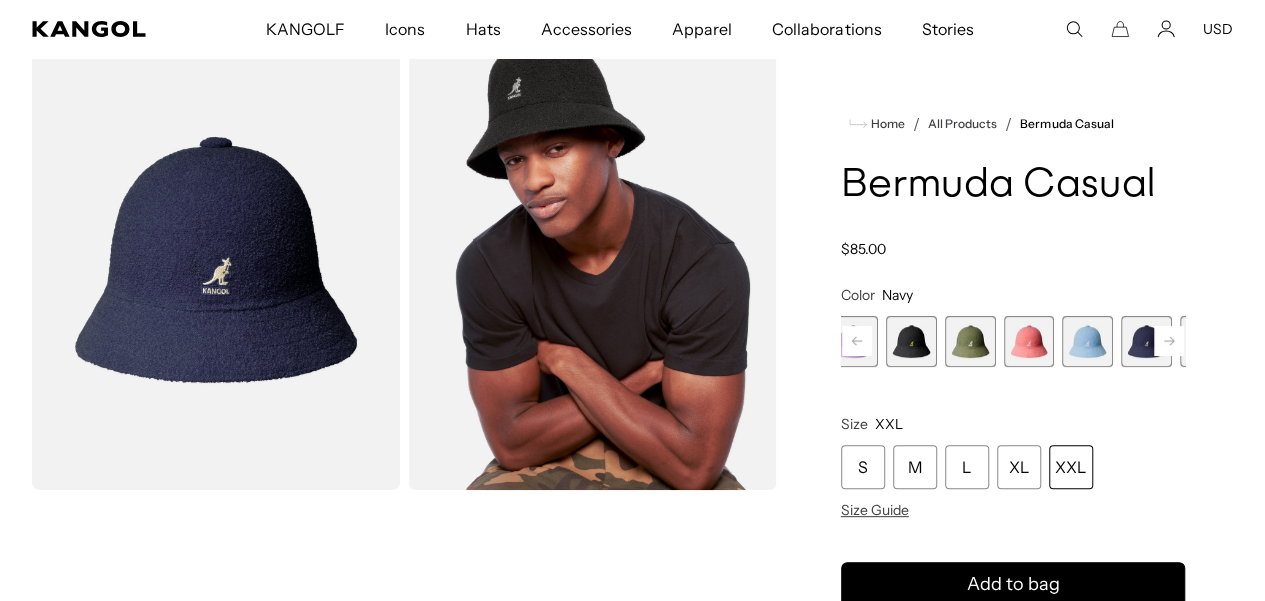 click 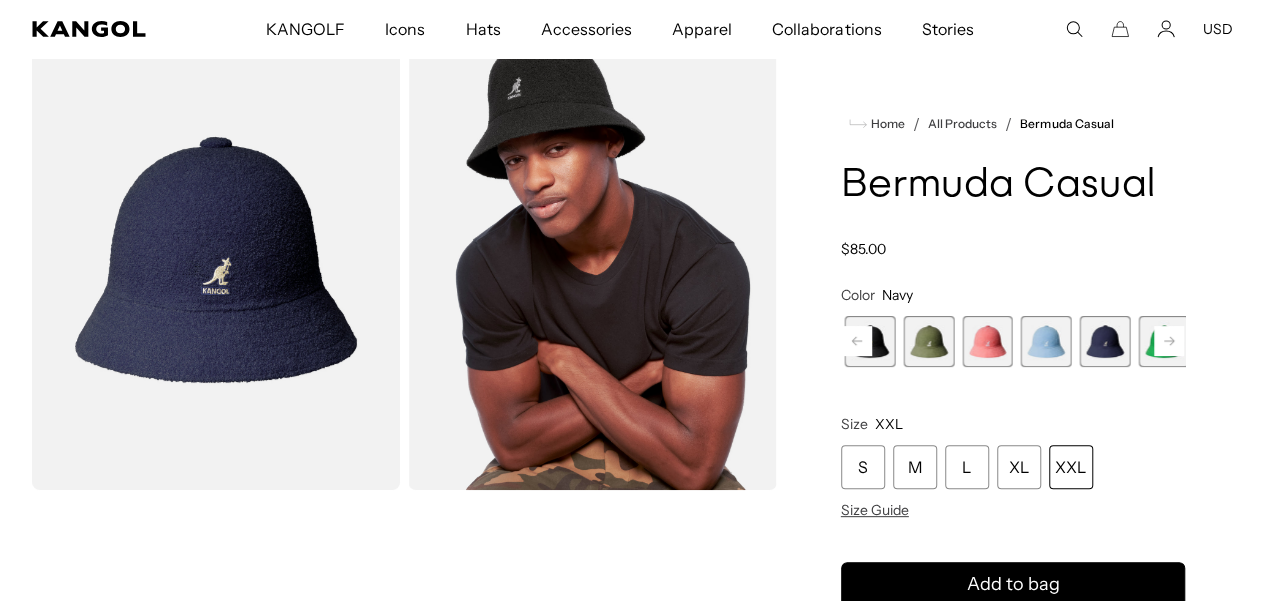 click 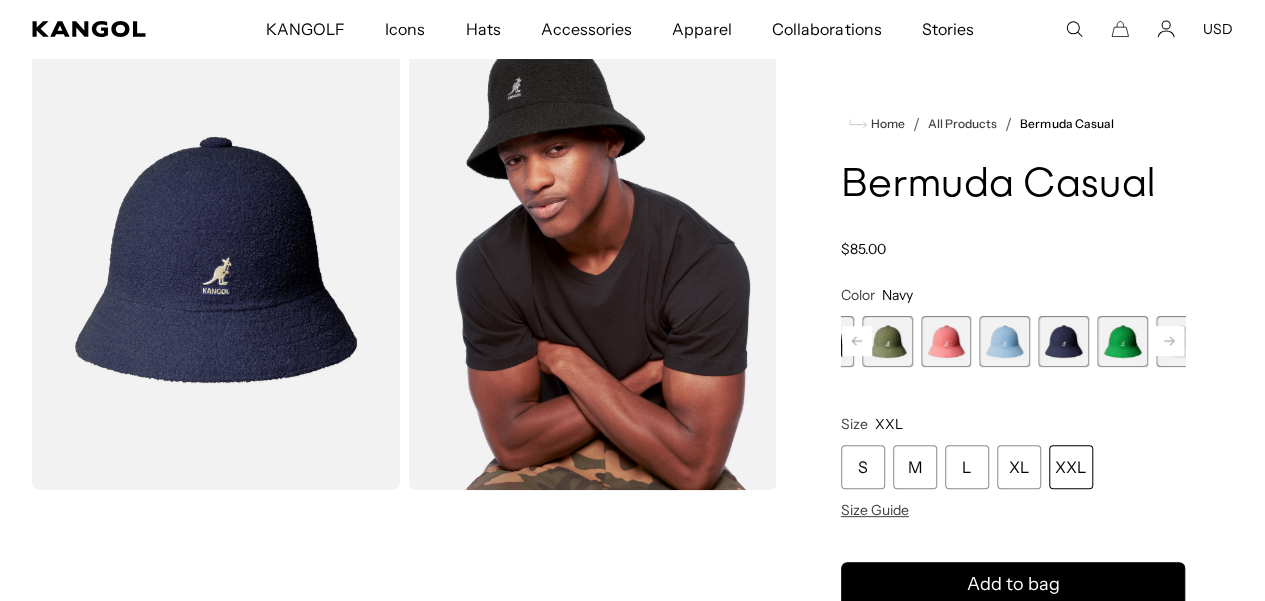 click 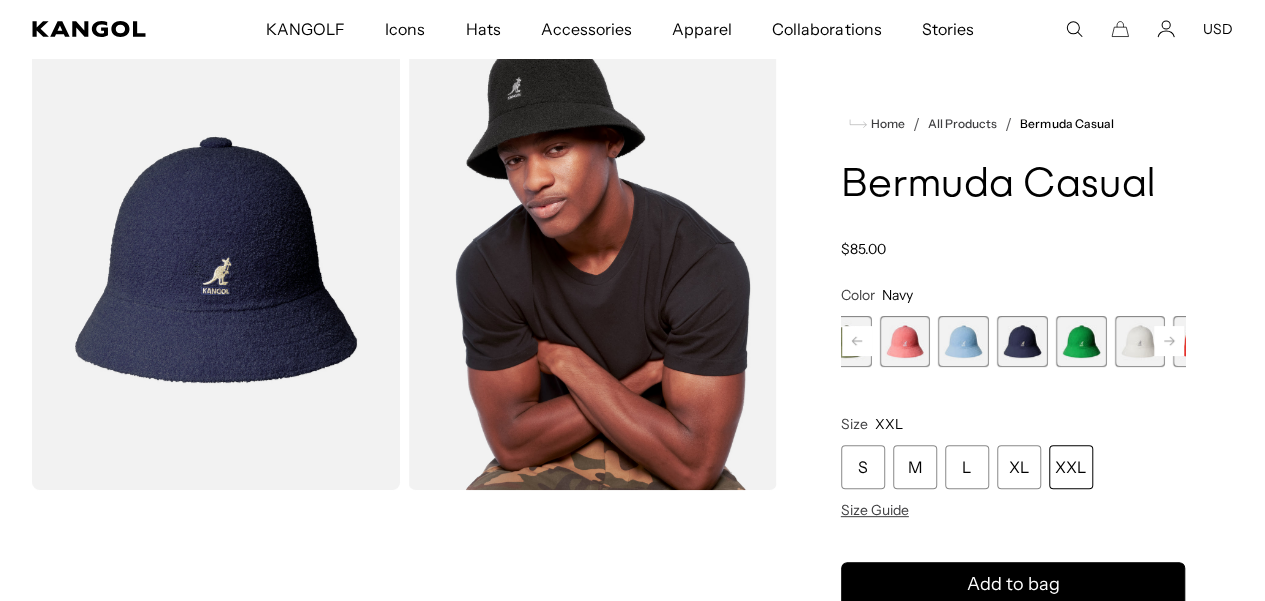 click at bounding box center (1139, 341) 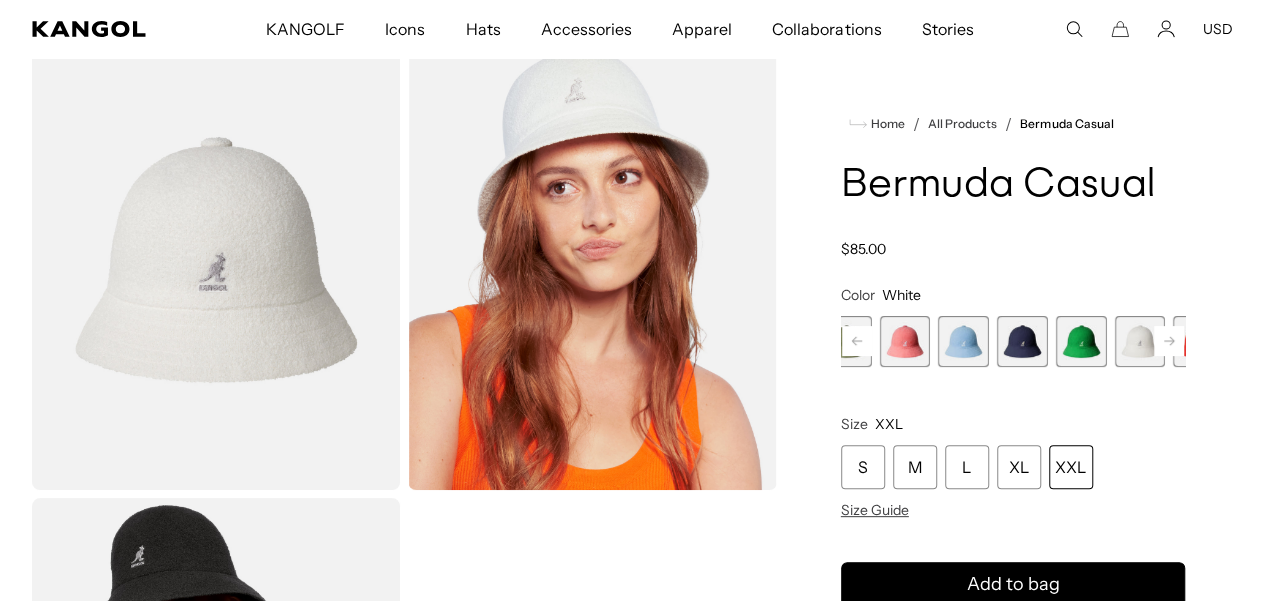 scroll, scrollTop: 0, scrollLeft: 0, axis: both 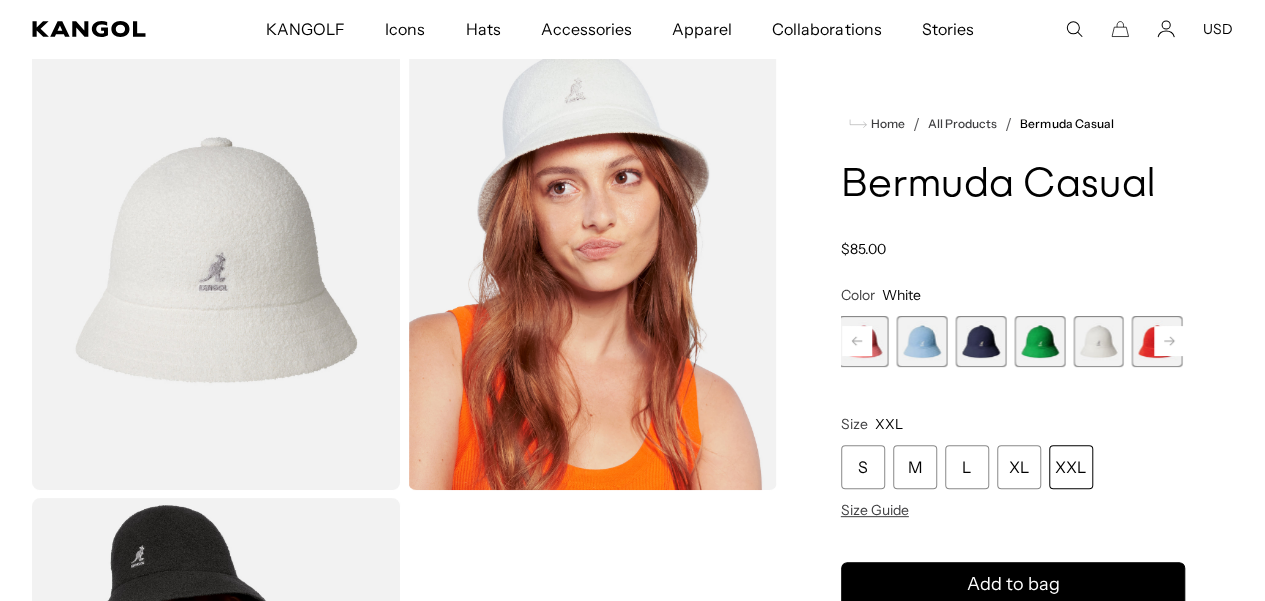 click 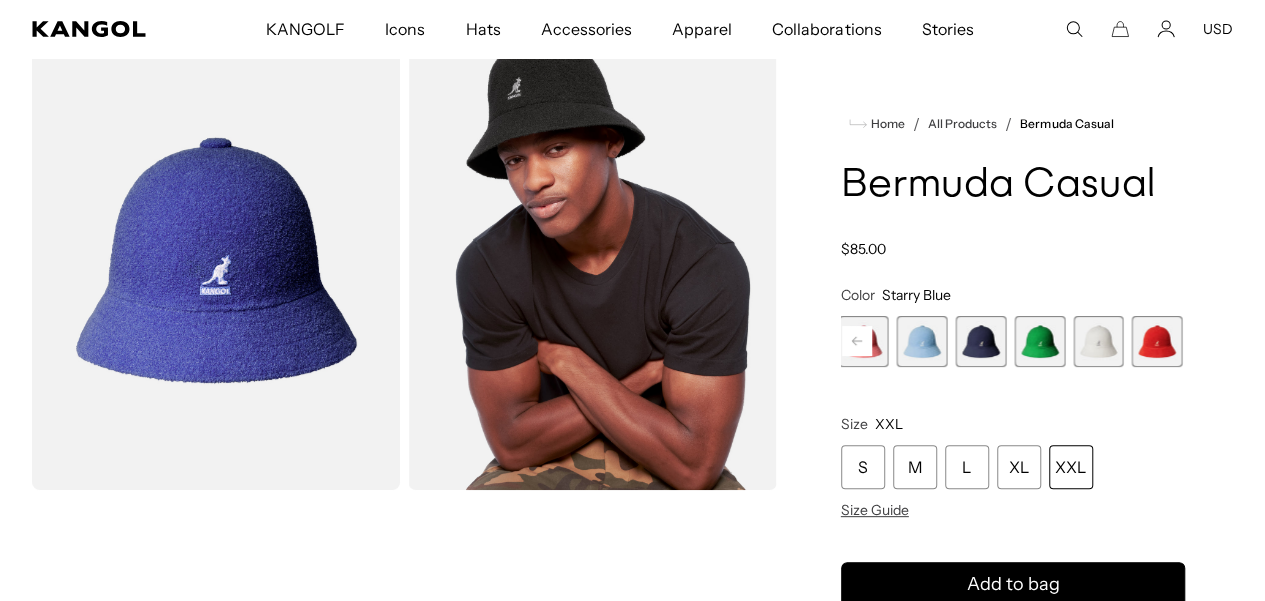 scroll, scrollTop: 0, scrollLeft: 412, axis: horizontal 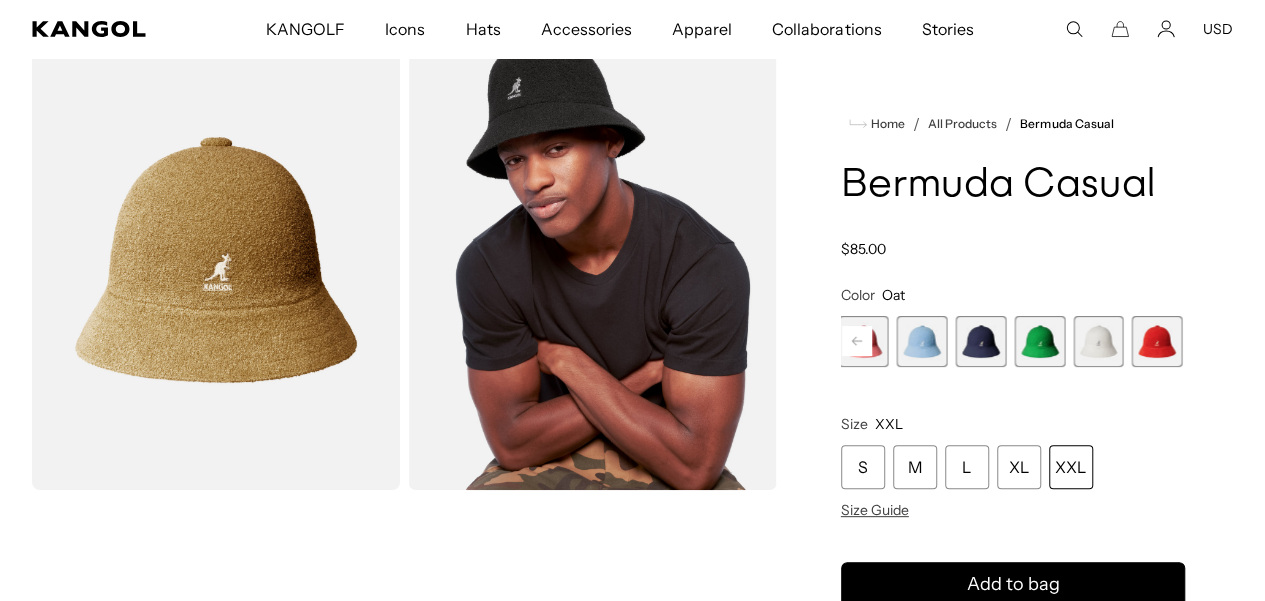 click at bounding box center [1215, 341] 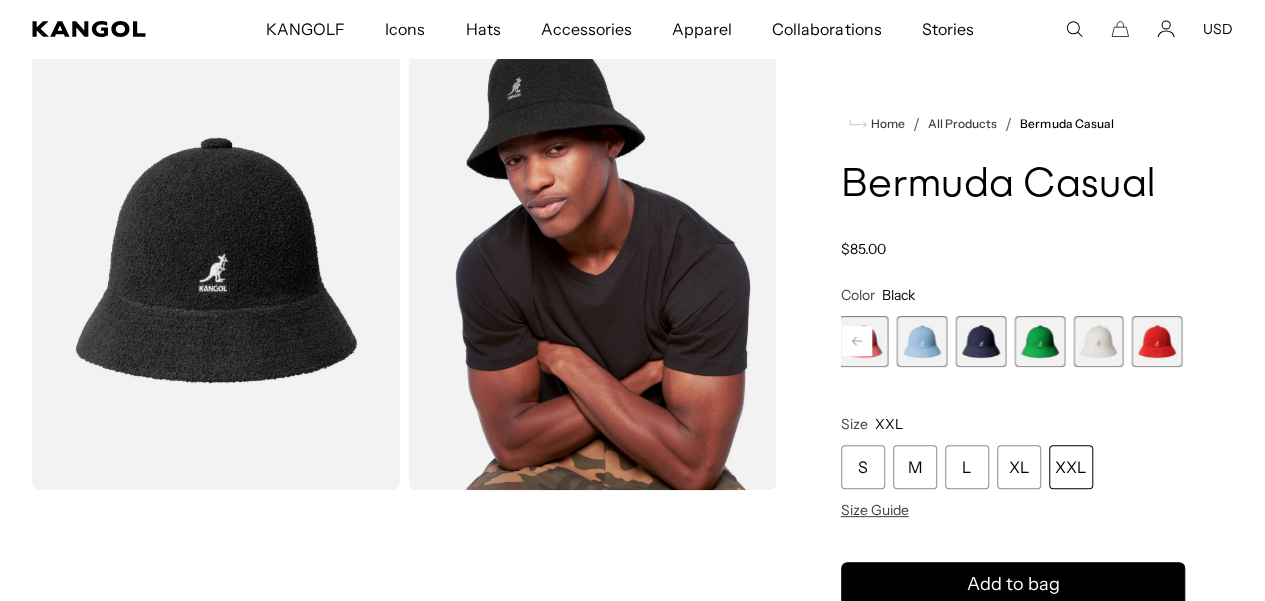 click 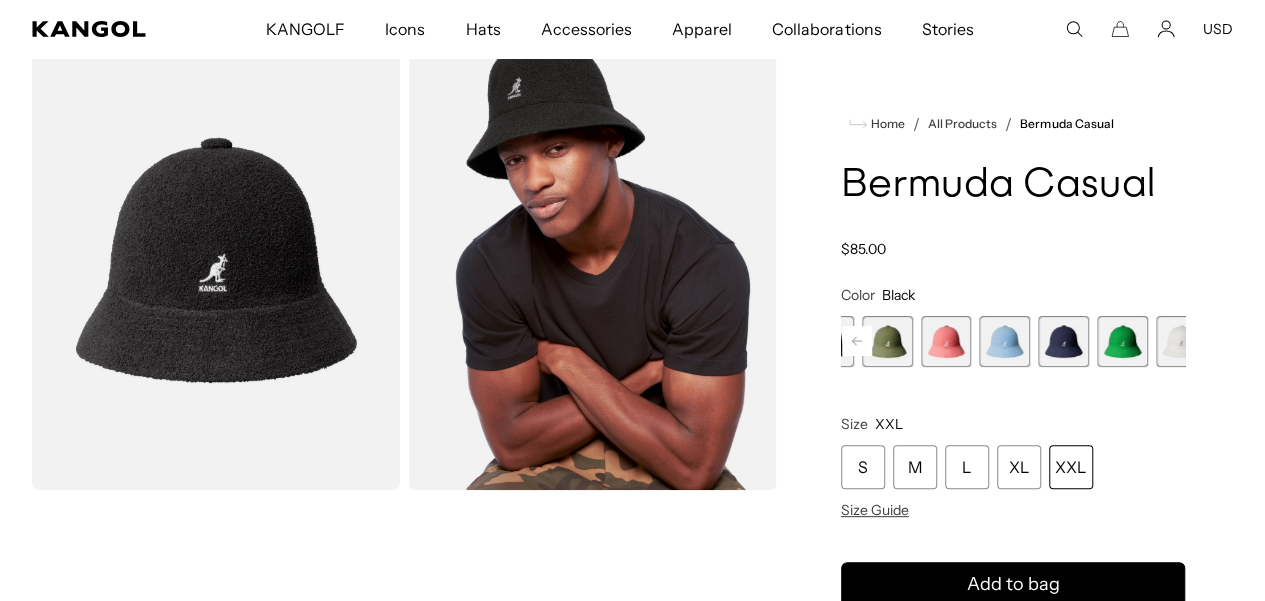 click 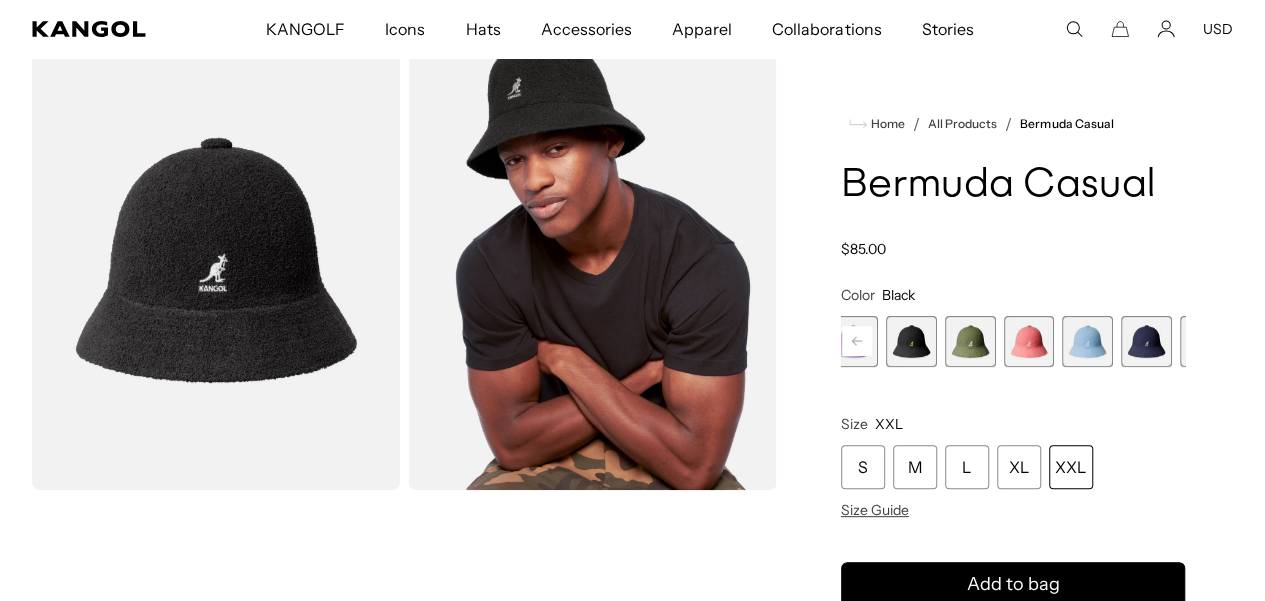 click 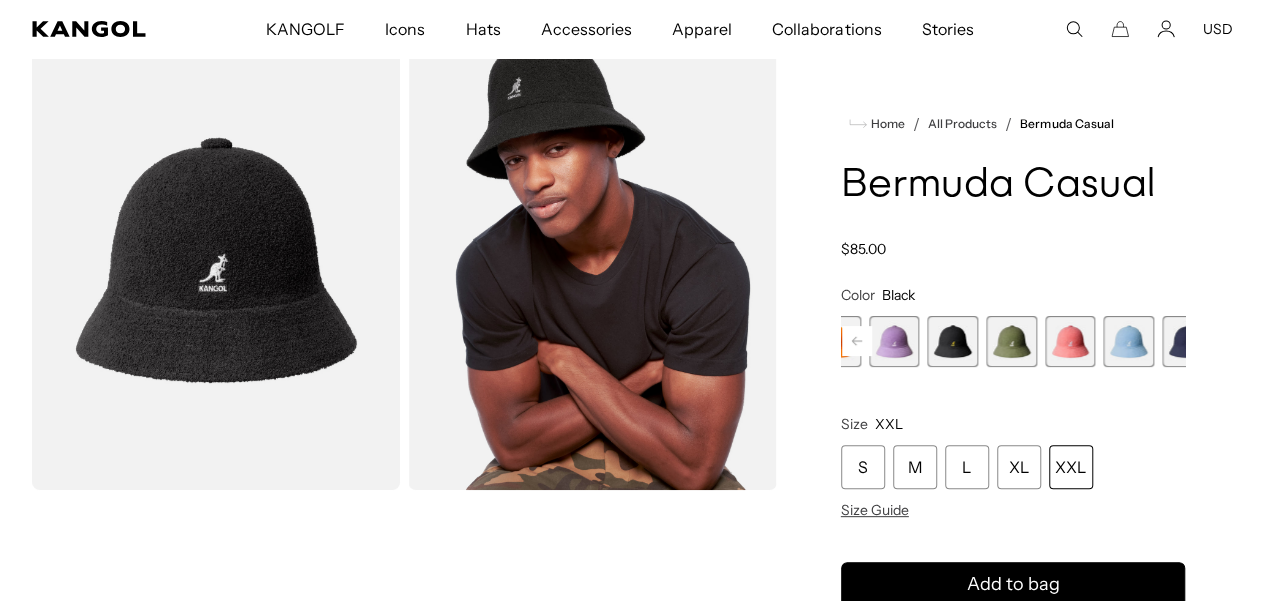 click 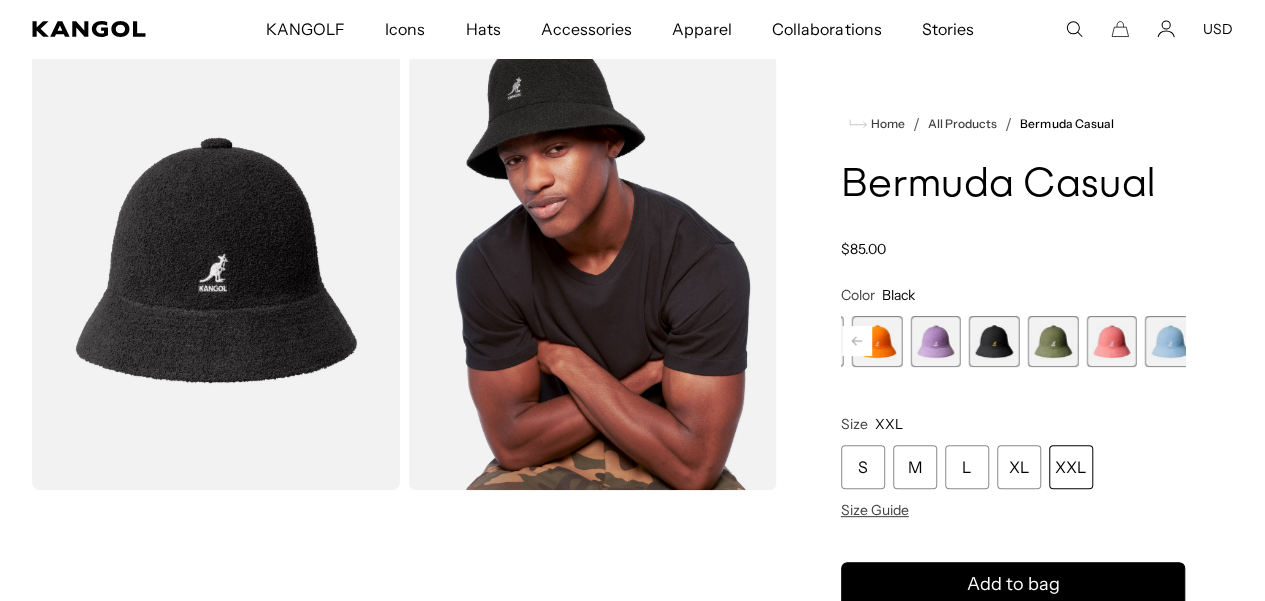 click 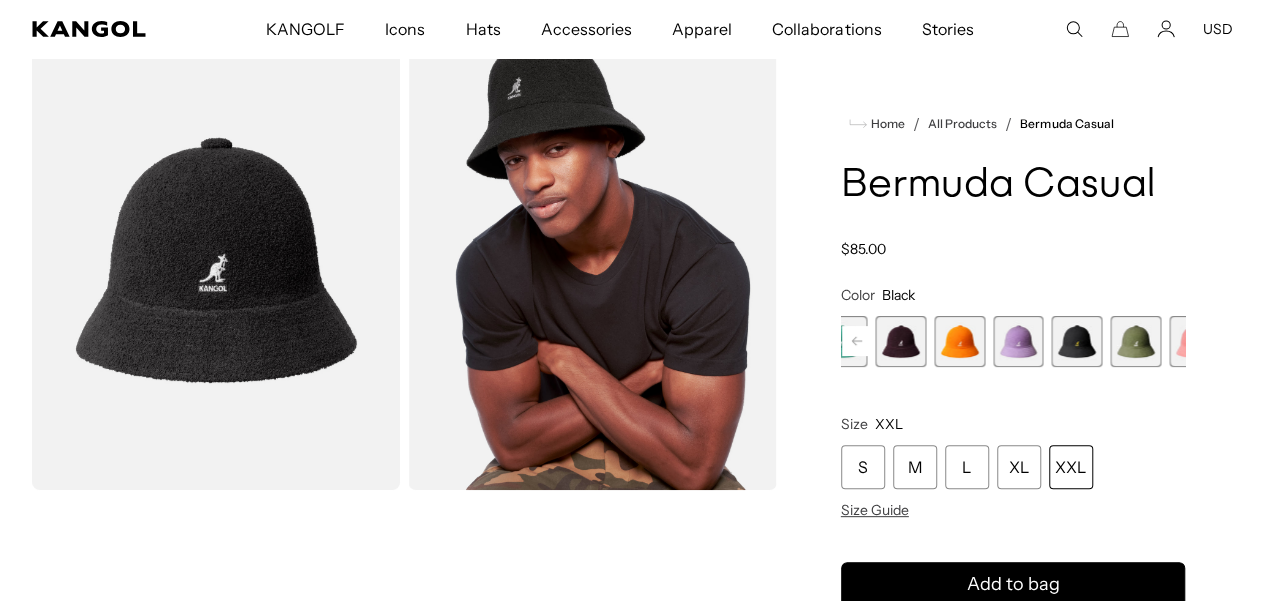 click 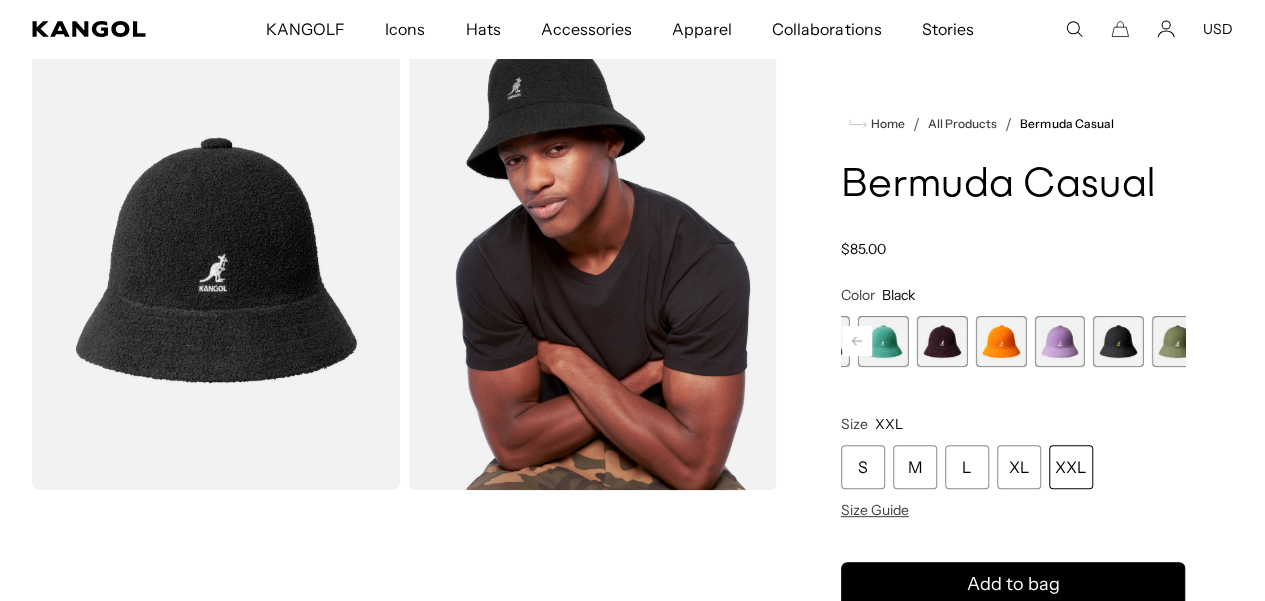 click 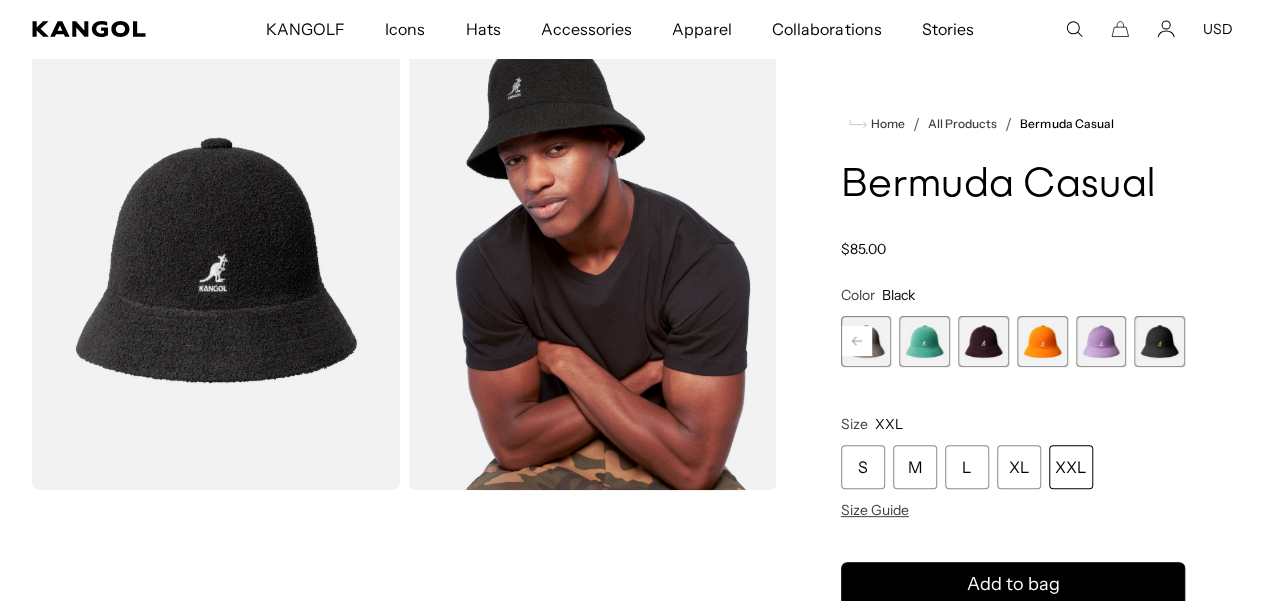click 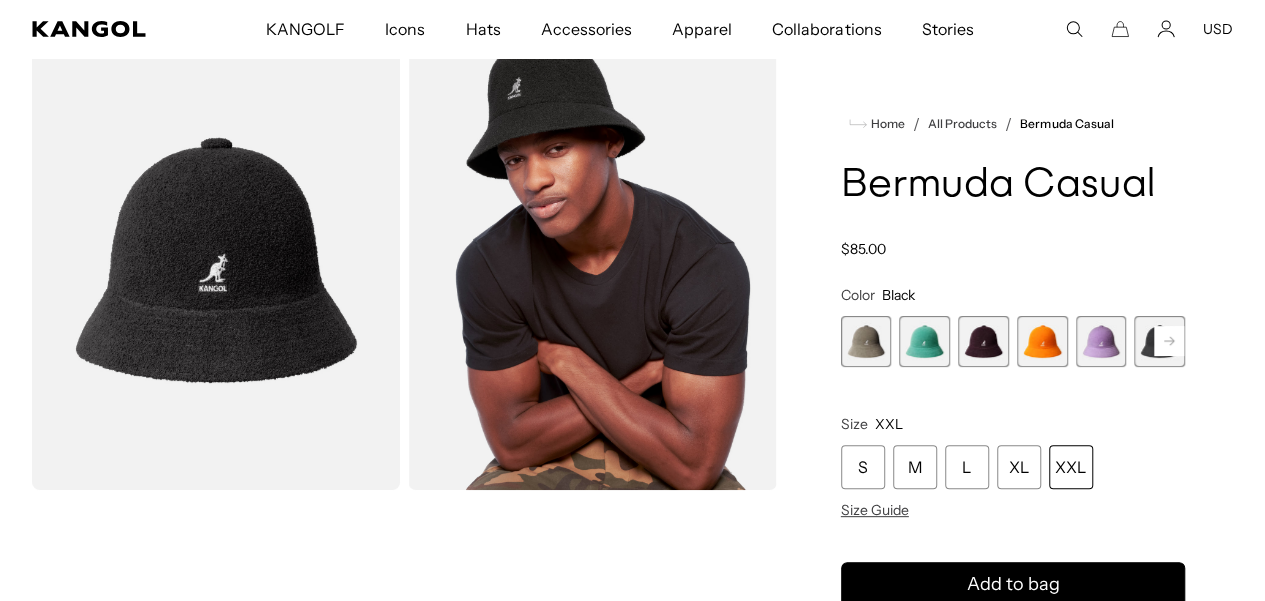 click at bounding box center [866, 341] 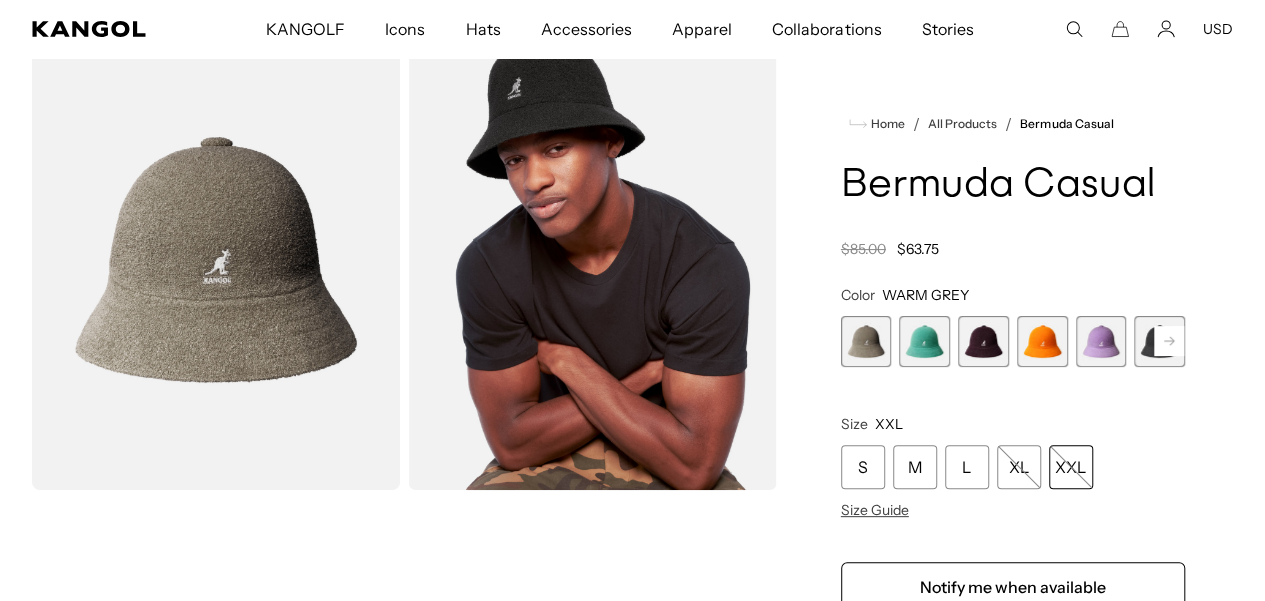 scroll, scrollTop: 0, scrollLeft: 0, axis: both 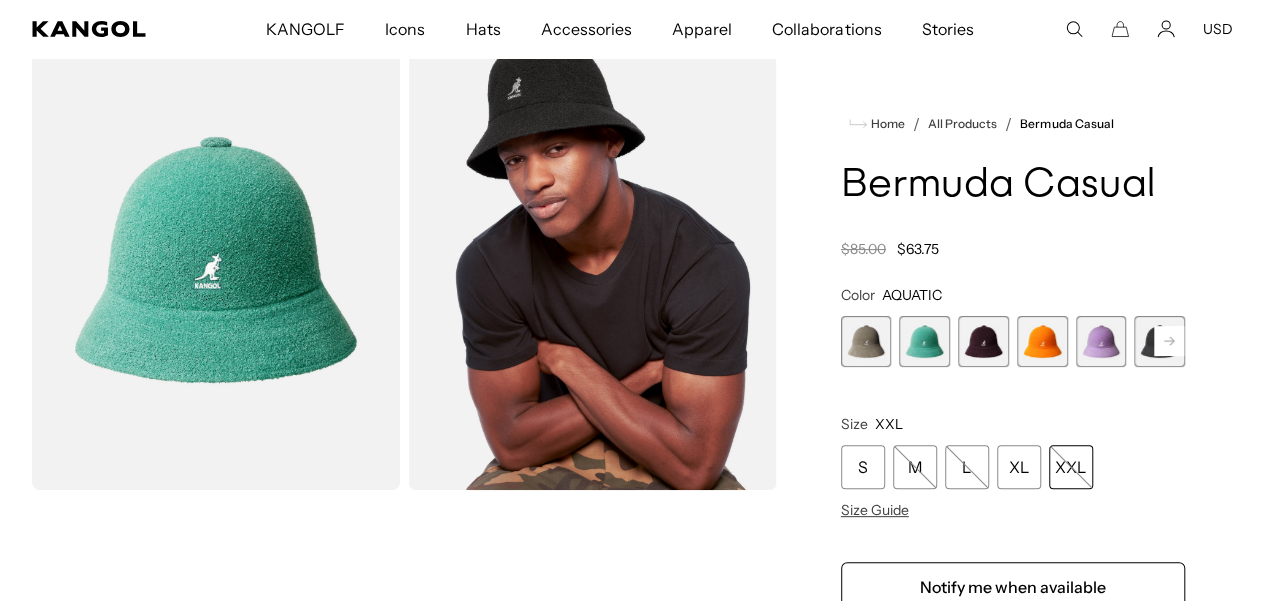 click at bounding box center (983, 341) 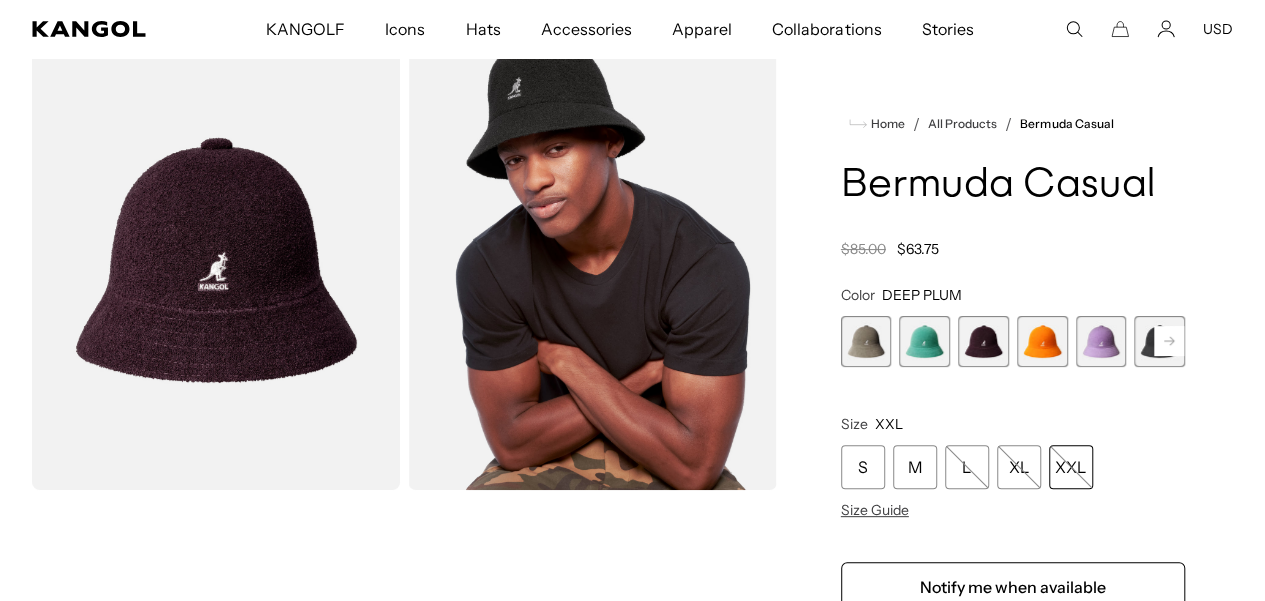 click 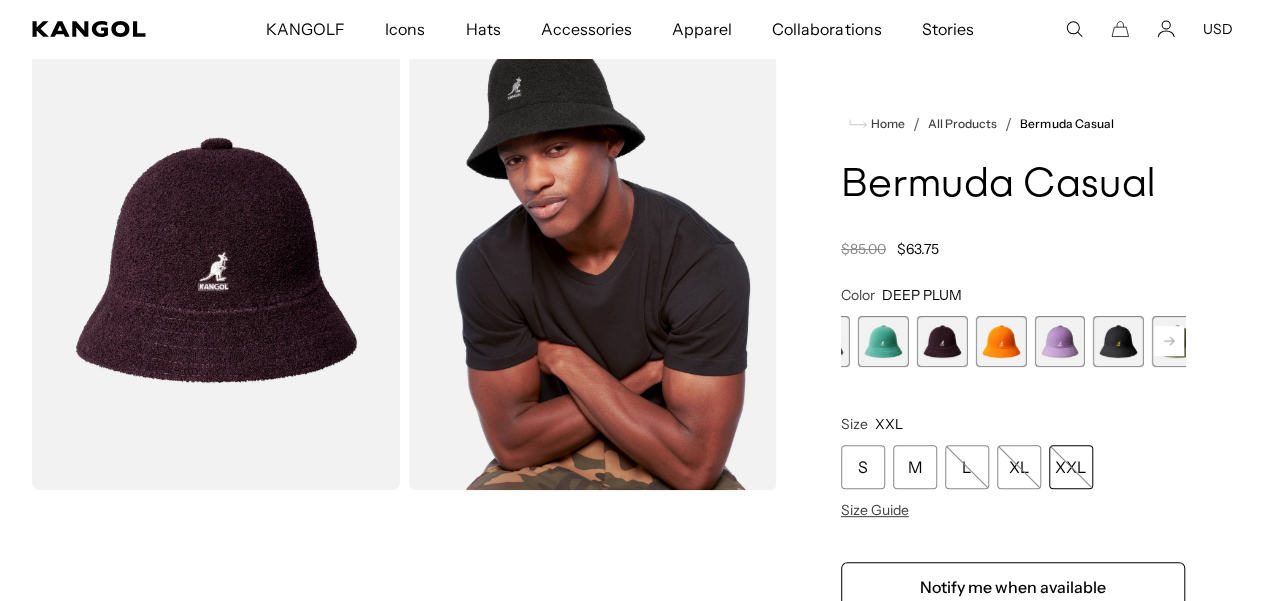 click 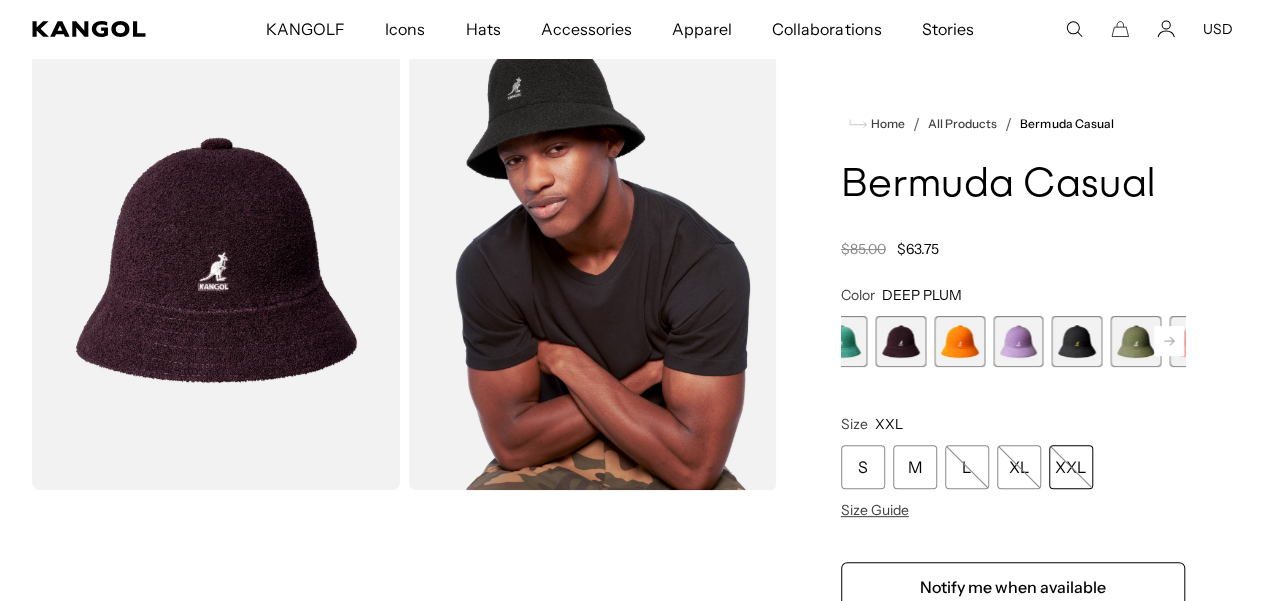 click 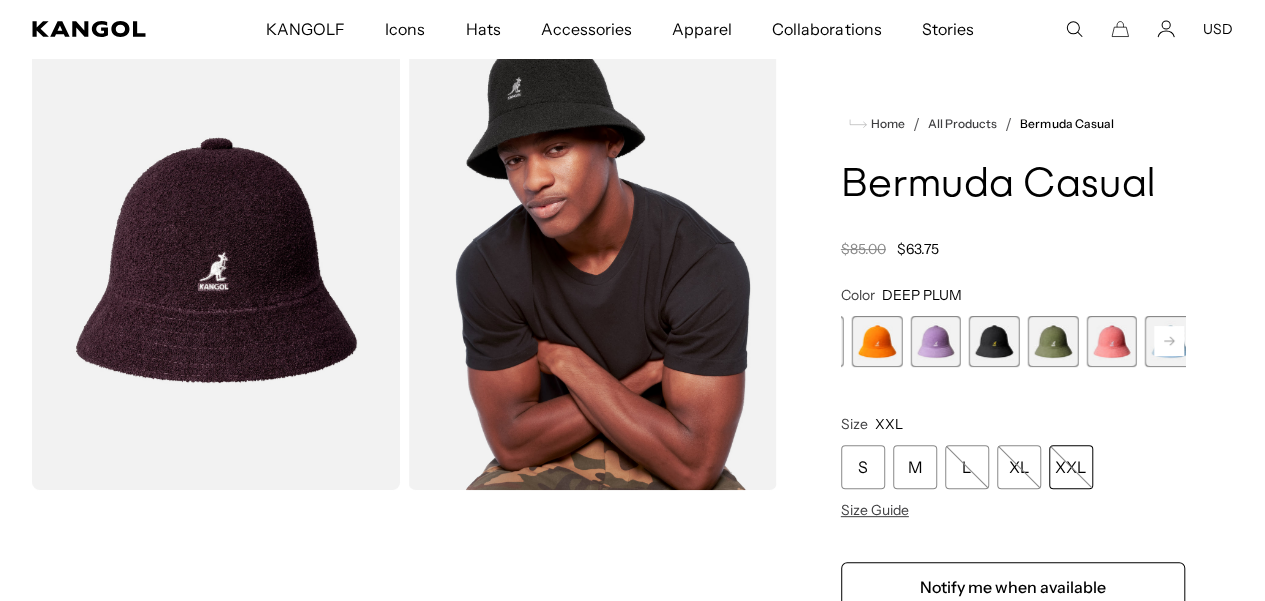 click 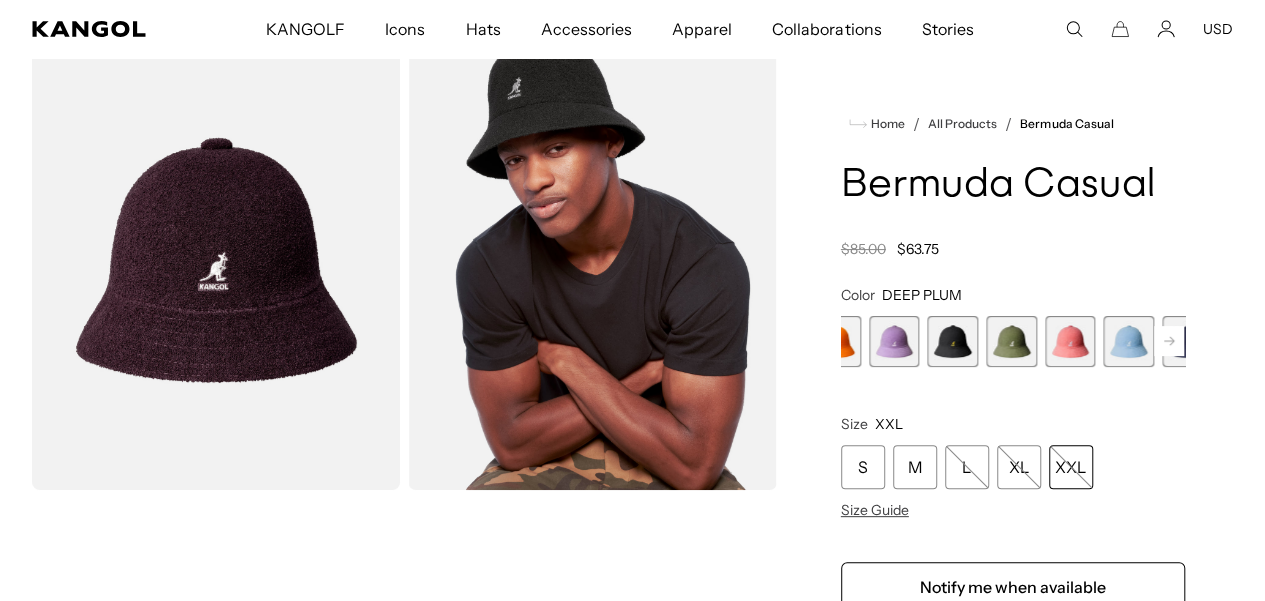 click 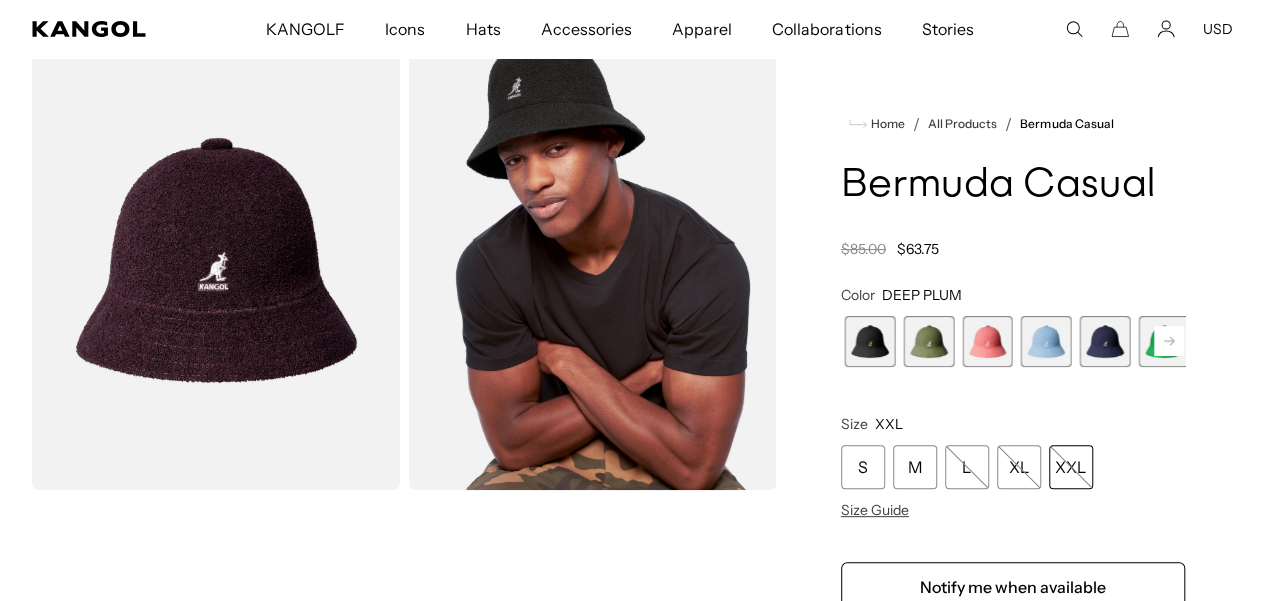 click 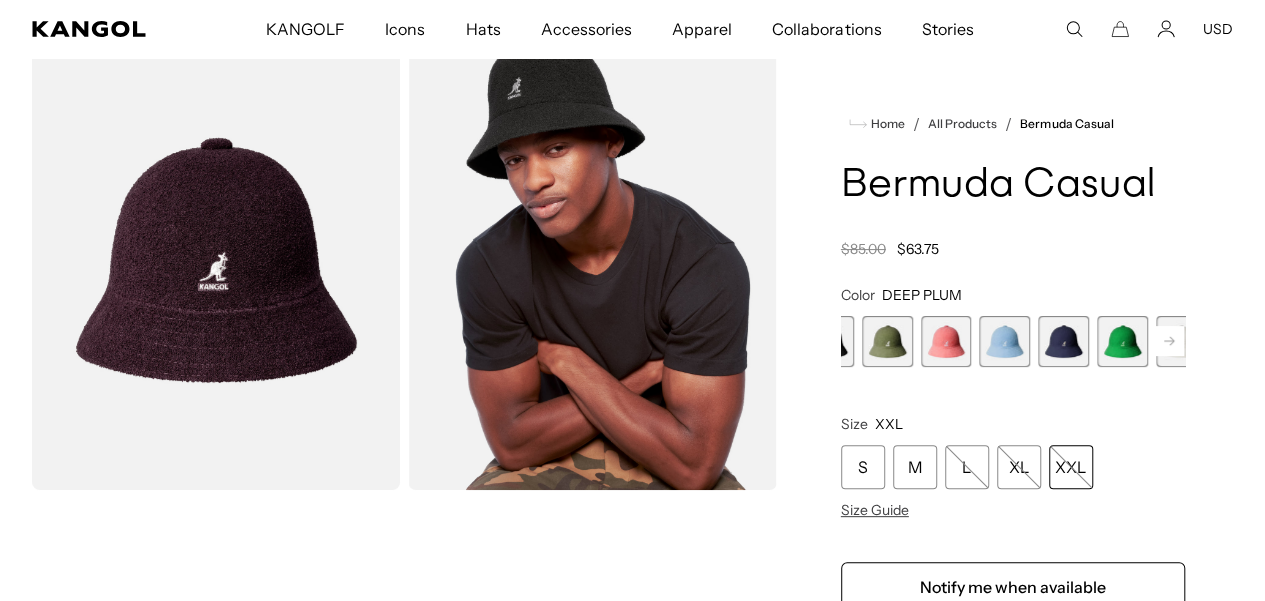 click 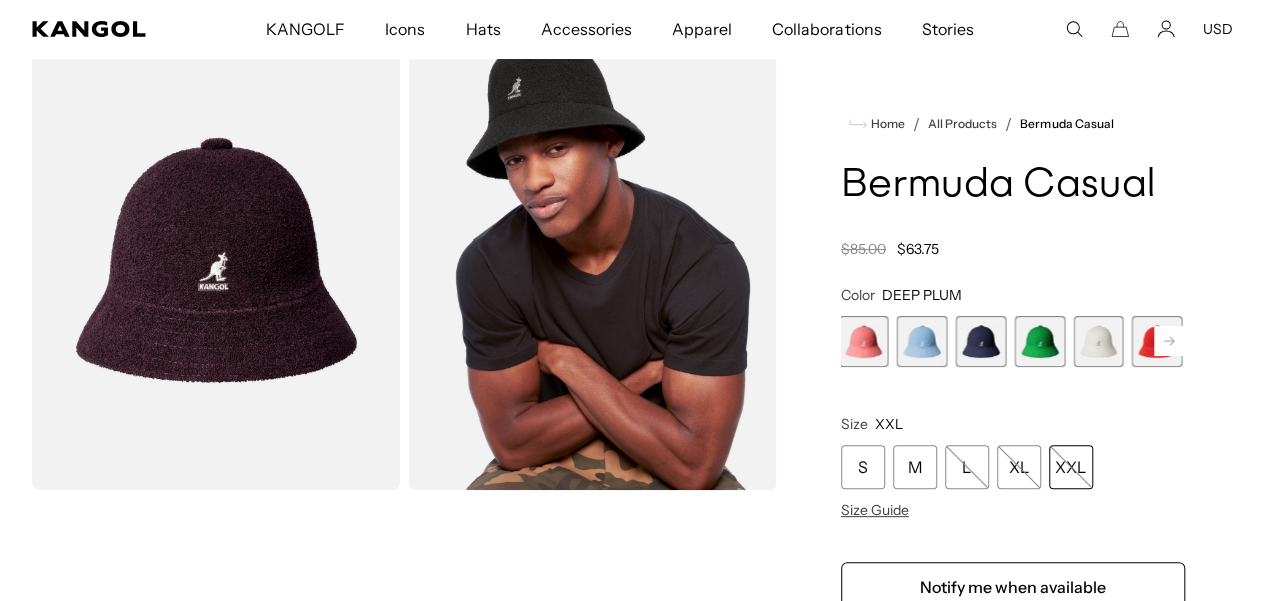 click 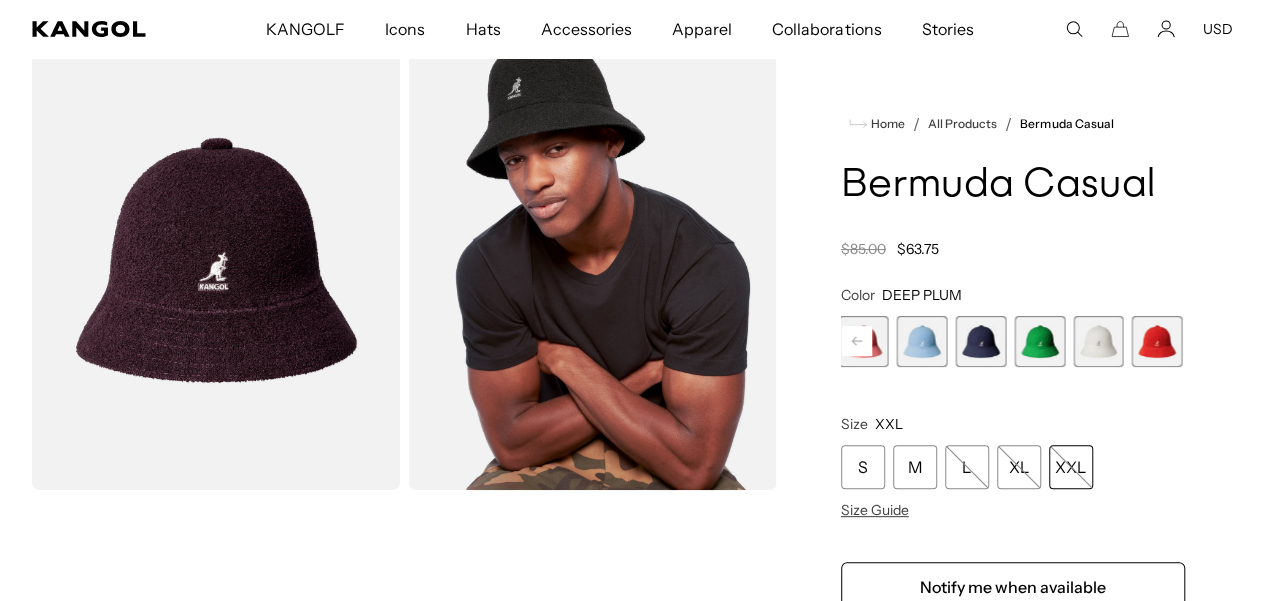 click at bounding box center [1333, 341] 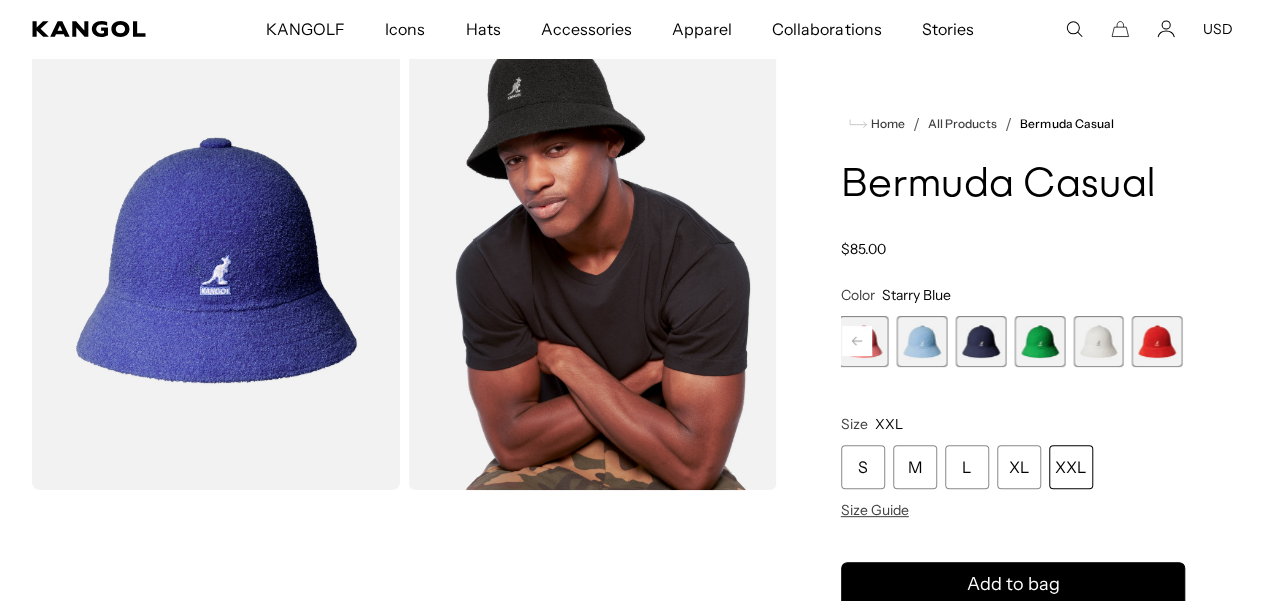 click at bounding box center [1215, 341] 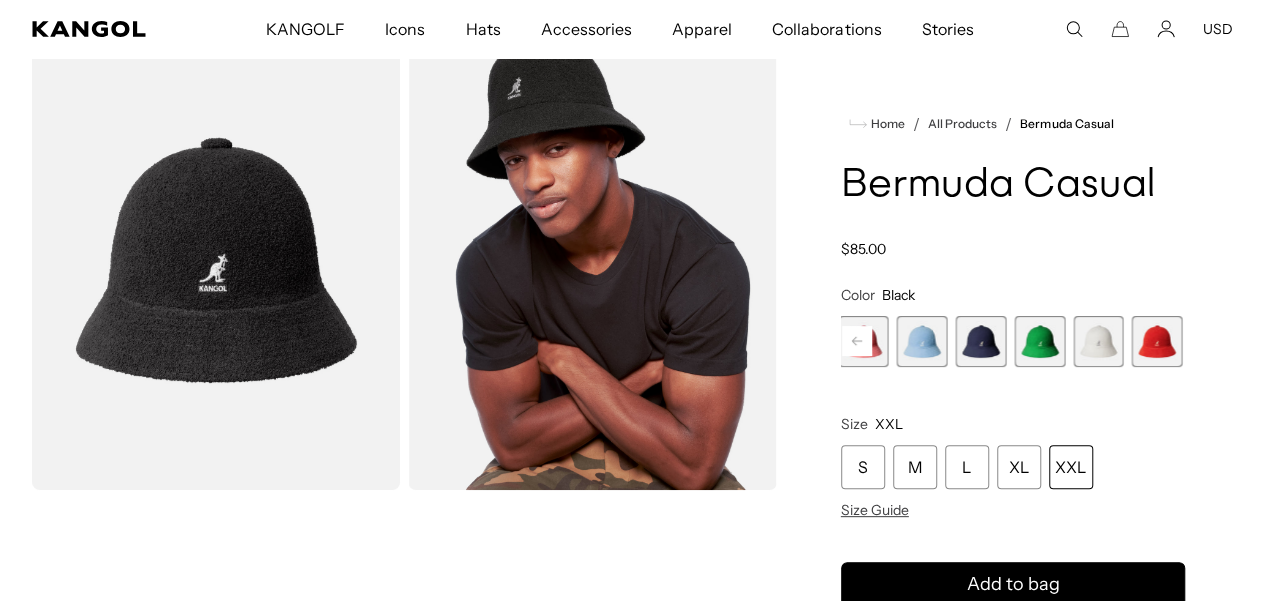 click on "XXL" at bounding box center [1071, 467] 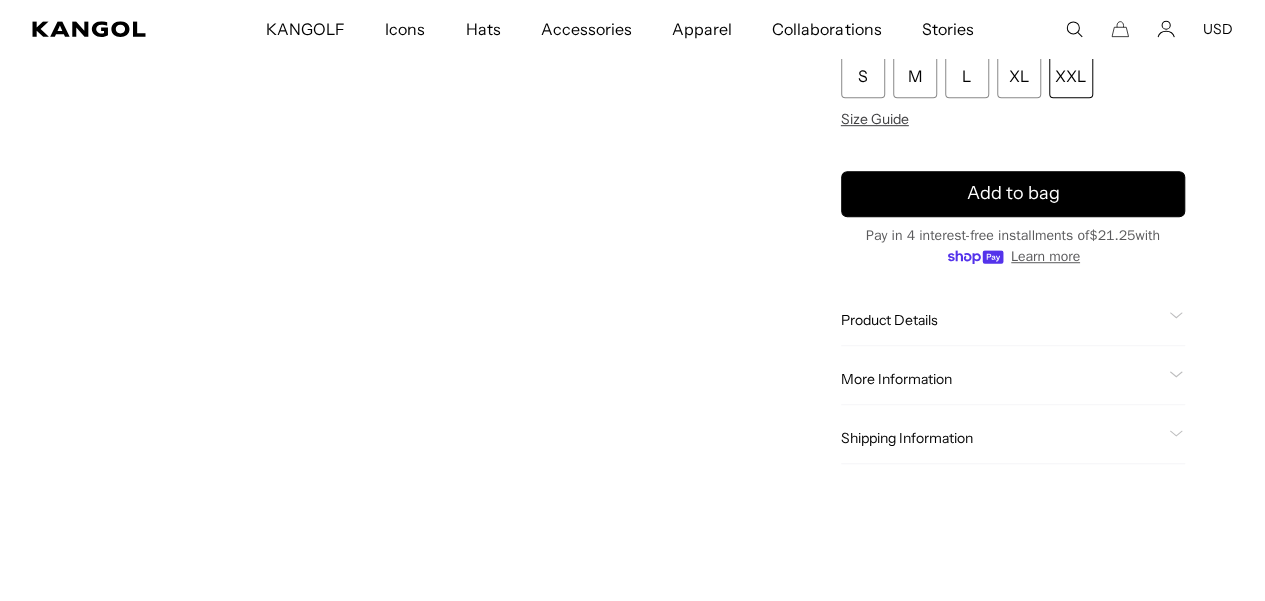 scroll, scrollTop: 600, scrollLeft: 0, axis: vertical 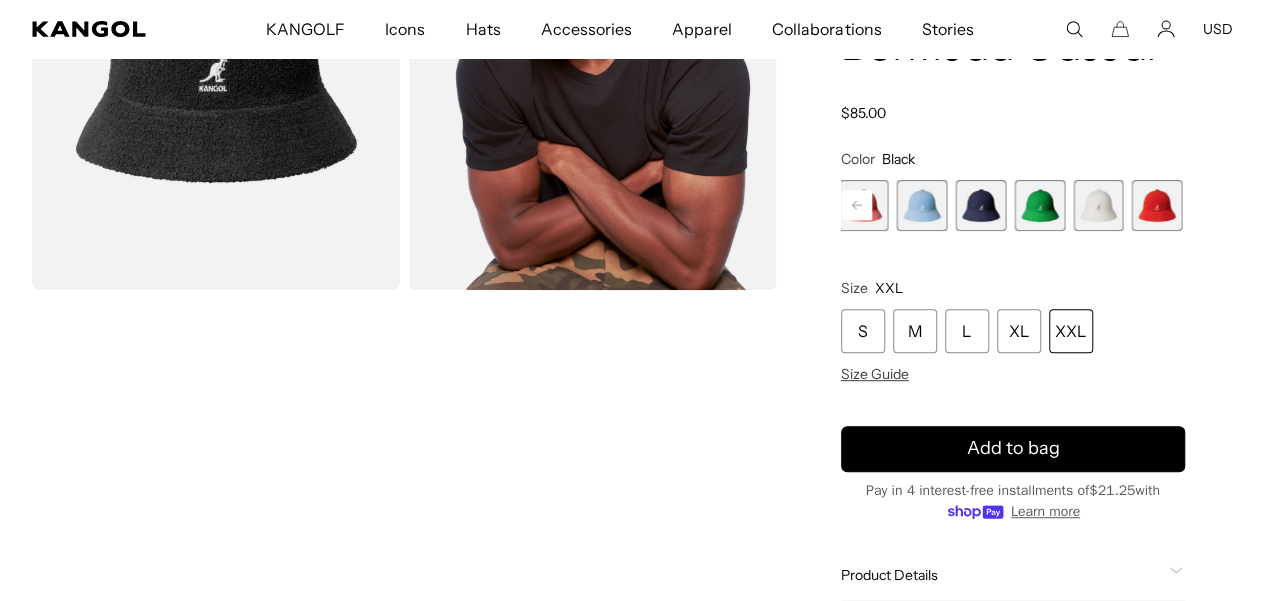 click at bounding box center (1098, 205) 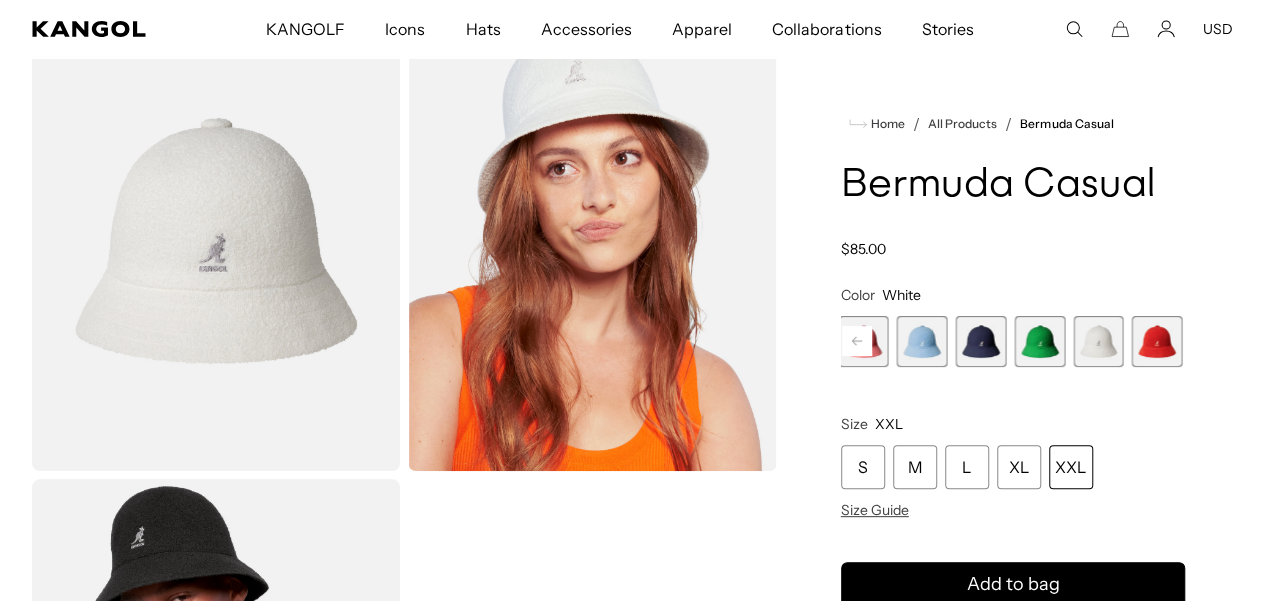 scroll, scrollTop: 100, scrollLeft: 0, axis: vertical 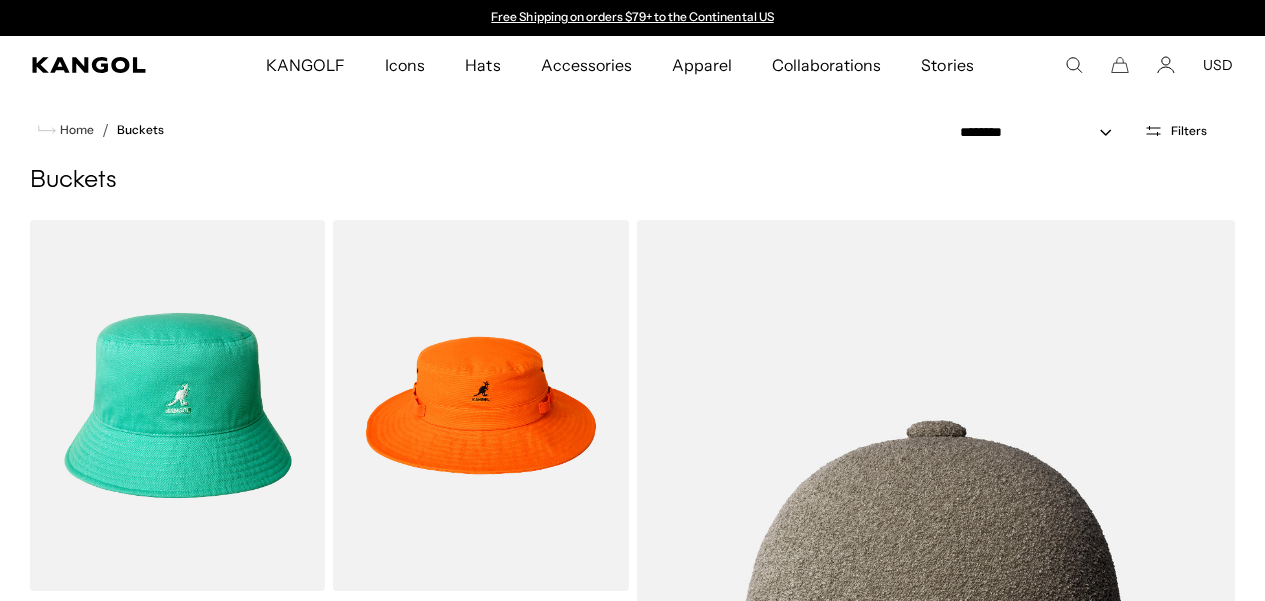 select on "*****" 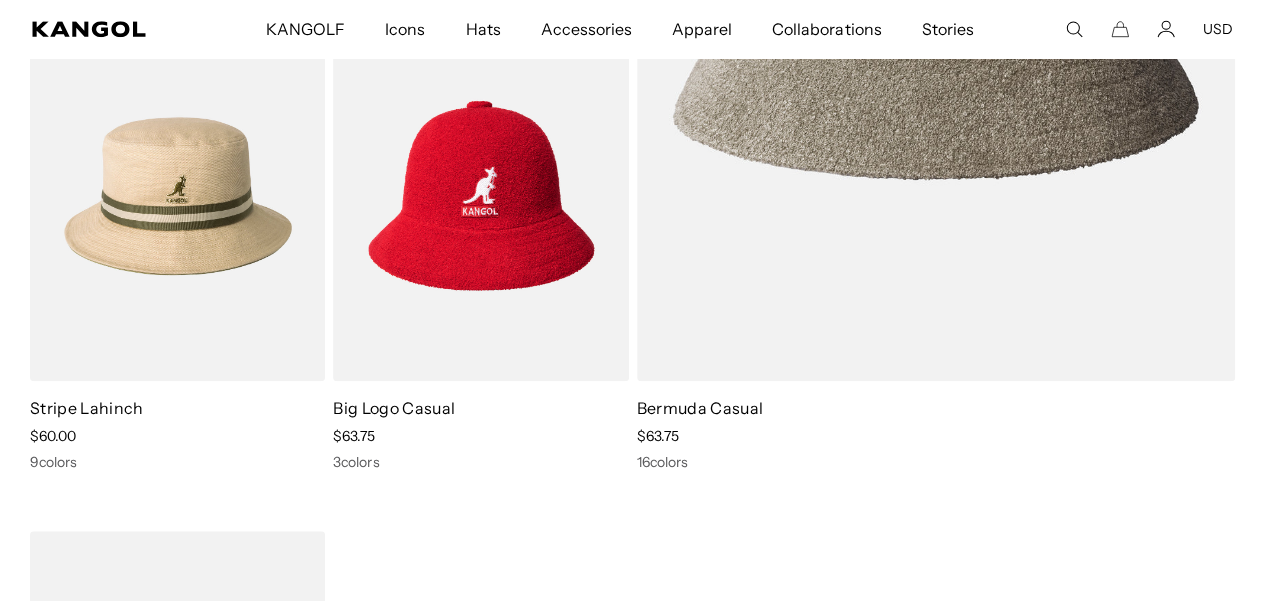 scroll, scrollTop: 0, scrollLeft: 0, axis: both 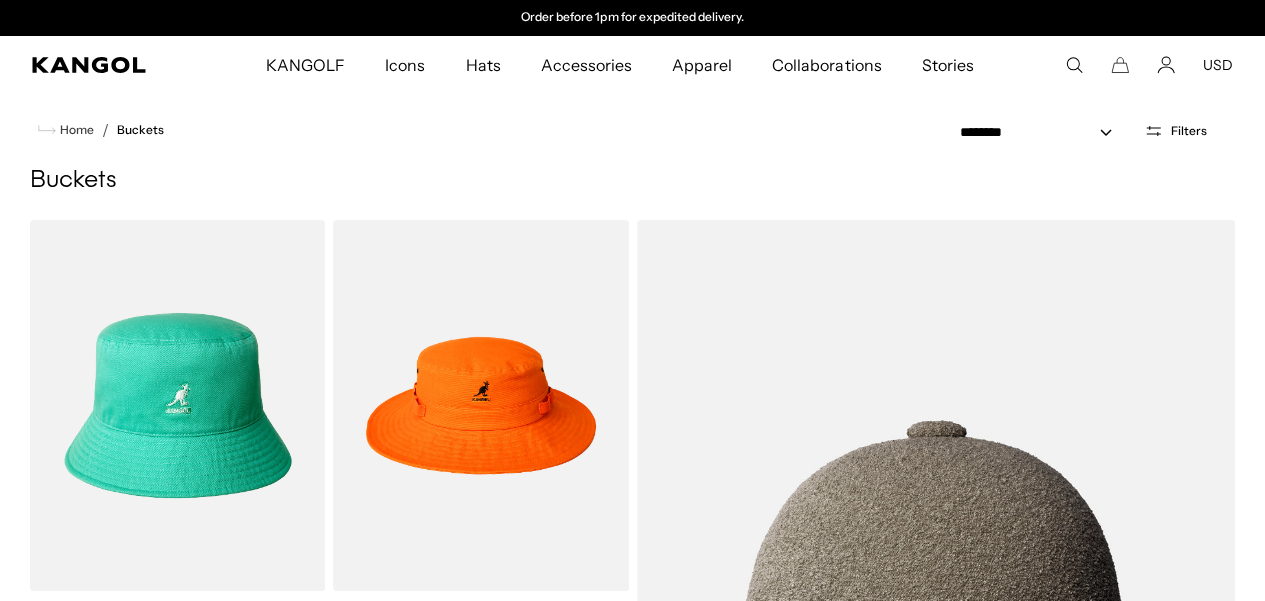 click 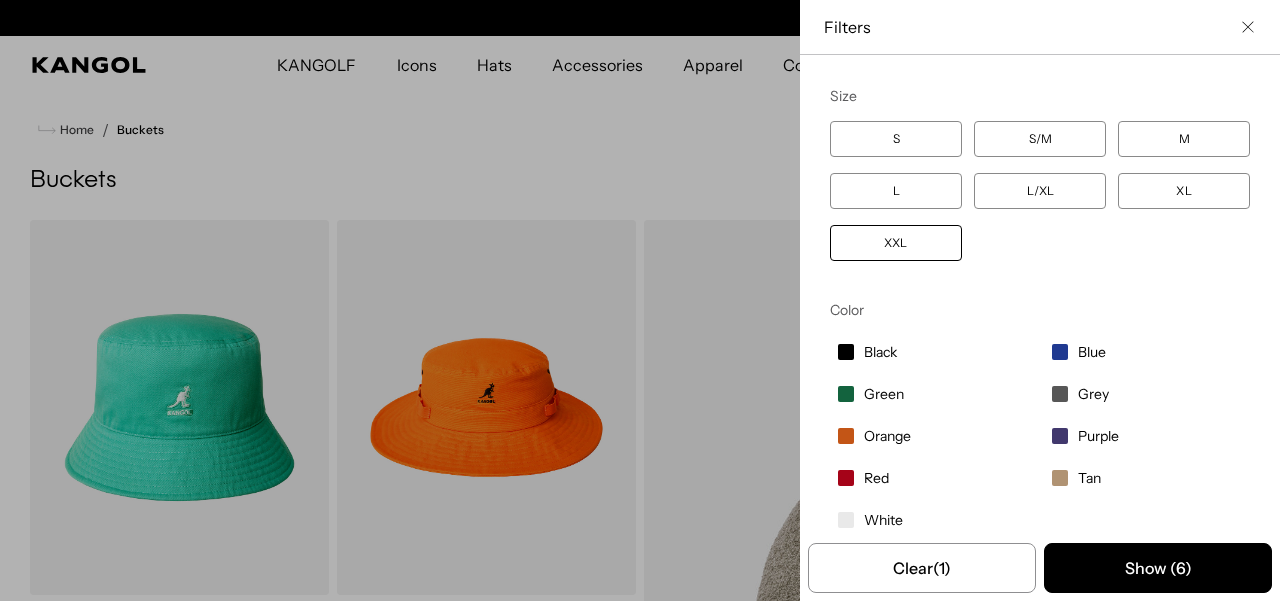 scroll, scrollTop: 0, scrollLeft: 0, axis: both 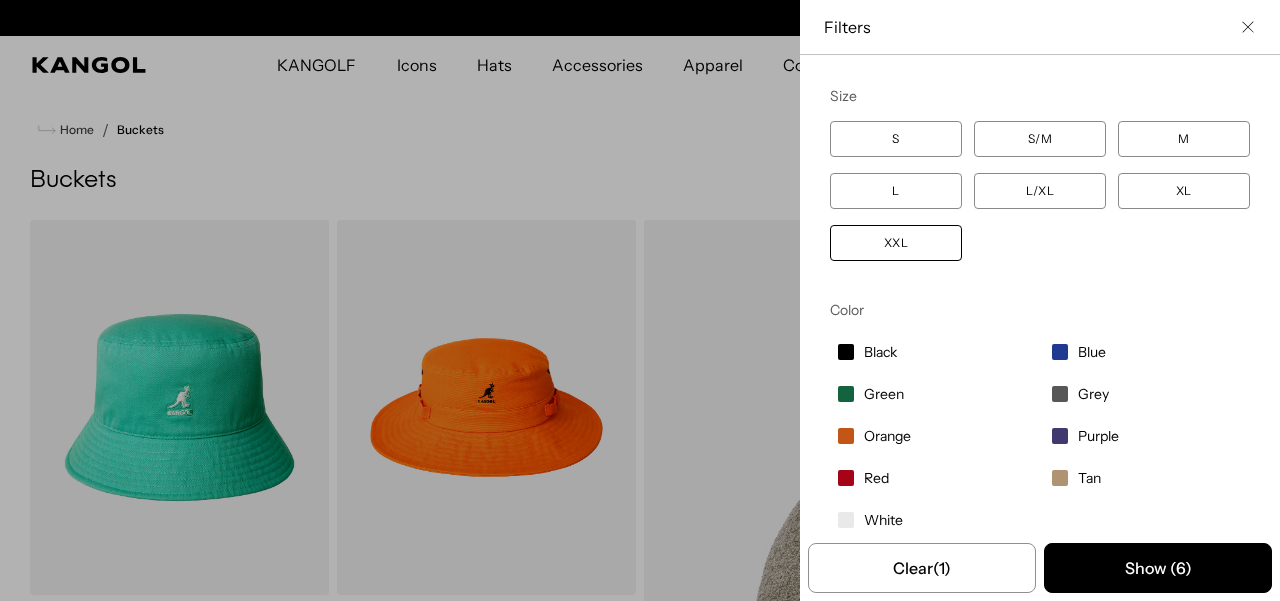 click on "XXL" at bounding box center (896, 243) 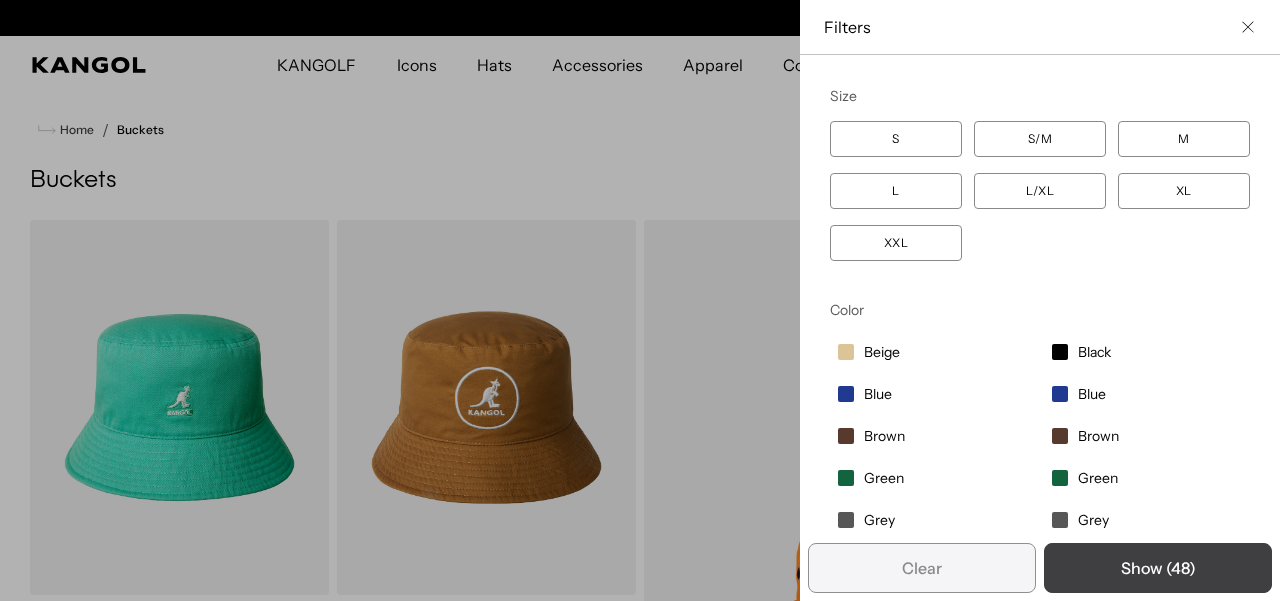 scroll, scrollTop: 0, scrollLeft: 0, axis: both 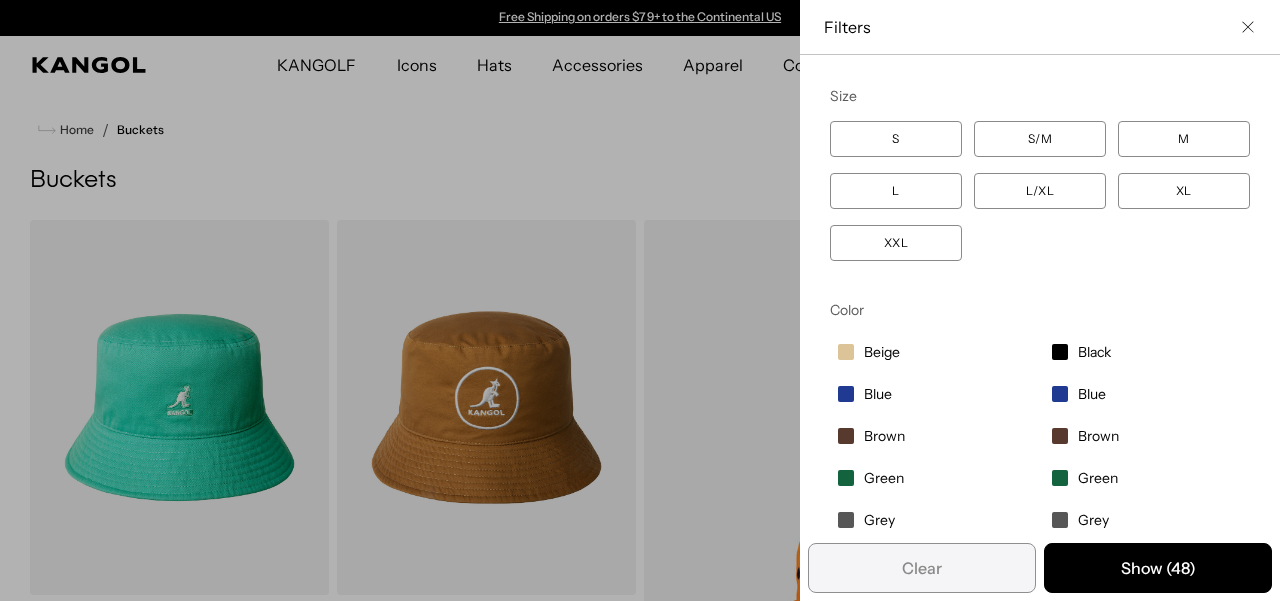 click on "XXL" at bounding box center [896, 243] 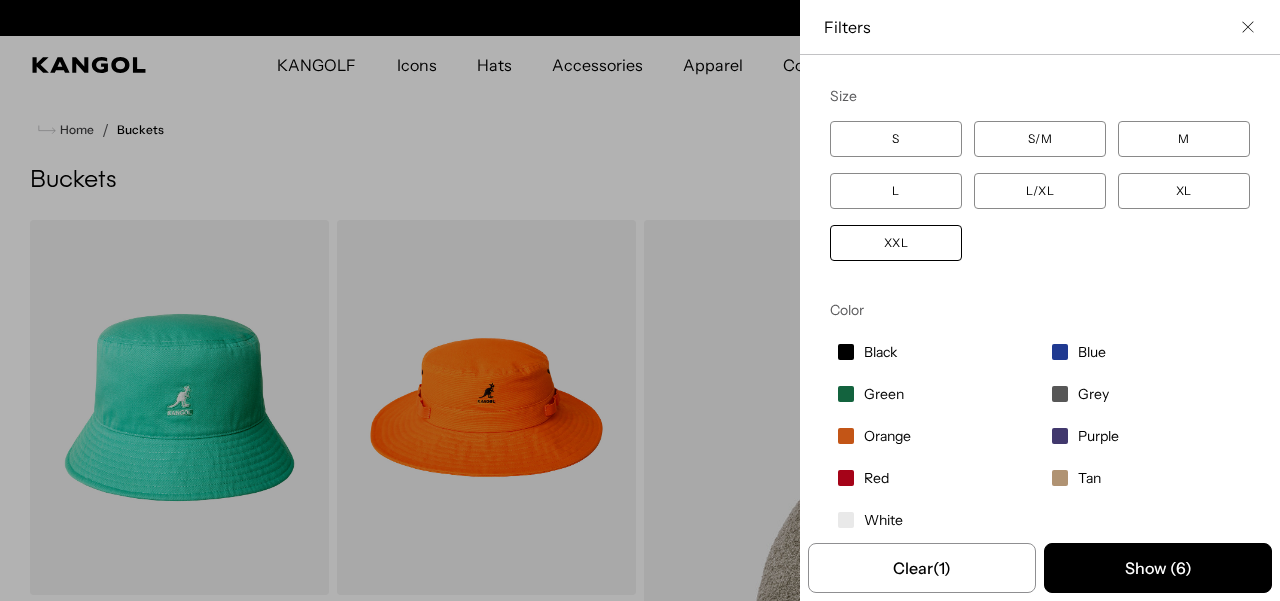 scroll, scrollTop: 0, scrollLeft: 0, axis: both 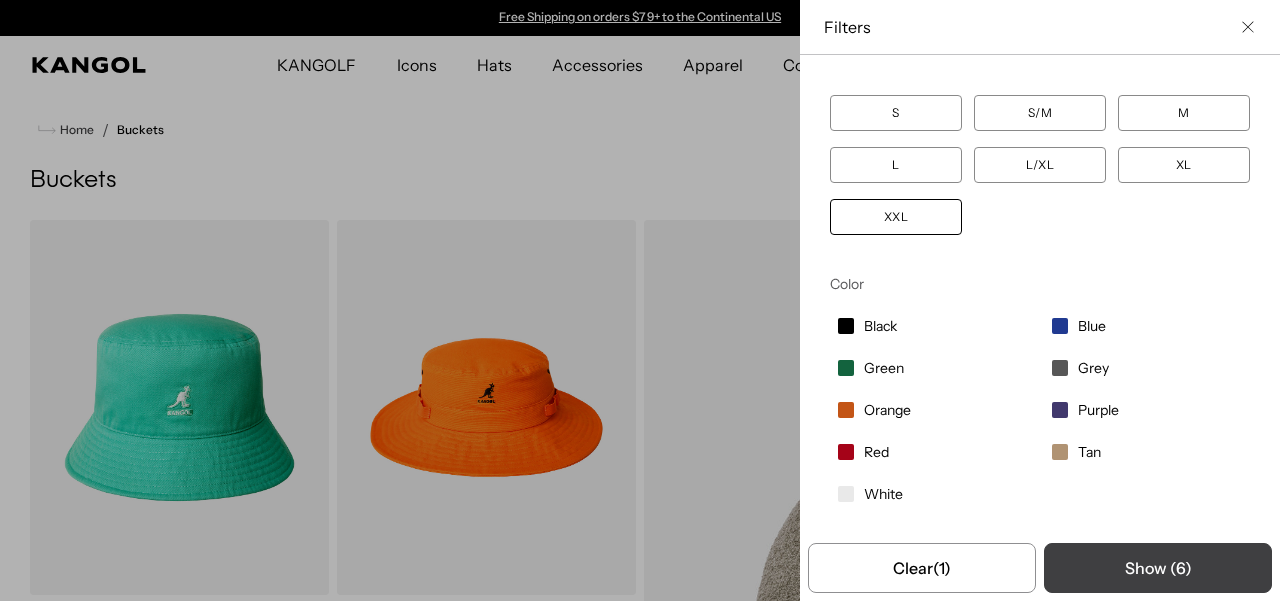click on "Show ( 6 )" at bounding box center (1158, 568) 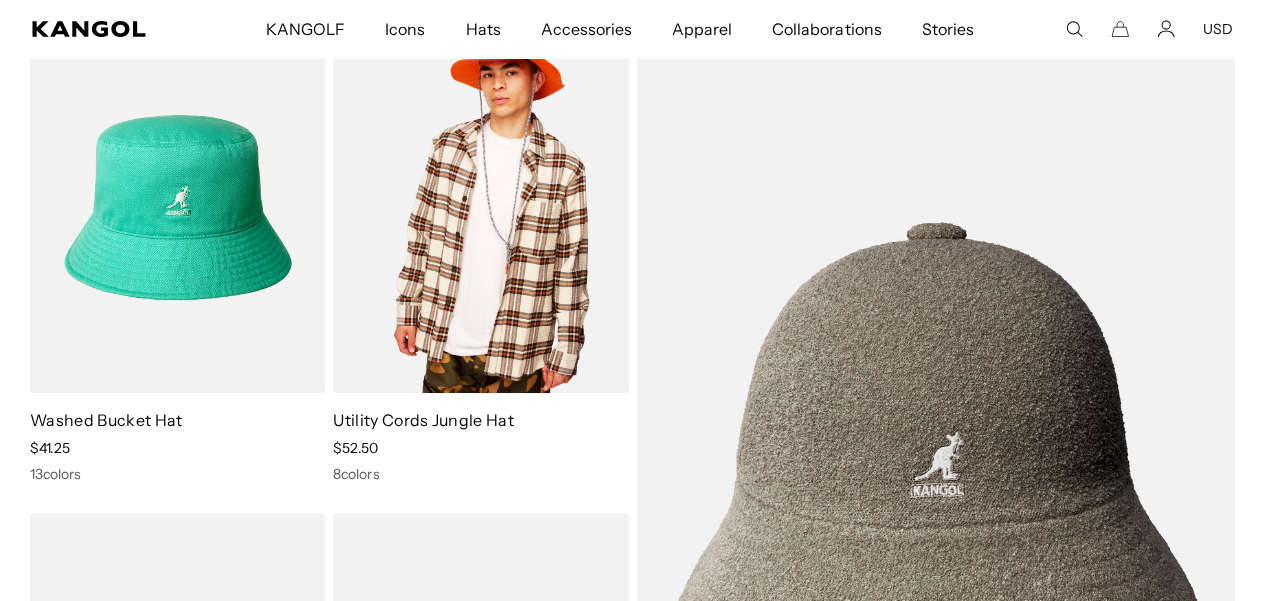 scroll, scrollTop: 200, scrollLeft: 0, axis: vertical 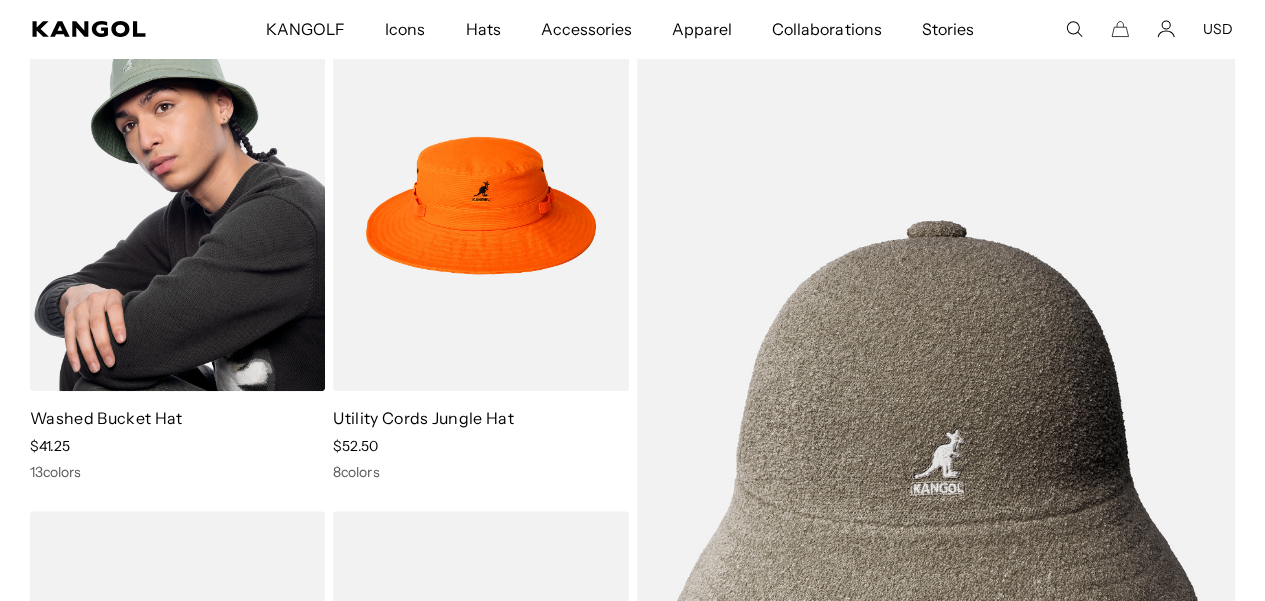 click at bounding box center [177, 205] 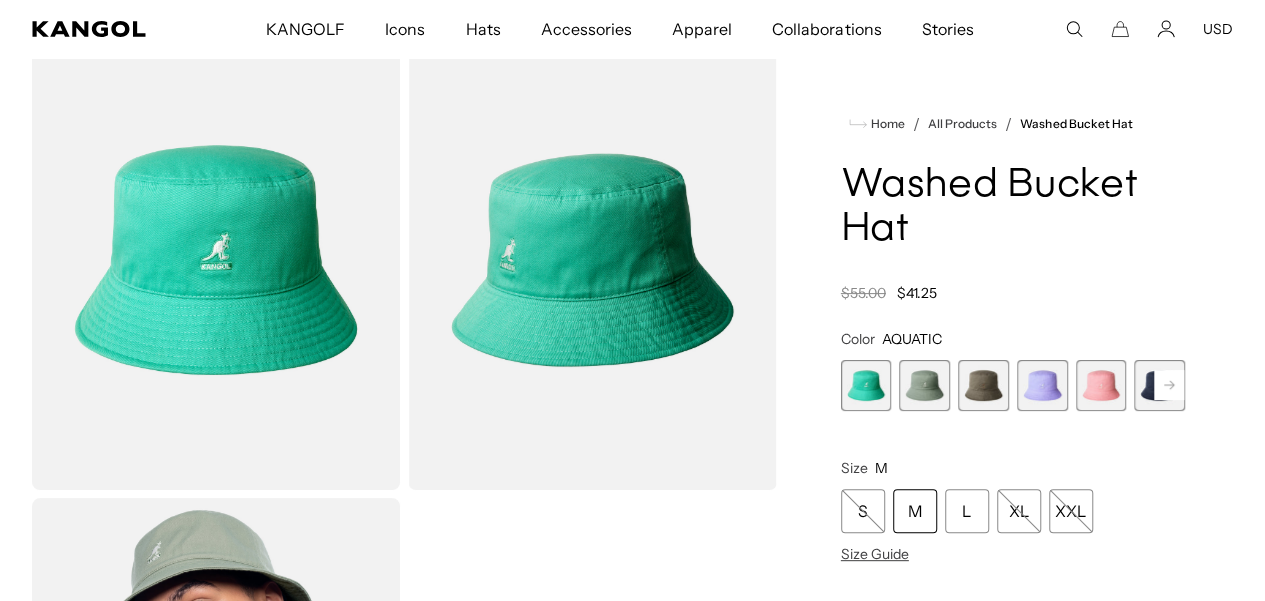 scroll, scrollTop: 0, scrollLeft: 0, axis: both 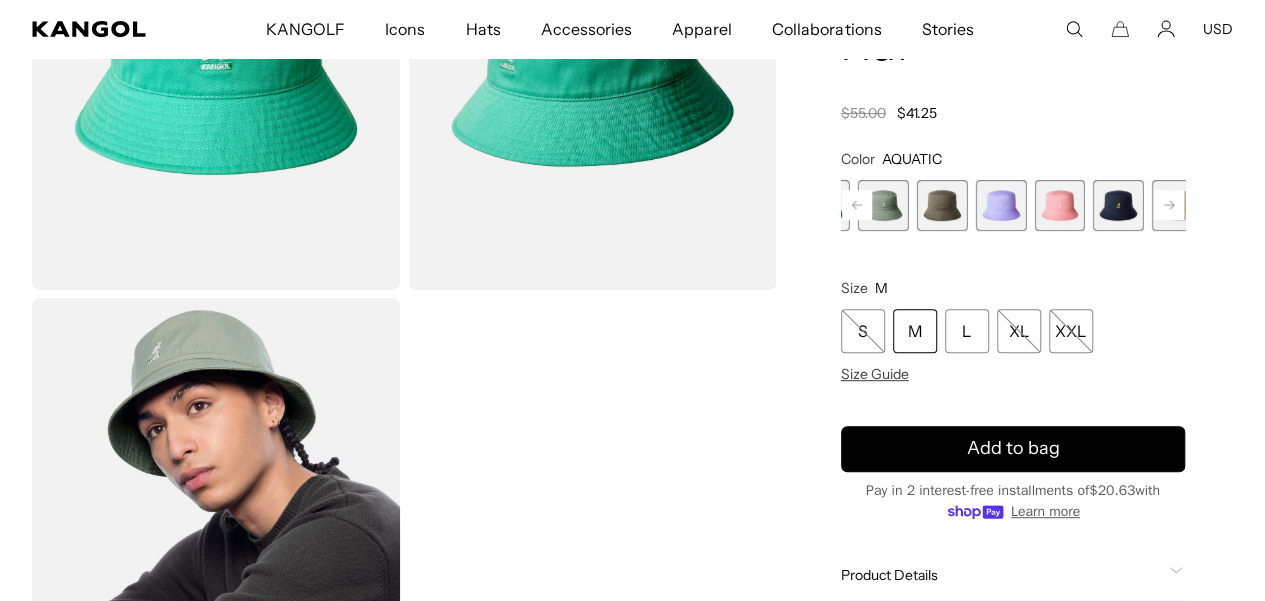 click 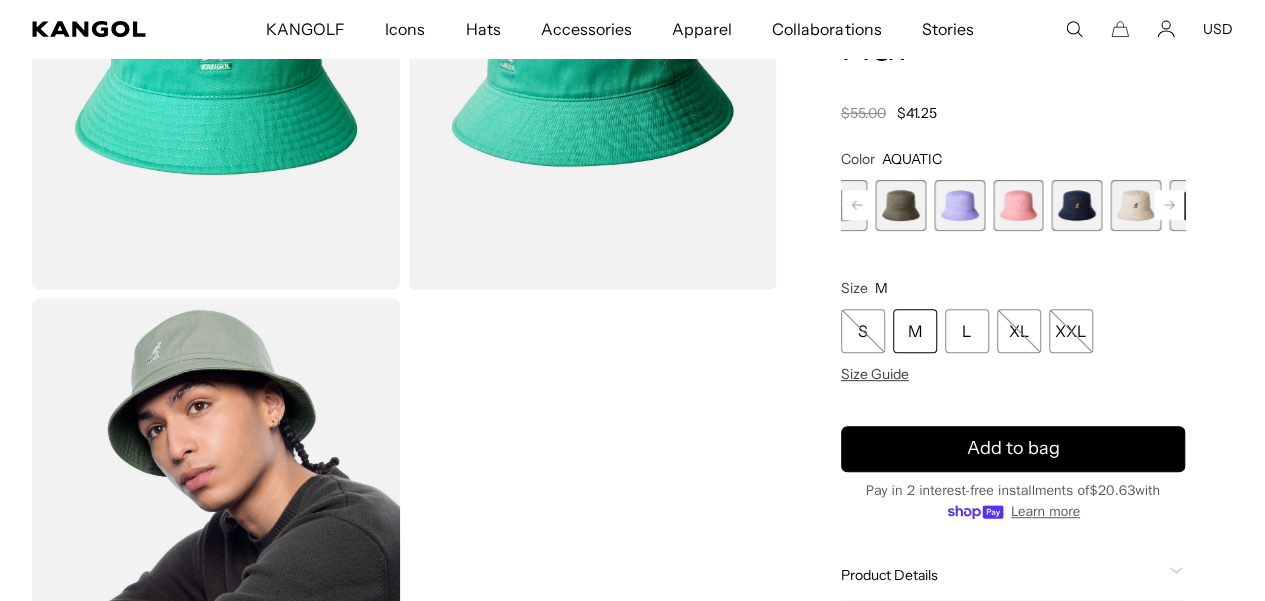 click 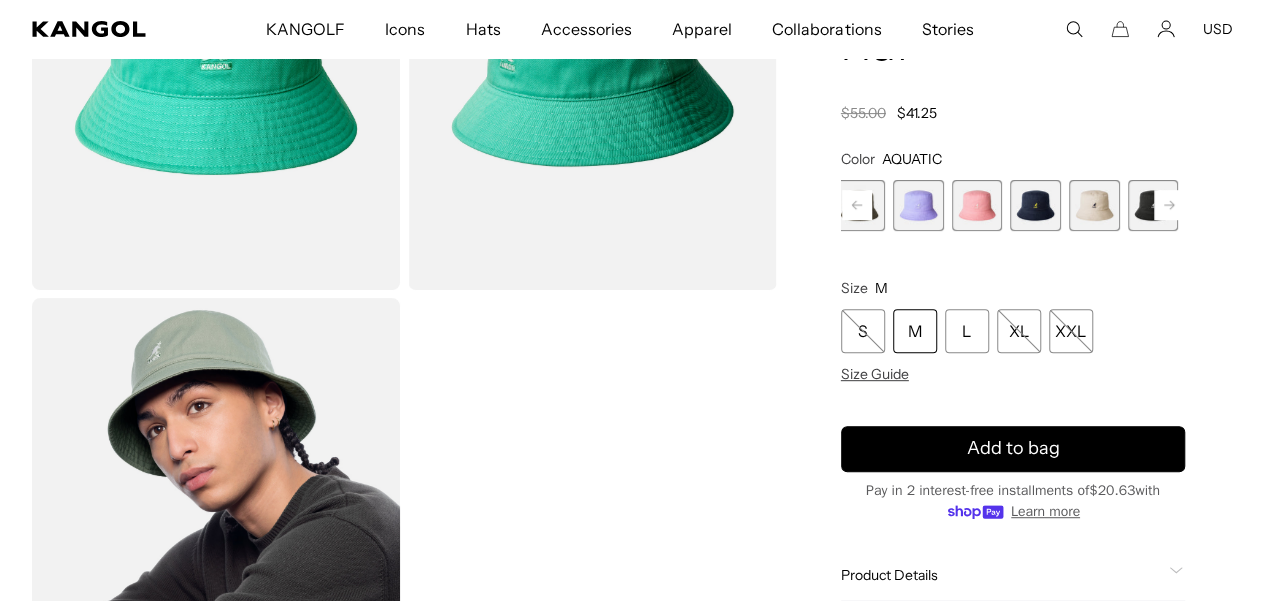 click at bounding box center (1094, 205) 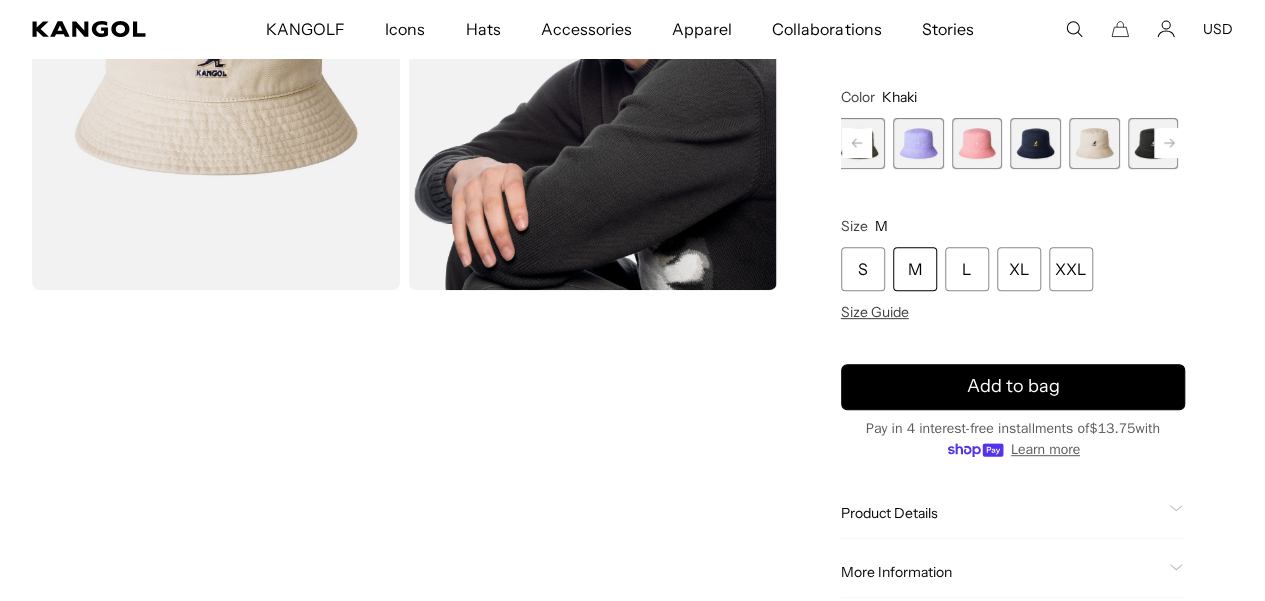 scroll, scrollTop: 0, scrollLeft: 412, axis: horizontal 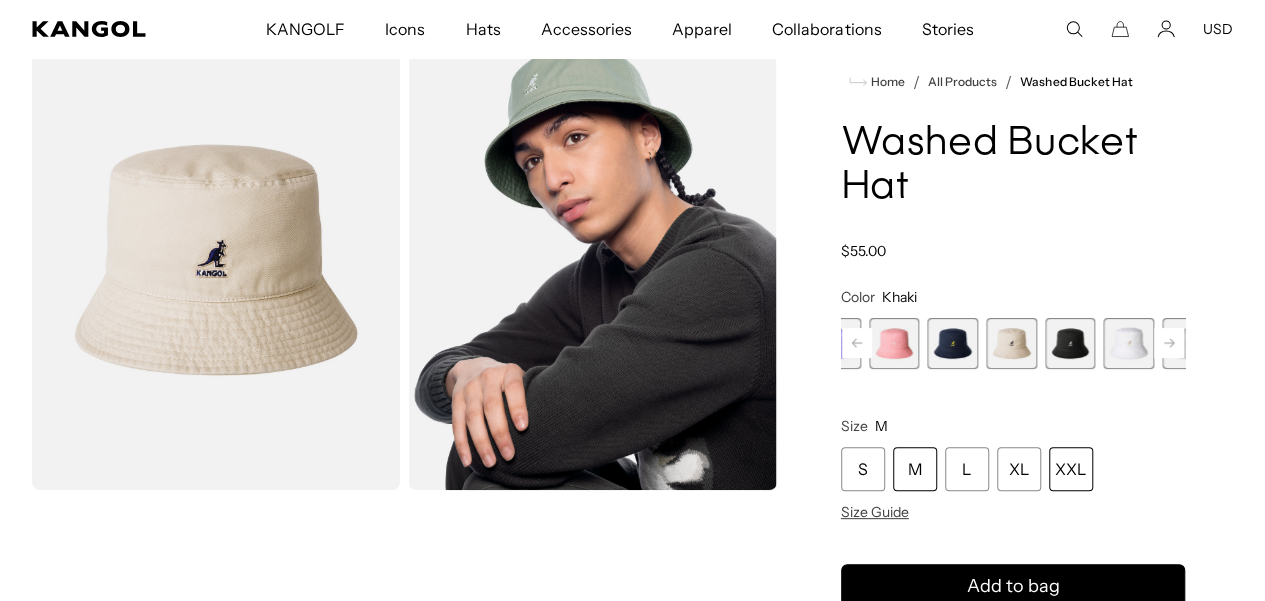 click on "XXL" at bounding box center [1071, 469] 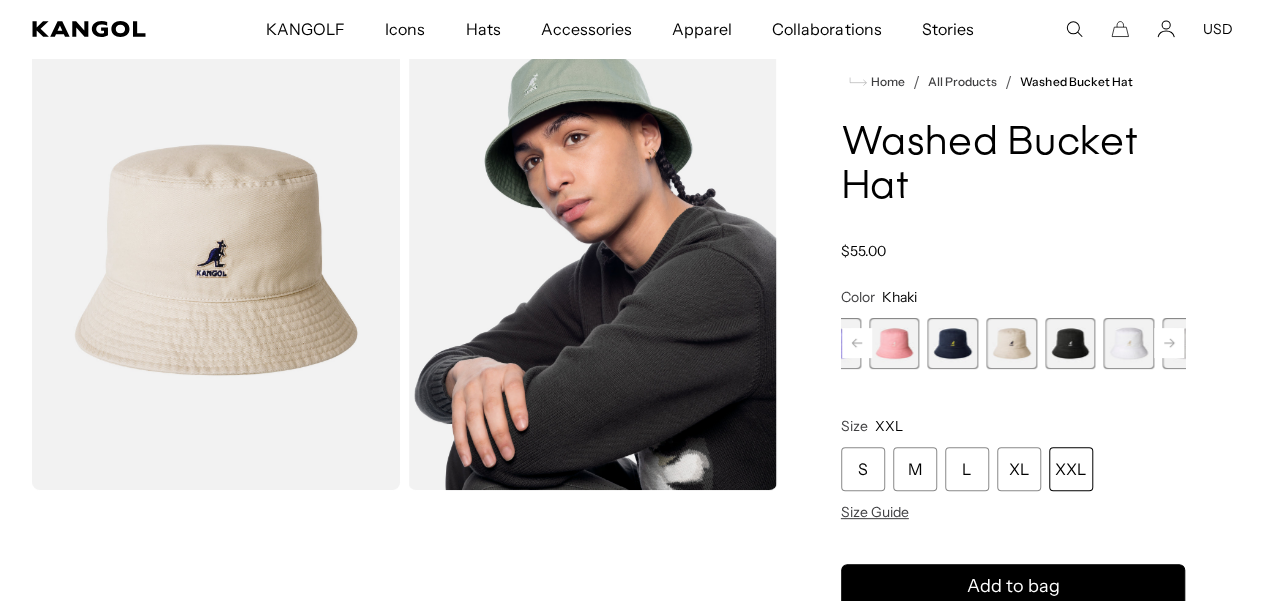 scroll, scrollTop: 0, scrollLeft: 412, axis: horizontal 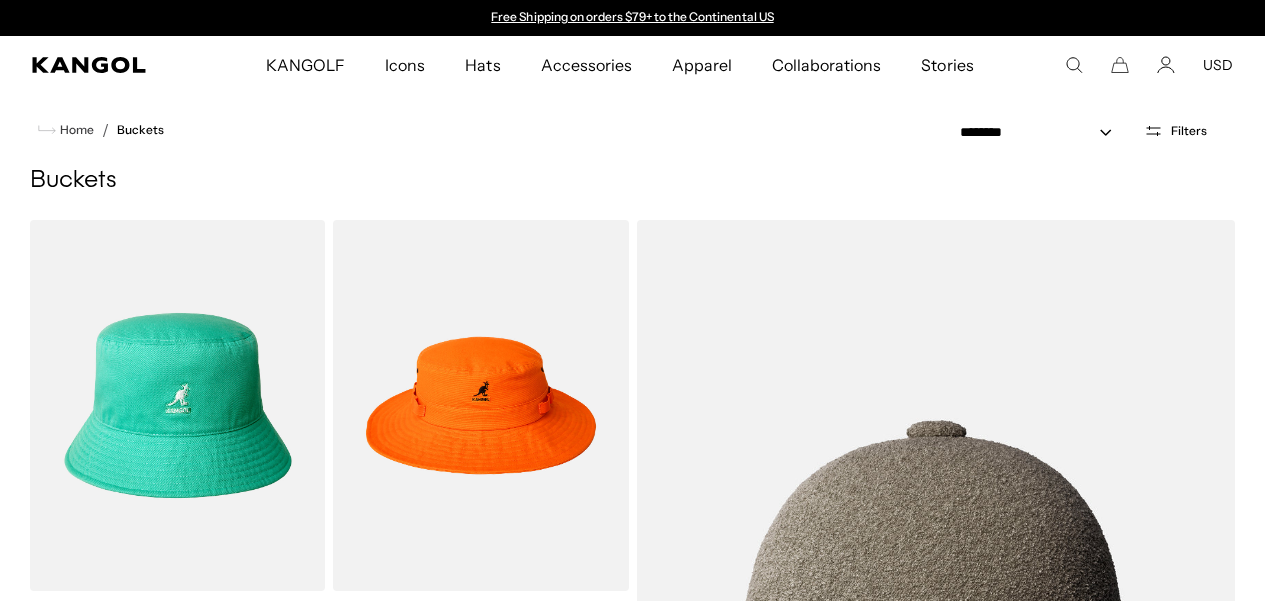 select on "*****" 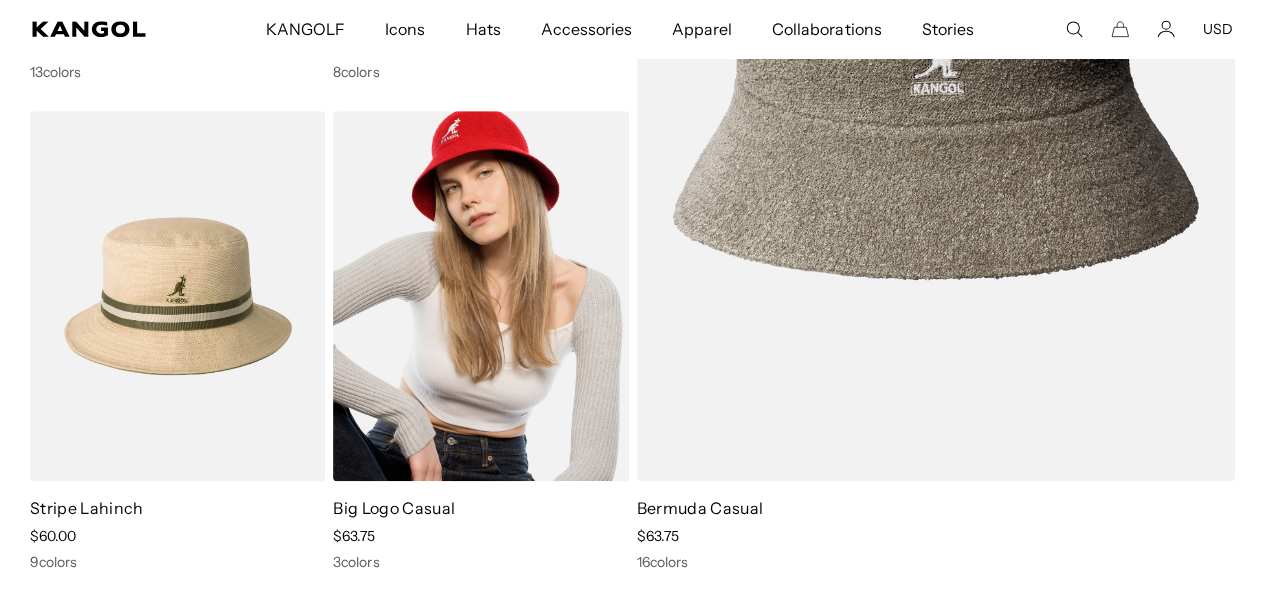 scroll, scrollTop: 0, scrollLeft: 0, axis: both 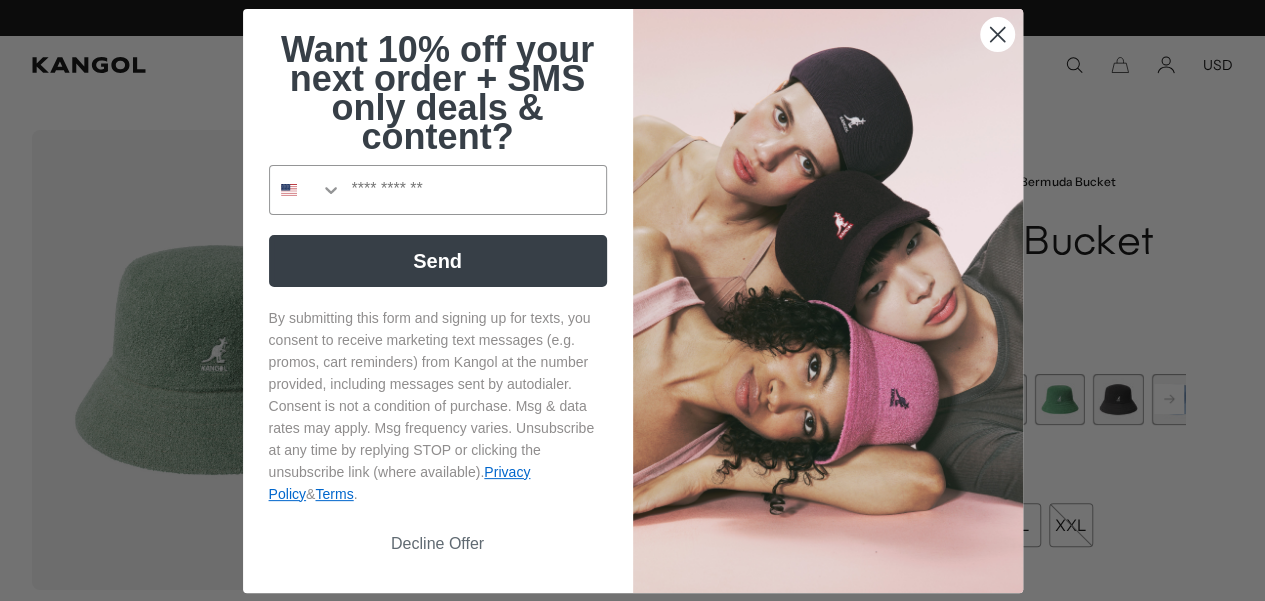 click 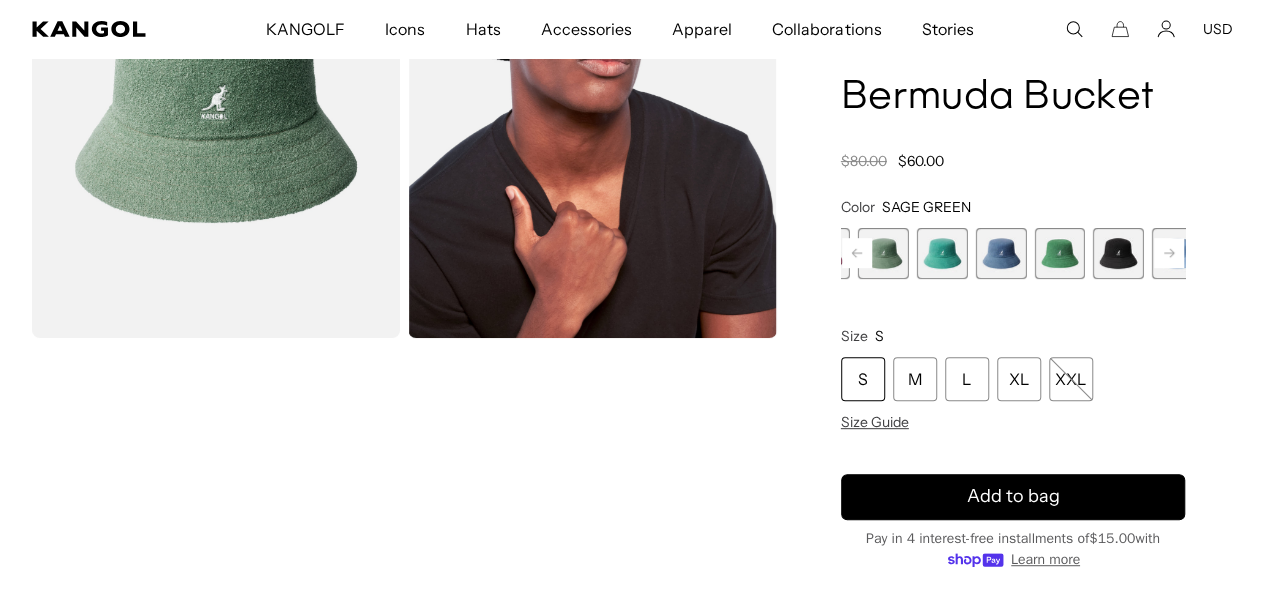 scroll, scrollTop: 300, scrollLeft: 0, axis: vertical 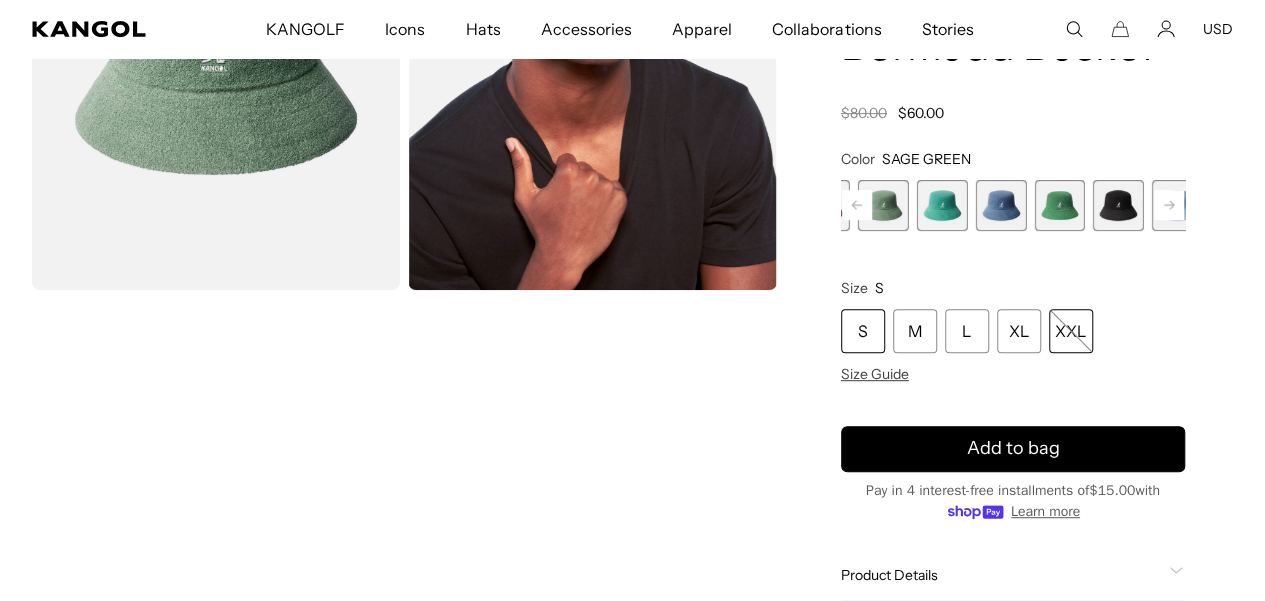 click on "XXL" at bounding box center [1071, 331] 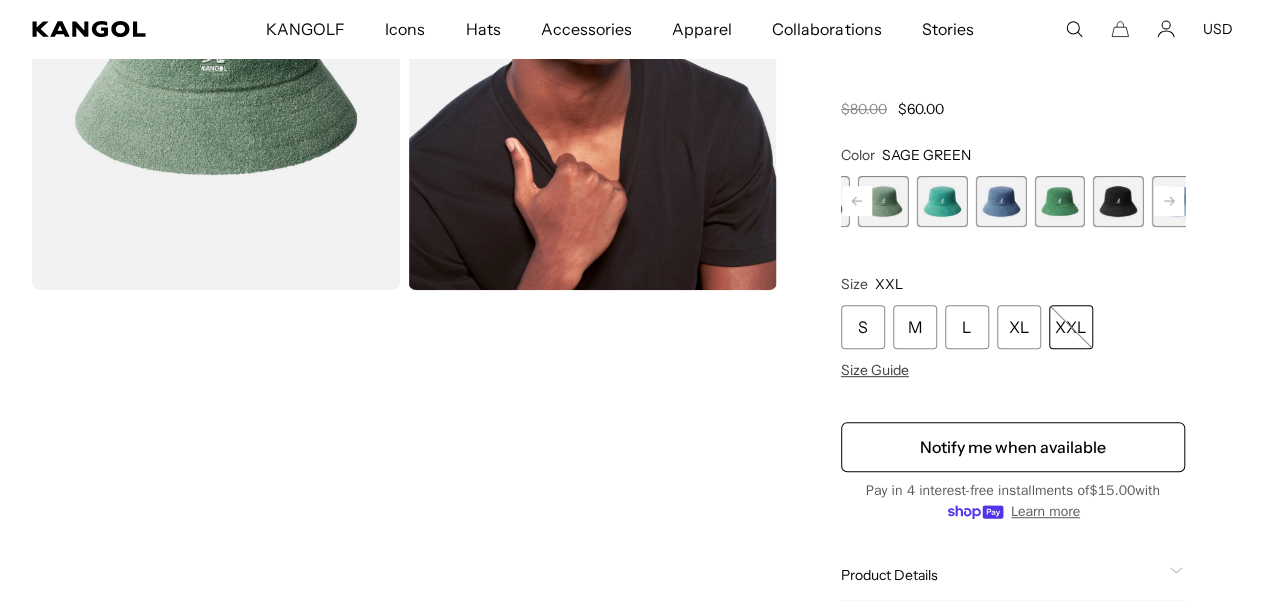 scroll, scrollTop: 0, scrollLeft: 0, axis: both 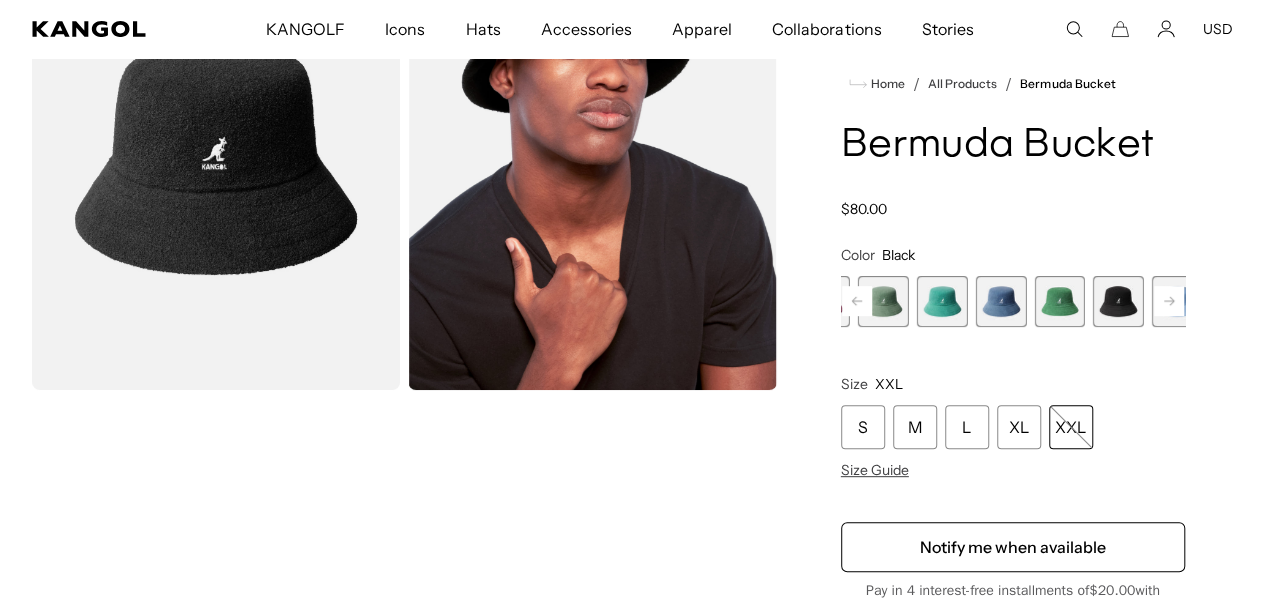 click 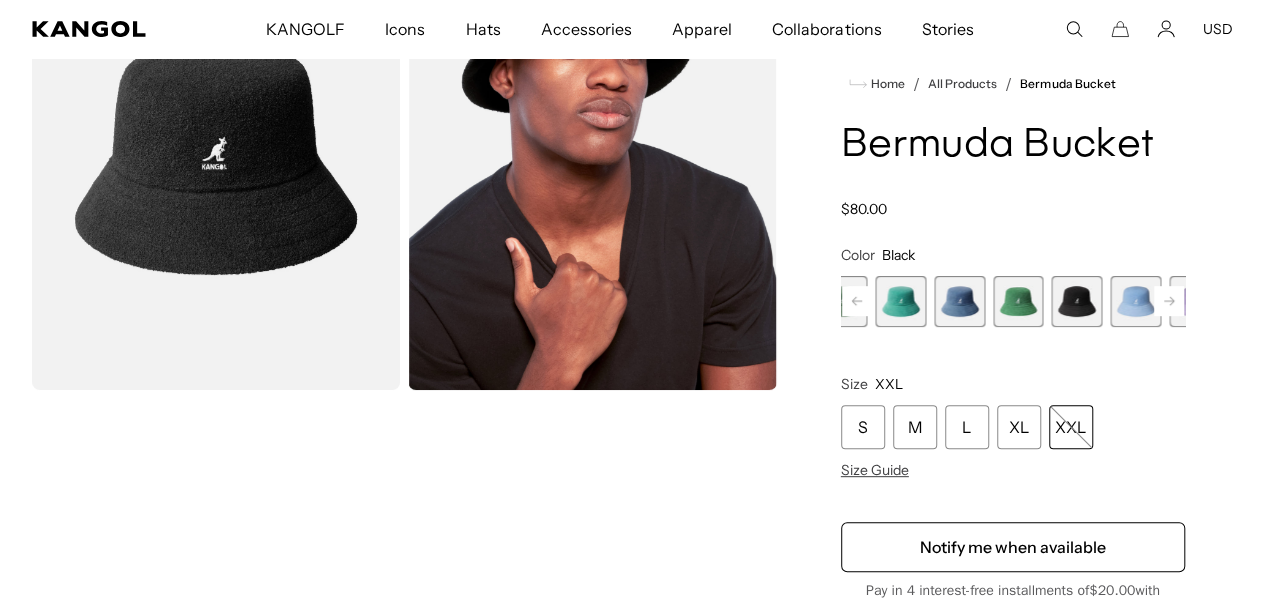 click 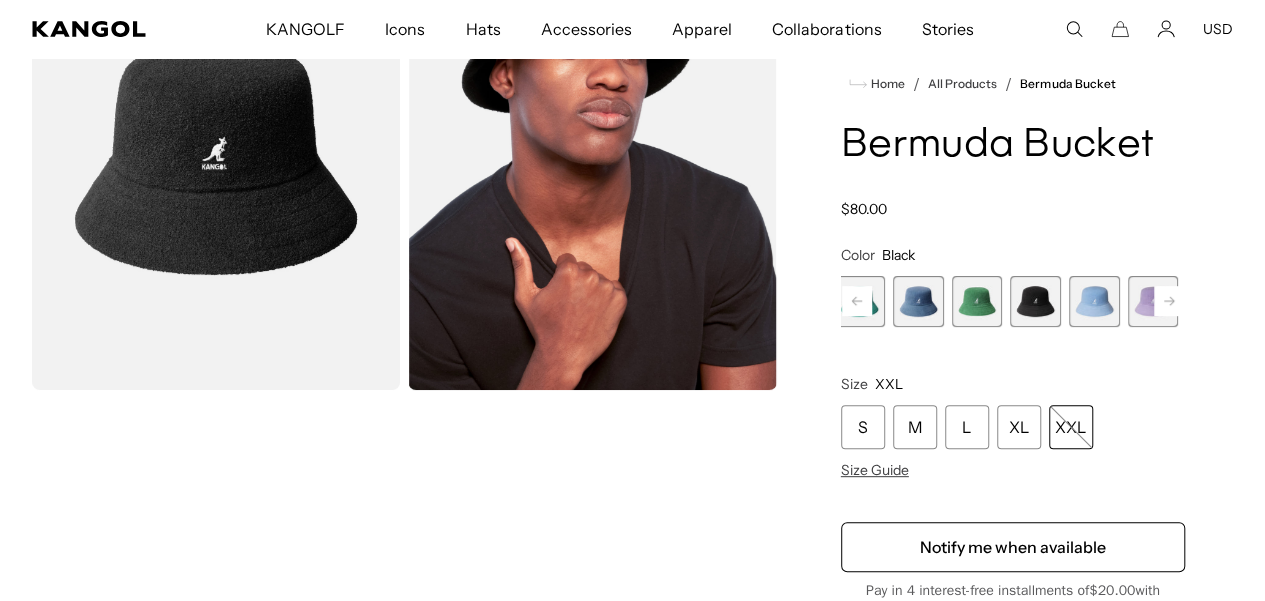click 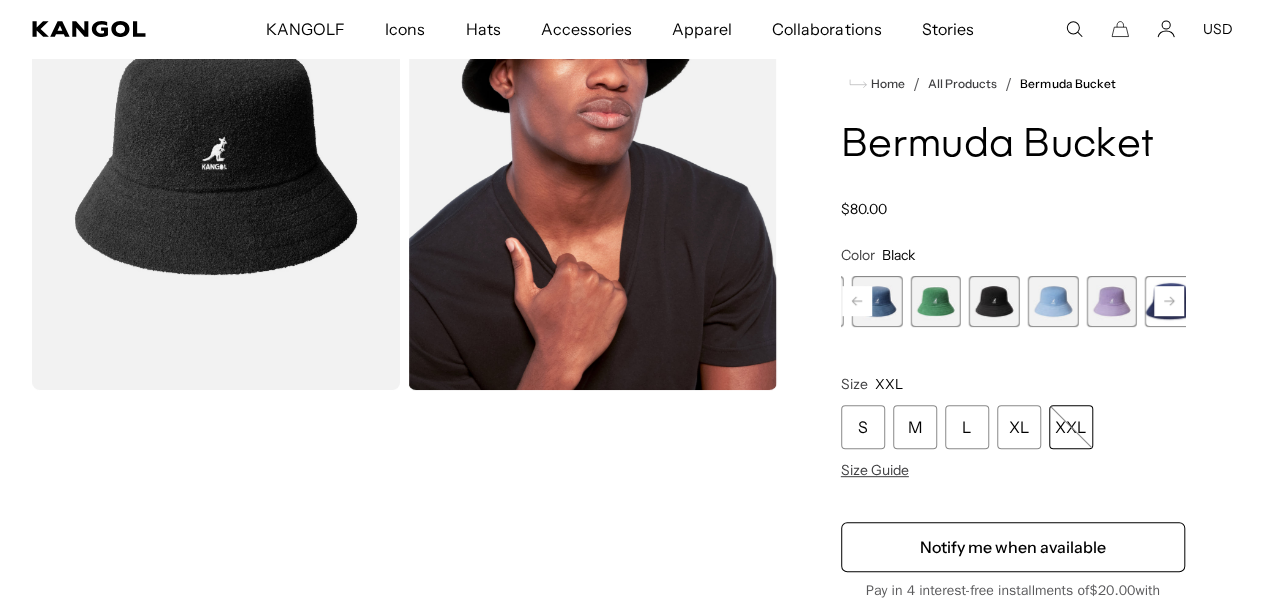 click 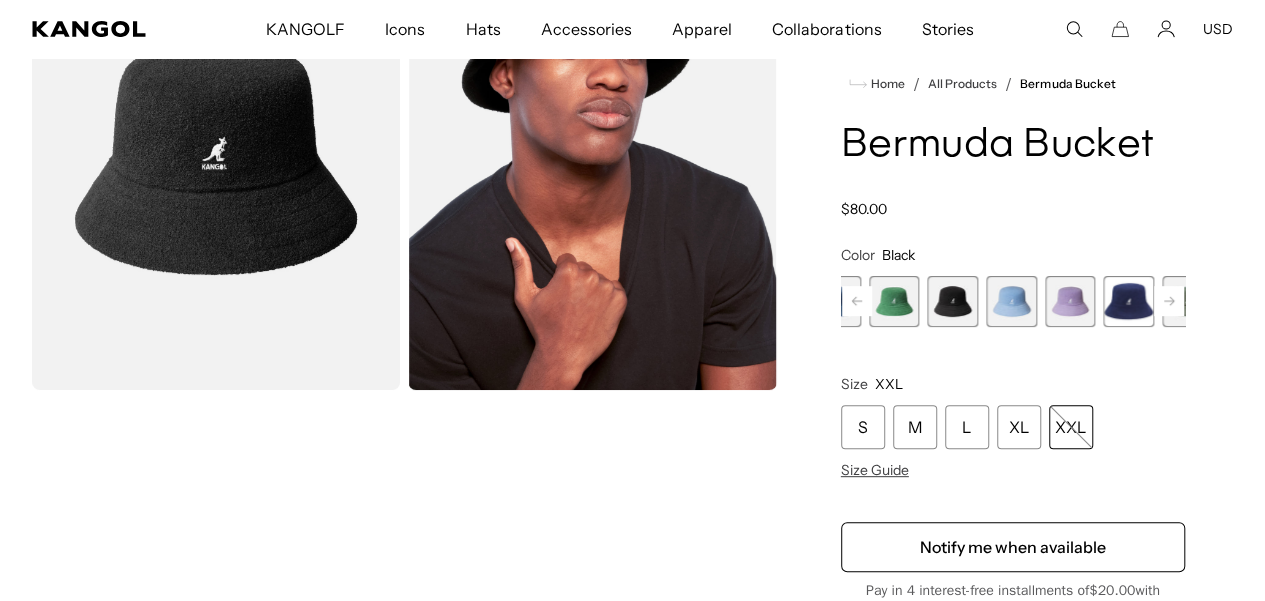 click 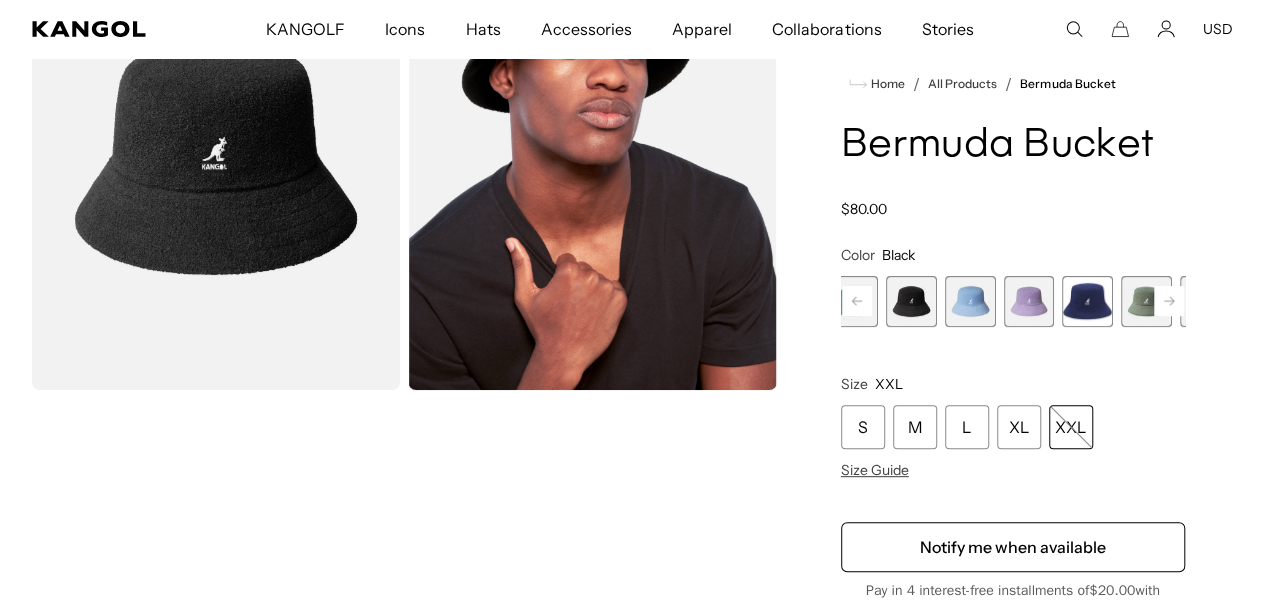 click 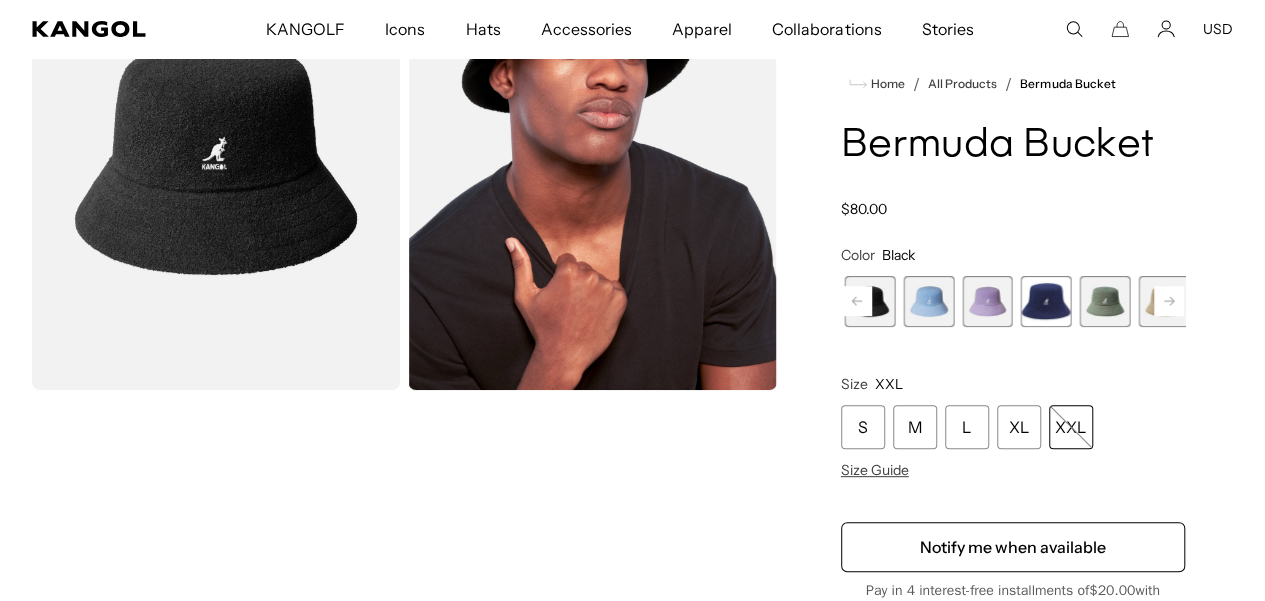 click 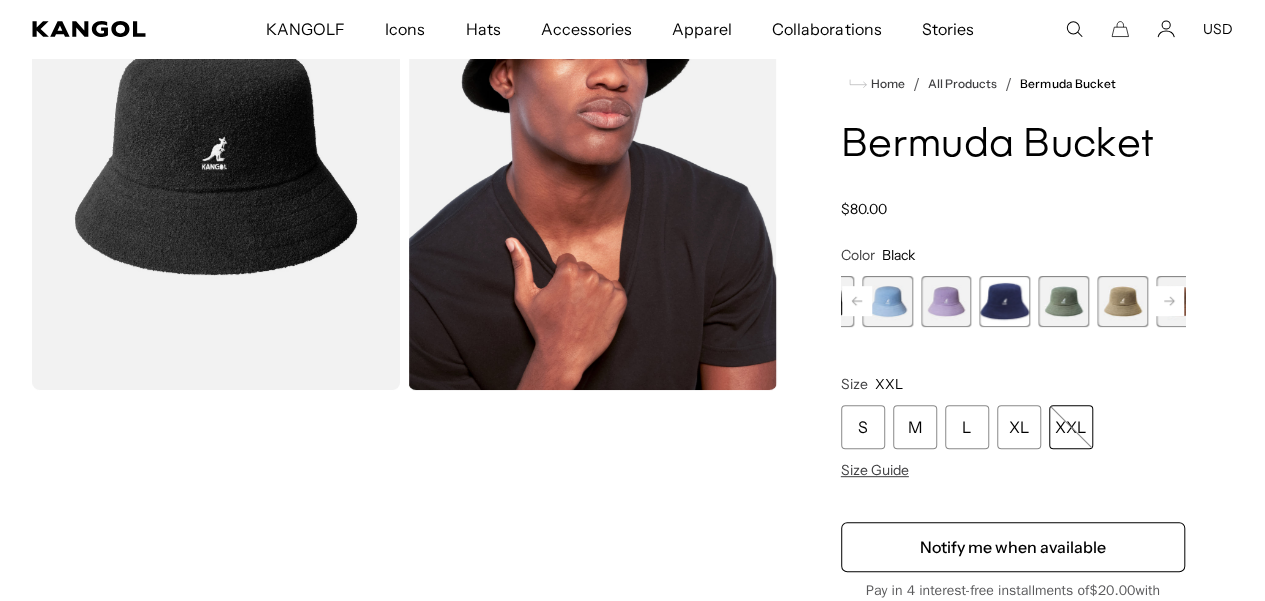 click on "Previous
Next
PEONY PINK
Variant sold out or unavailable
SAGE GREEN
Variant sold out or unavailable
AQUATIC
Variant sold out or unavailable
DENIM BLUE
Variant sold out or unavailable
Turf Green
Variant sold out or unavailable
Black
Variant sold out or unavailable
Glacier" at bounding box center [1013, 301] 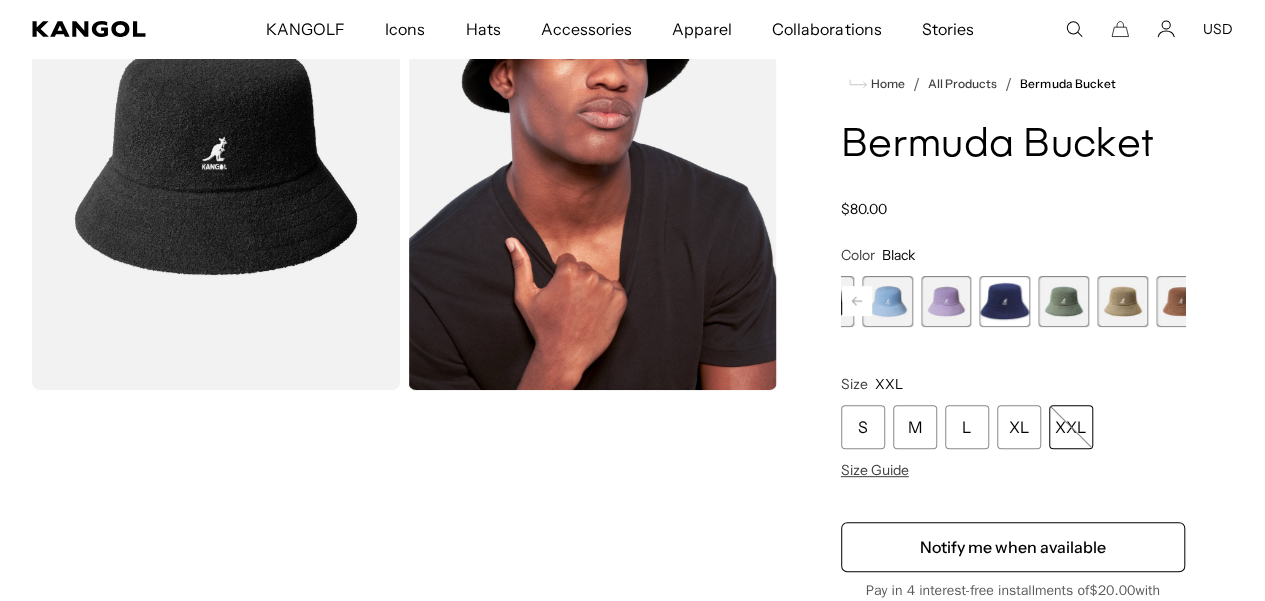scroll, scrollTop: 0, scrollLeft: 412, axis: horizontal 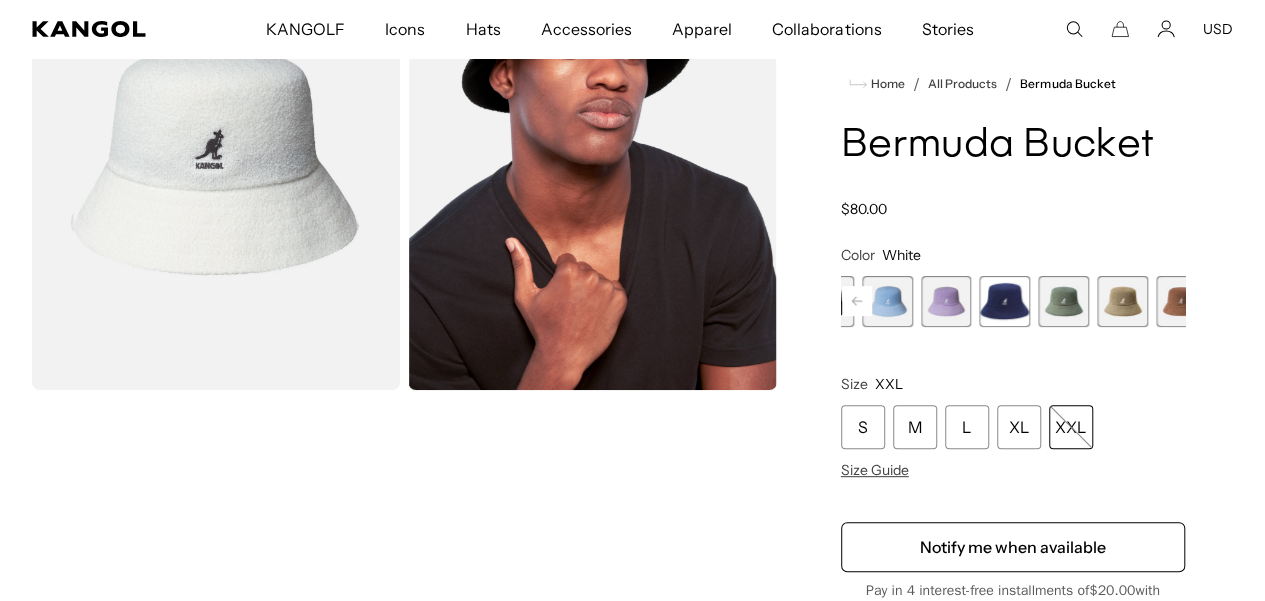click at bounding box center [1239, 301] 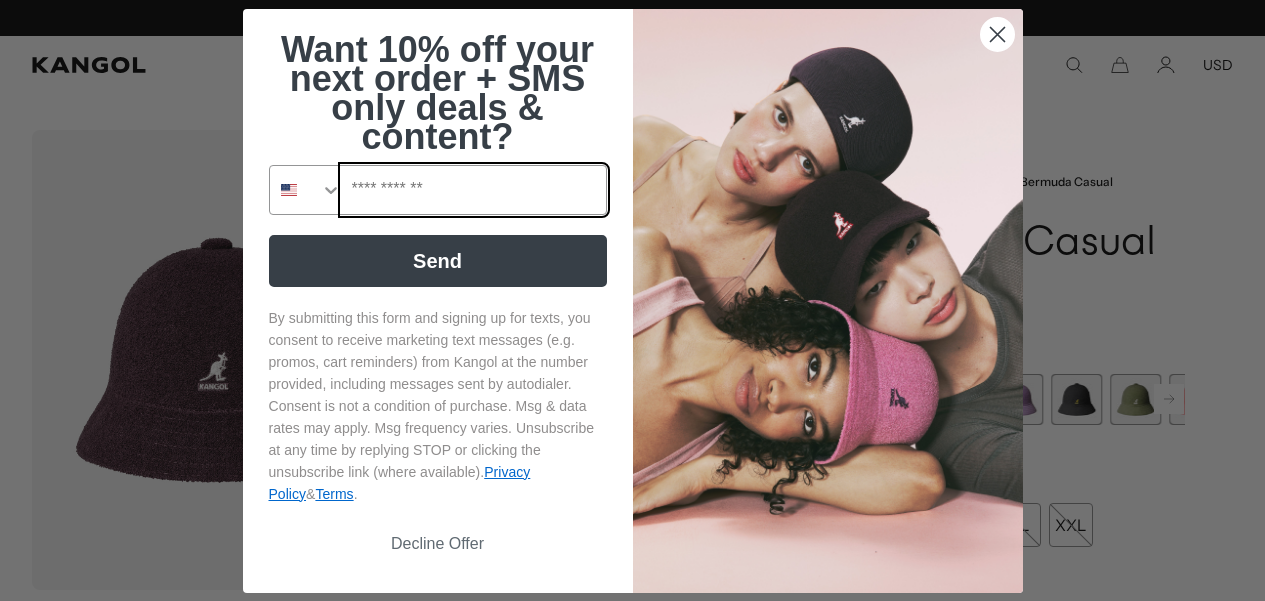 scroll, scrollTop: 0, scrollLeft: 0, axis: both 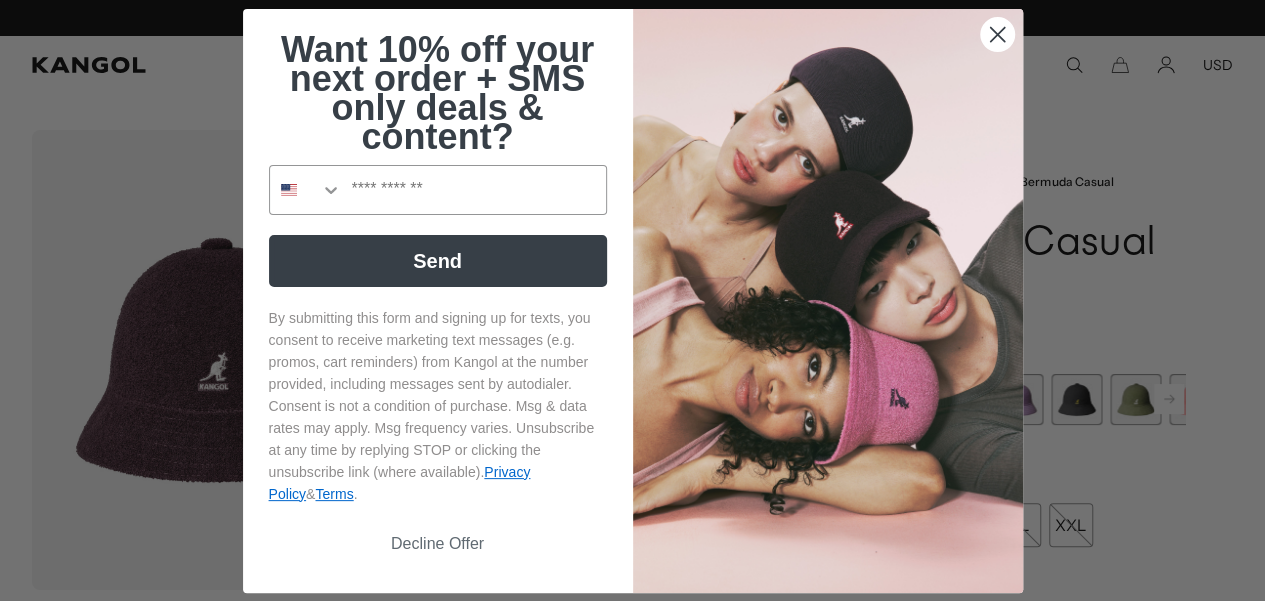 click on "Close dialog" 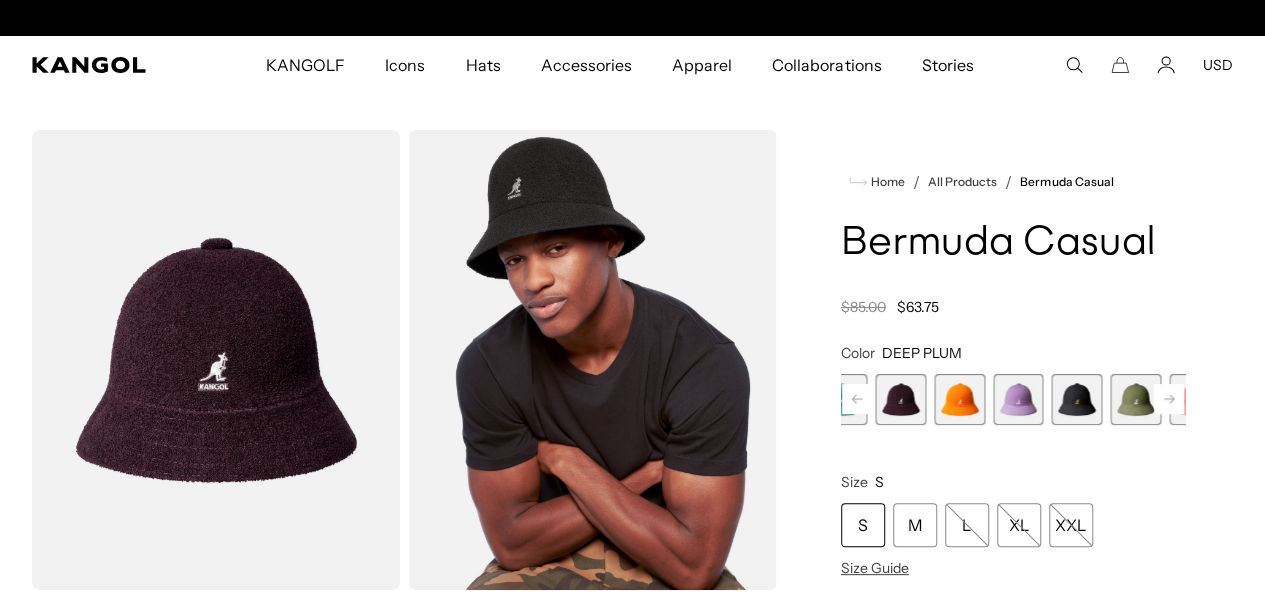 scroll, scrollTop: 0, scrollLeft: 0, axis: both 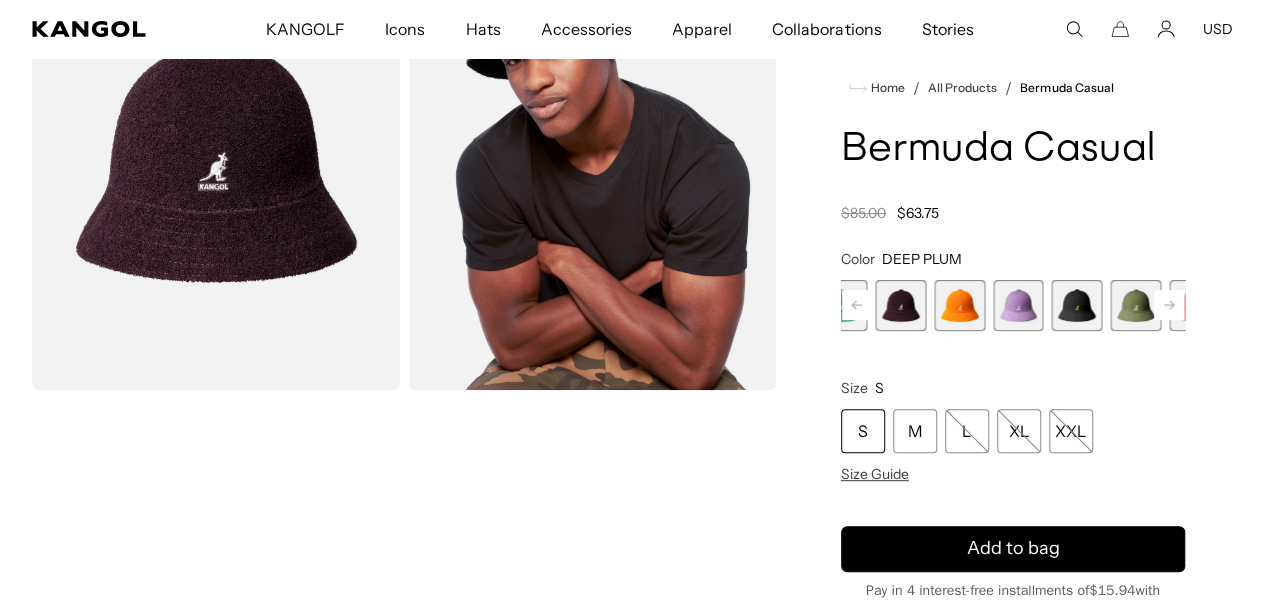 click 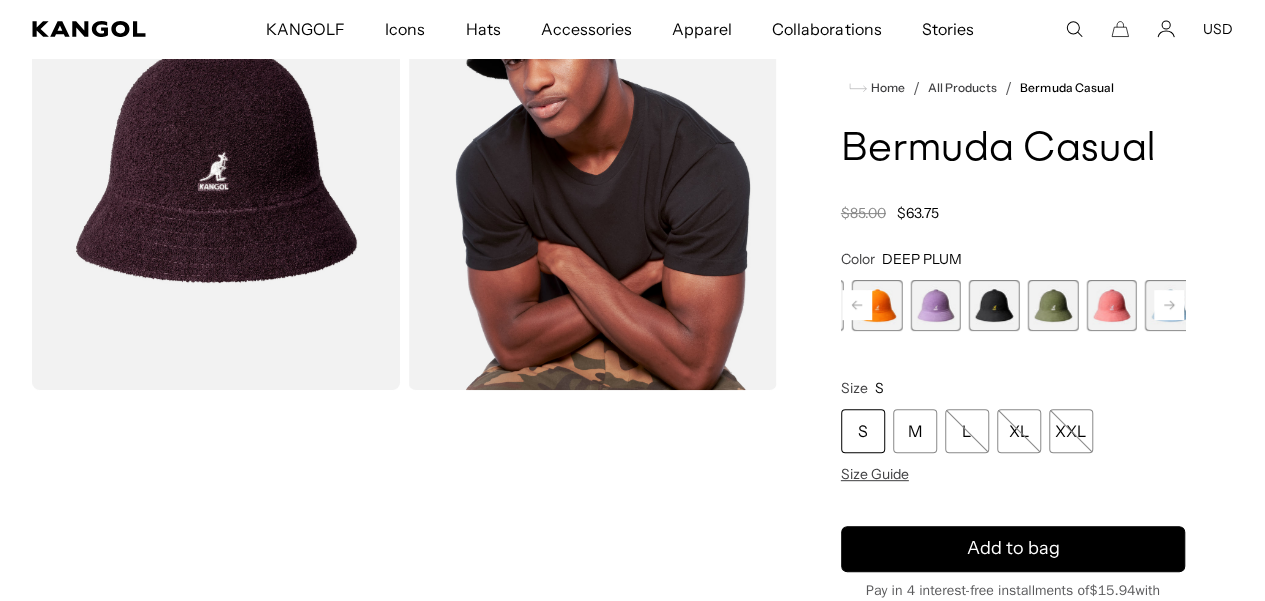 click 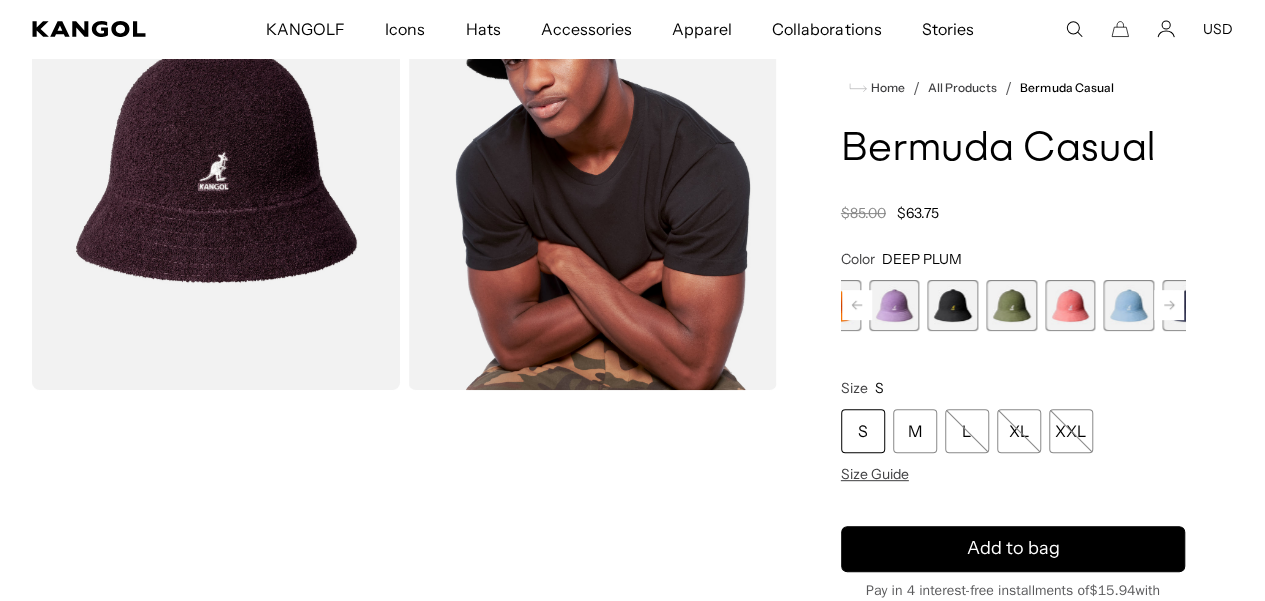 click 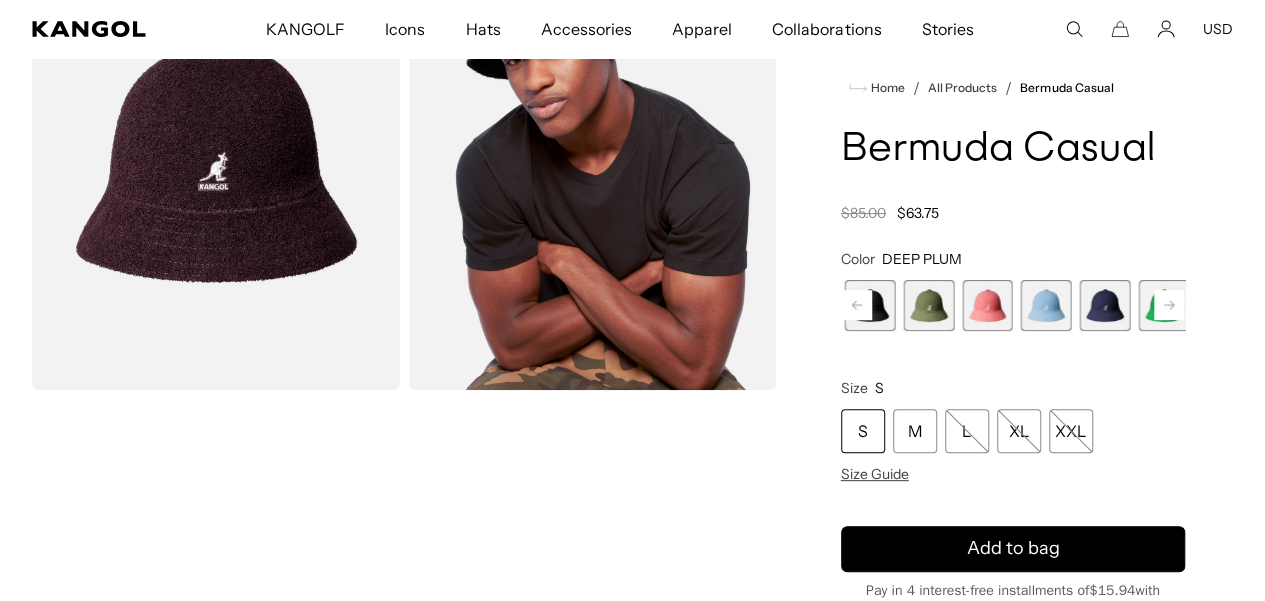 click 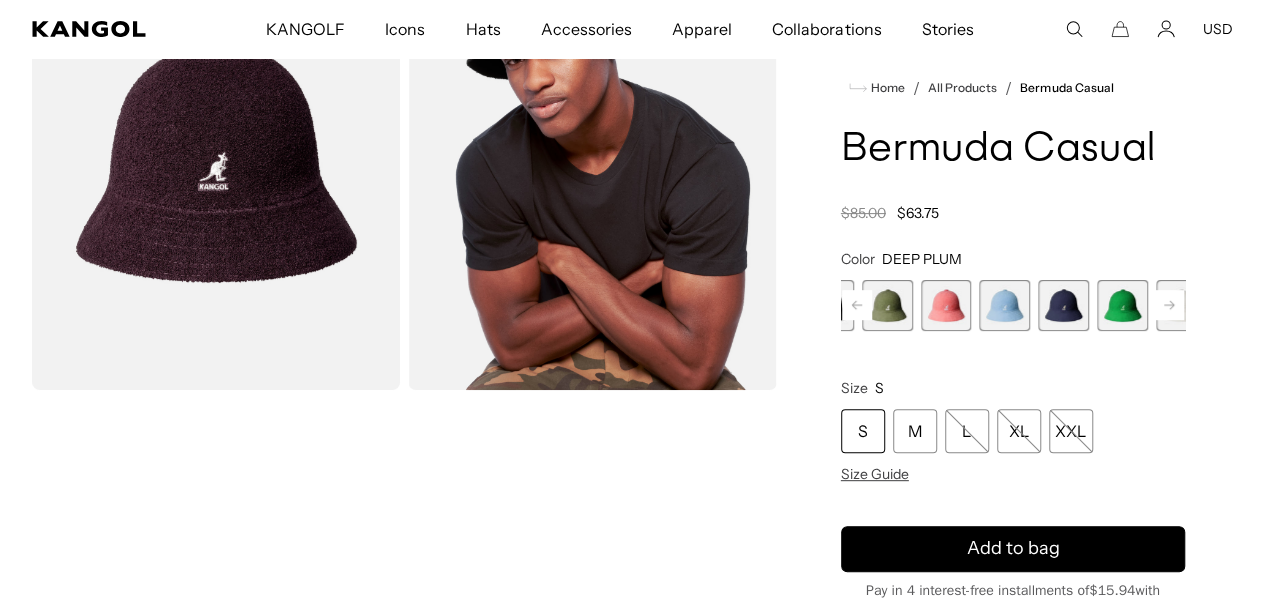 click 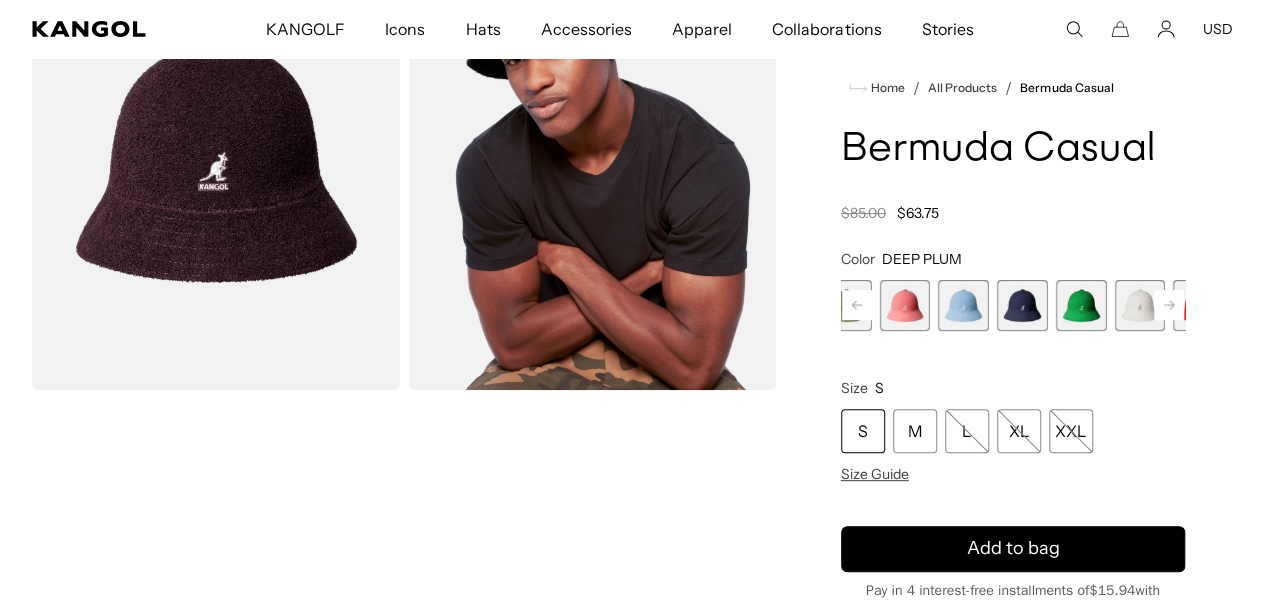 click 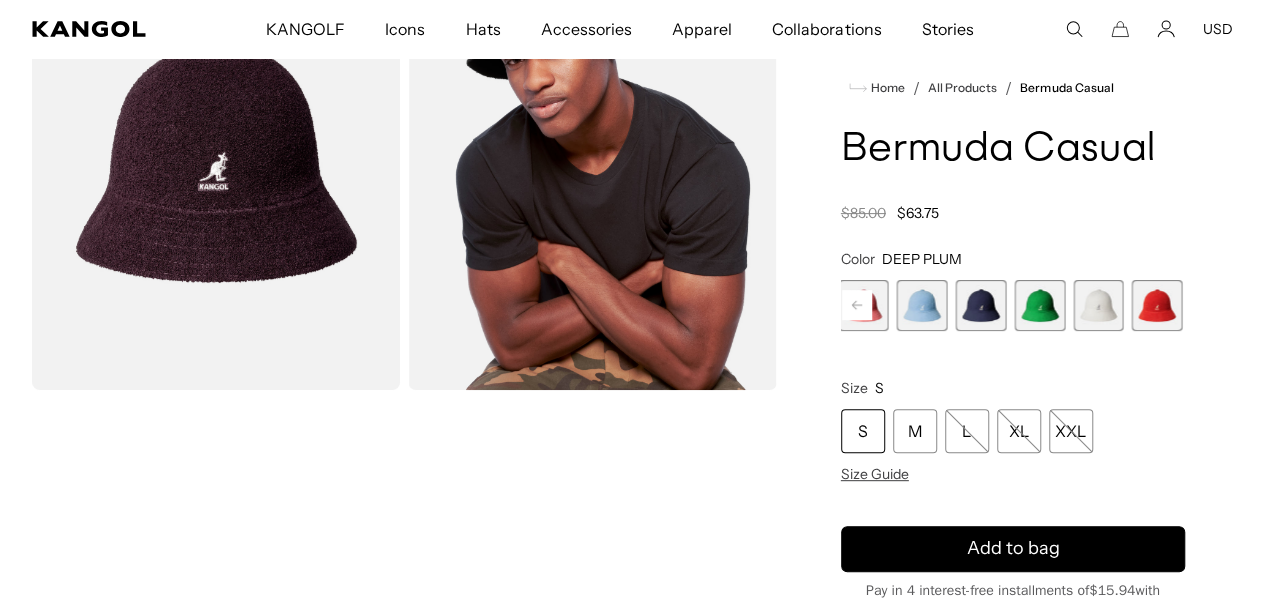 scroll, scrollTop: 0, scrollLeft: 0, axis: both 